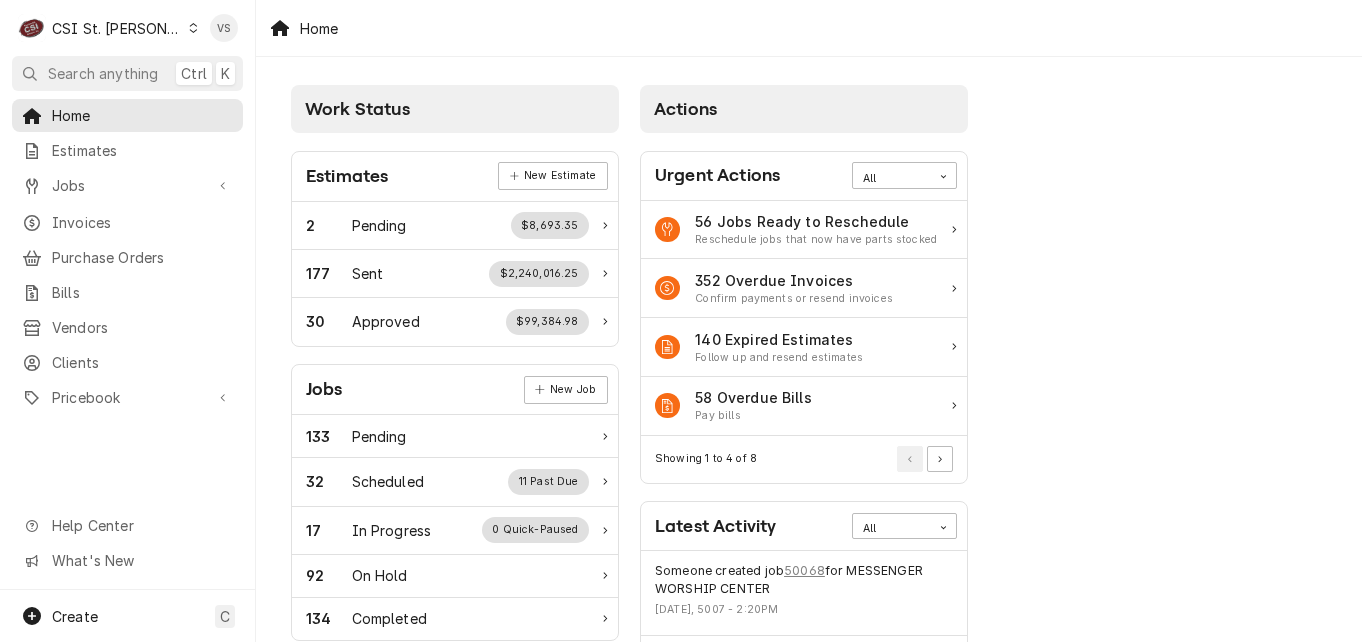 scroll, scrollTop: 0, scrollLeft: 0, axis: both 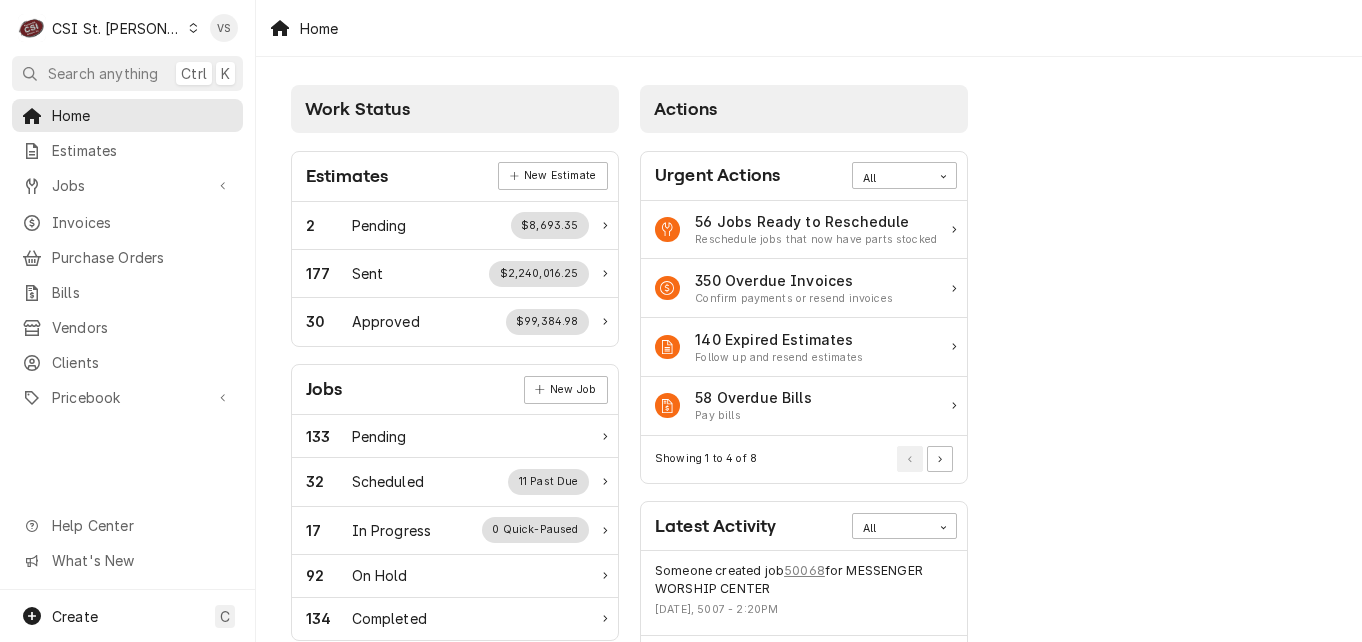 click 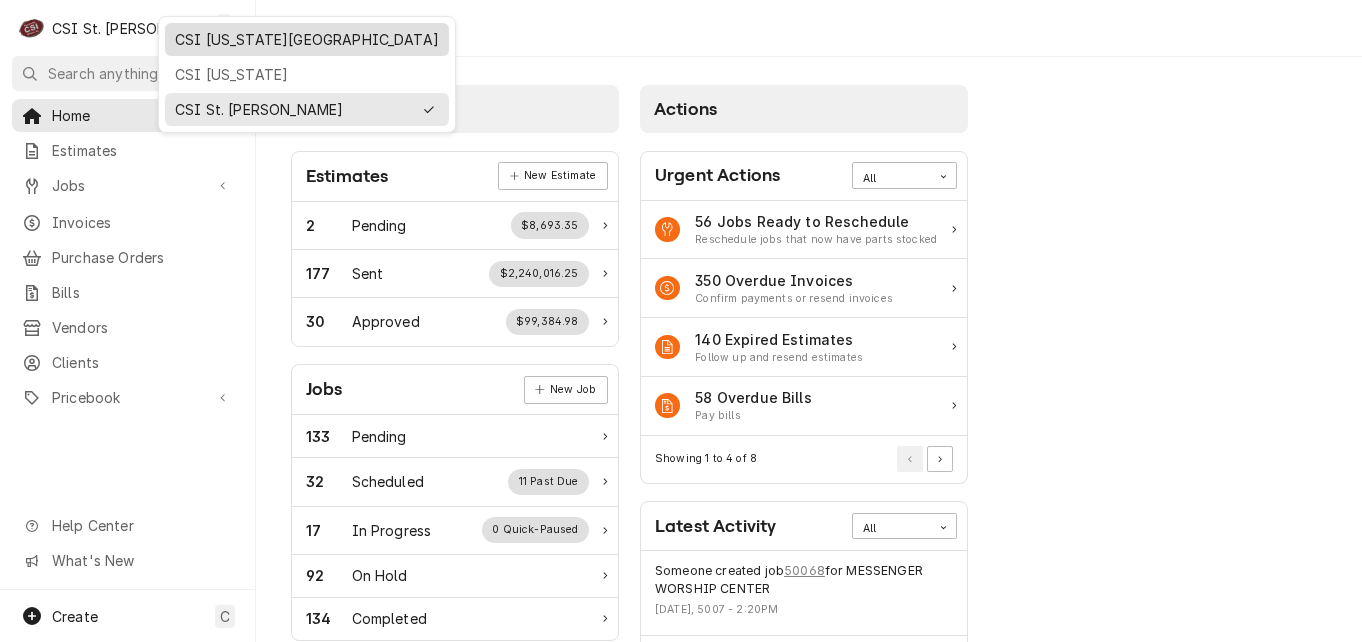 click on "CSI Kansas City" at bounding box center (307, 39) 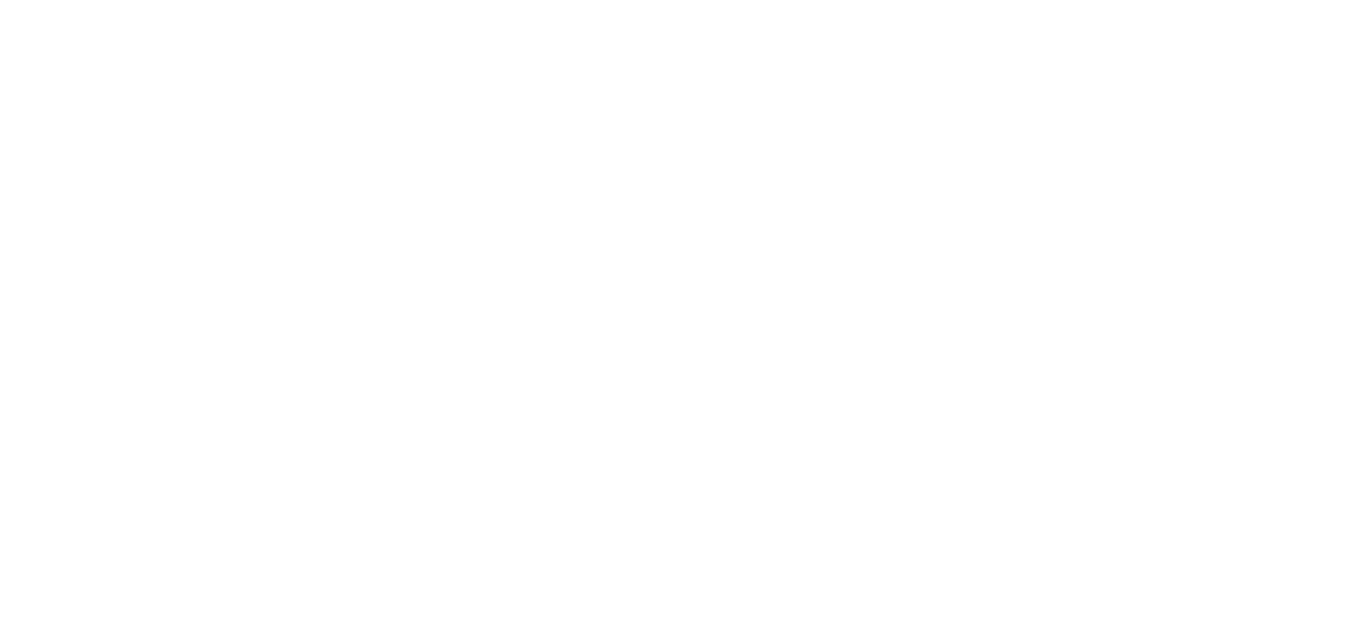 scroll, scrollTop: 0, scrollLeft: 0, axis: both 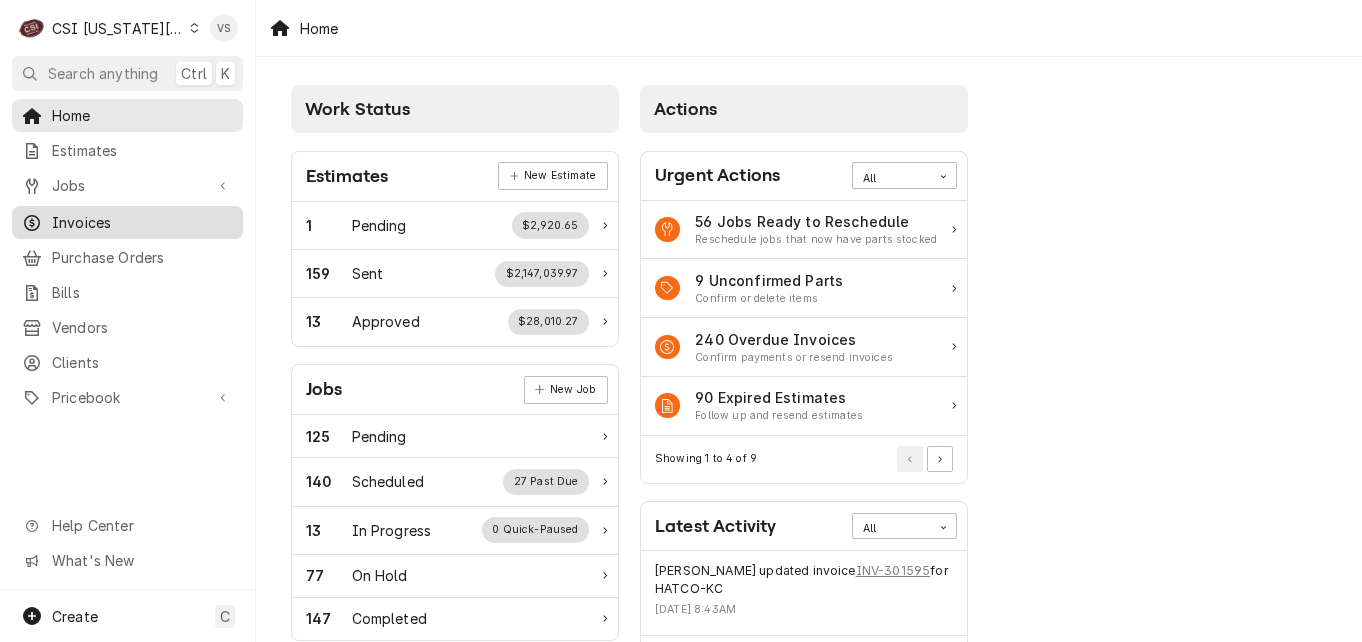 click on "Invoices" at bounding box center (142, 222) 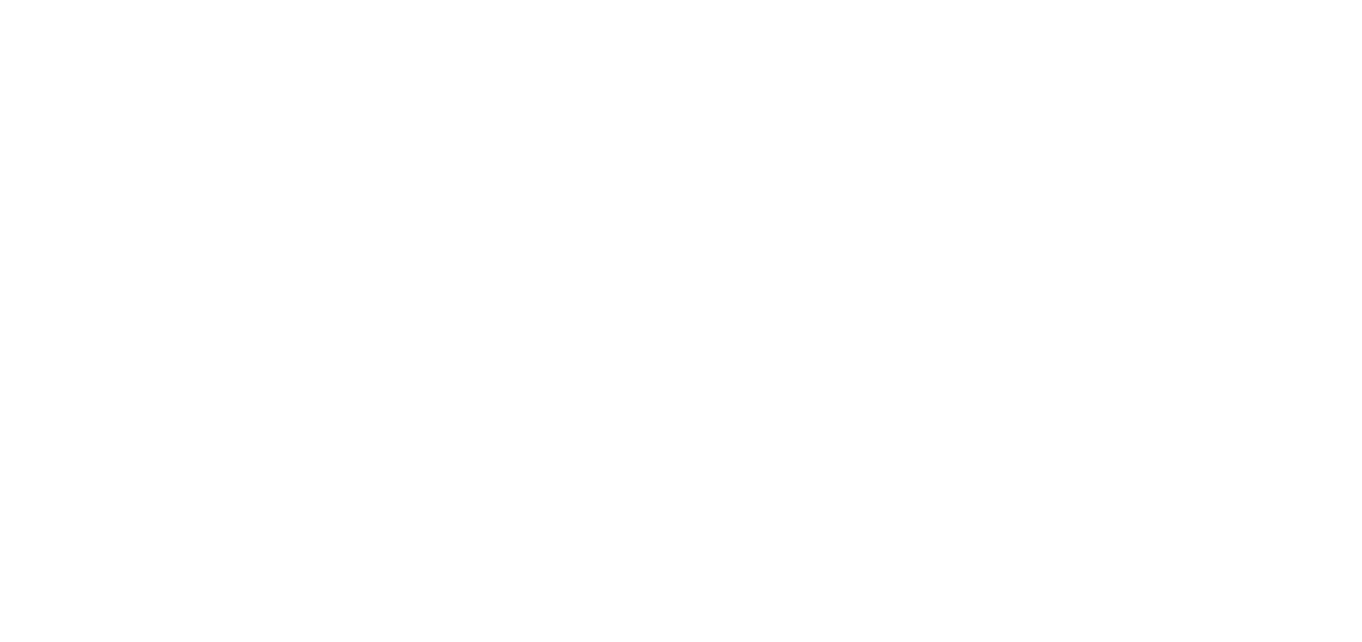 scroll, scrollTop: 0, scrollLeft: 0, axis: both 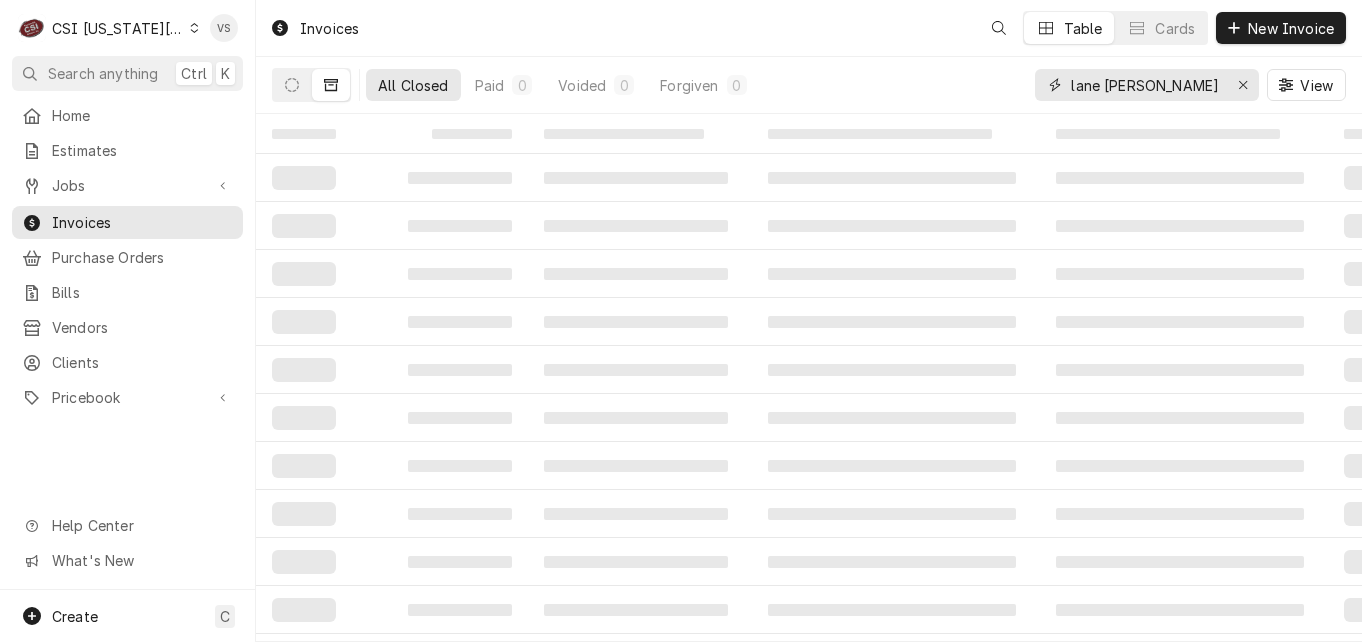 click on "lane valente dunkin donuts" at bounding box center (1146, 85) 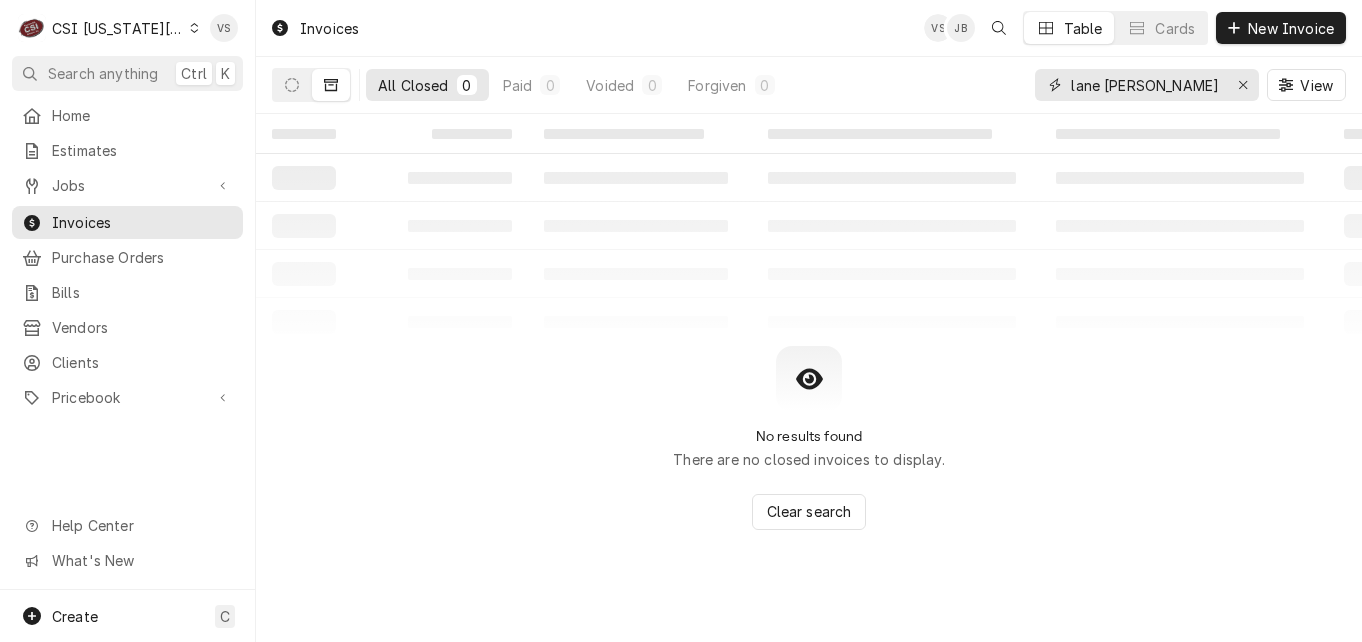click on "lane valente dunkin donuts" at bounding box center [1146, 85] 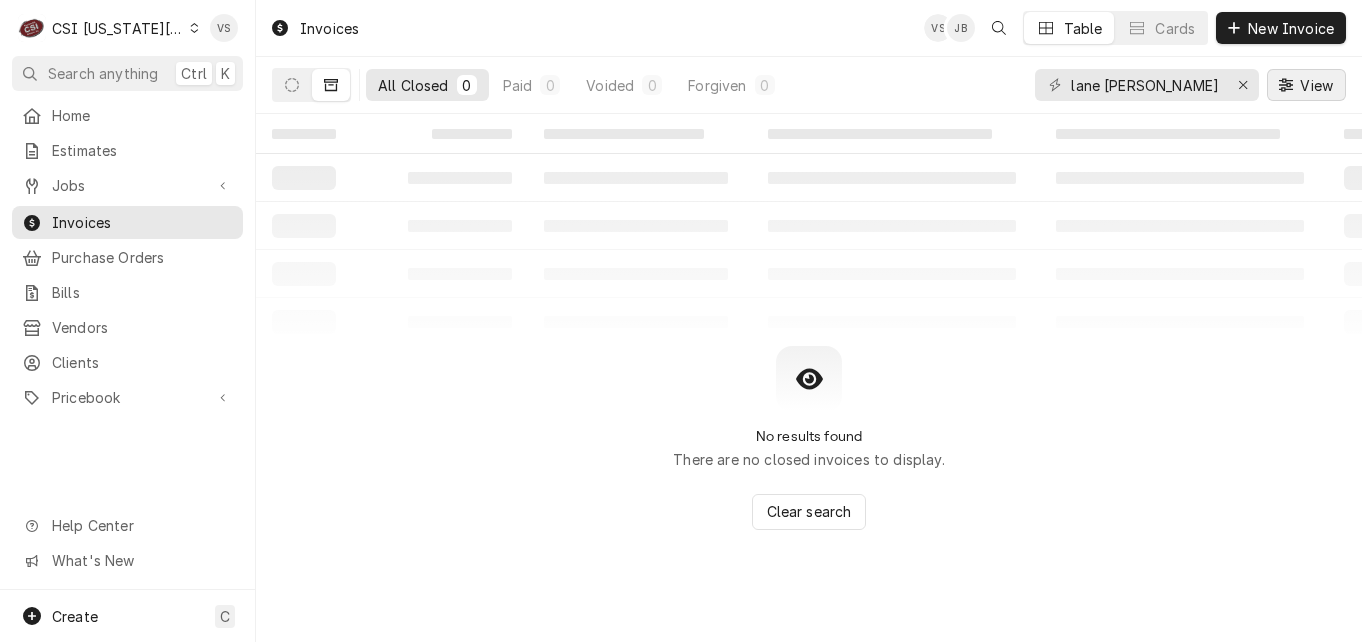 click on "lane valente dunkin donuts View" at bounding box center [1190, 85] 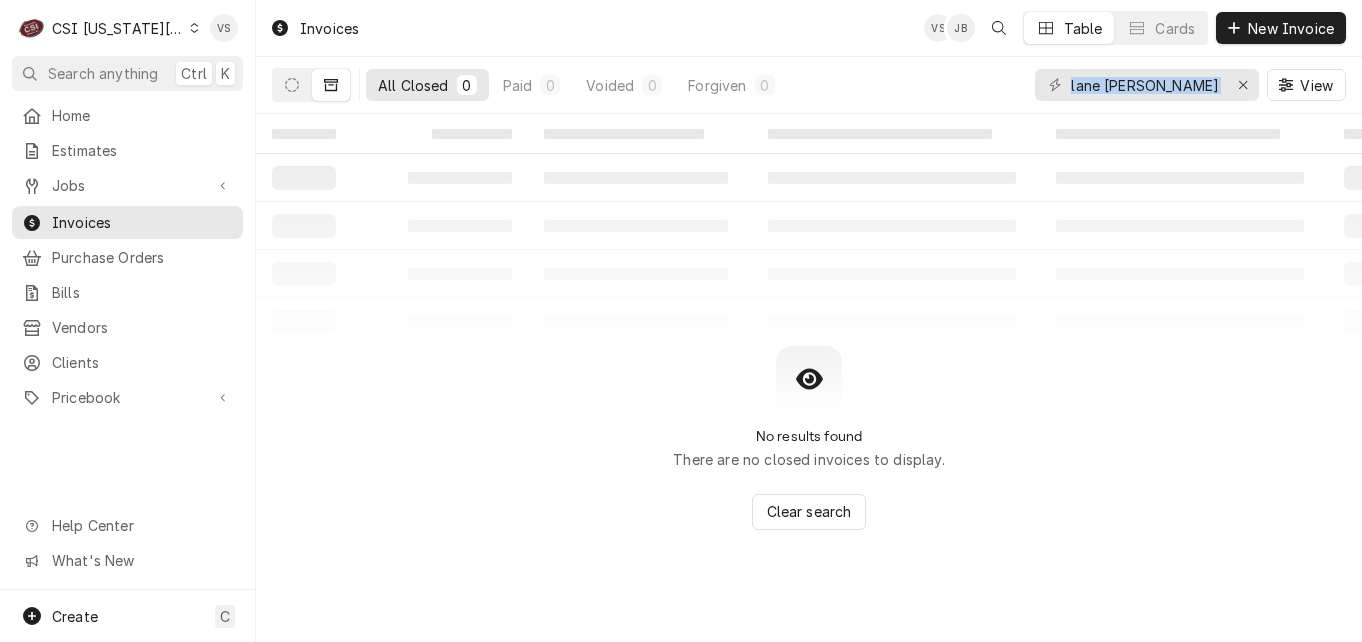 click on "lane valente dunkin donuts" at bounding box center [1147, 85] 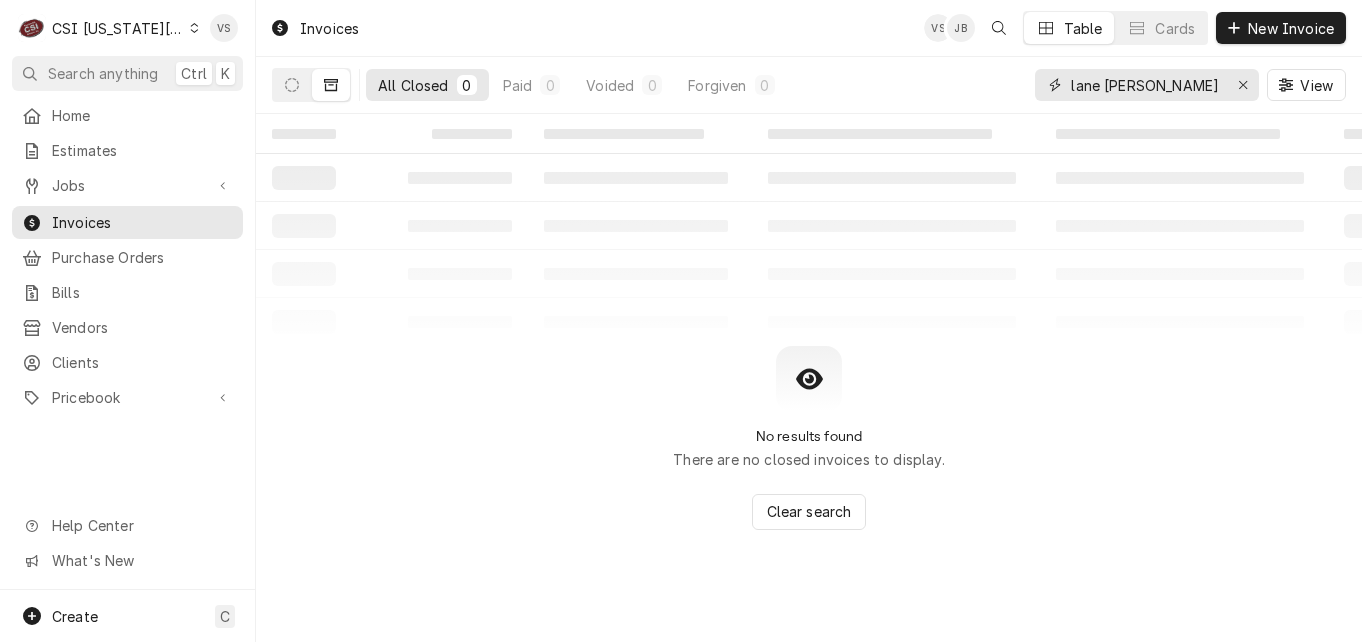 drag, startPoint x: 1070, startPoint y: 79, endPoint x: 1136, endPoint y: 107, distance: 71.693794 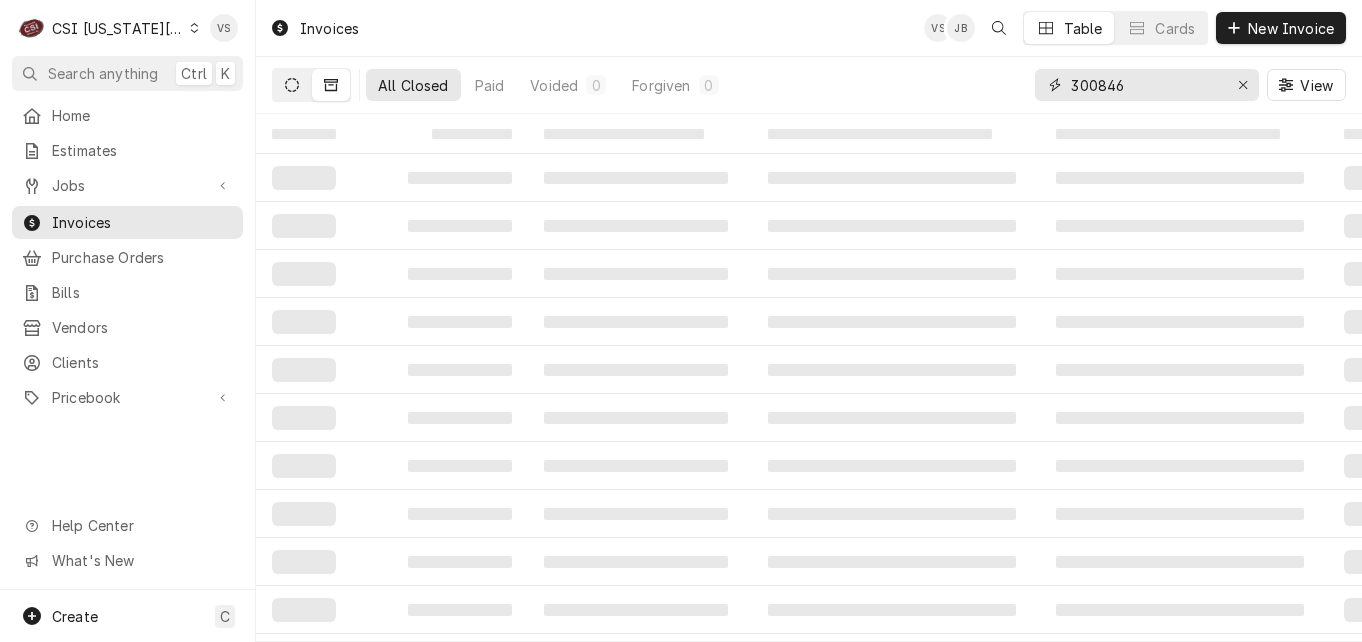type on "300846" 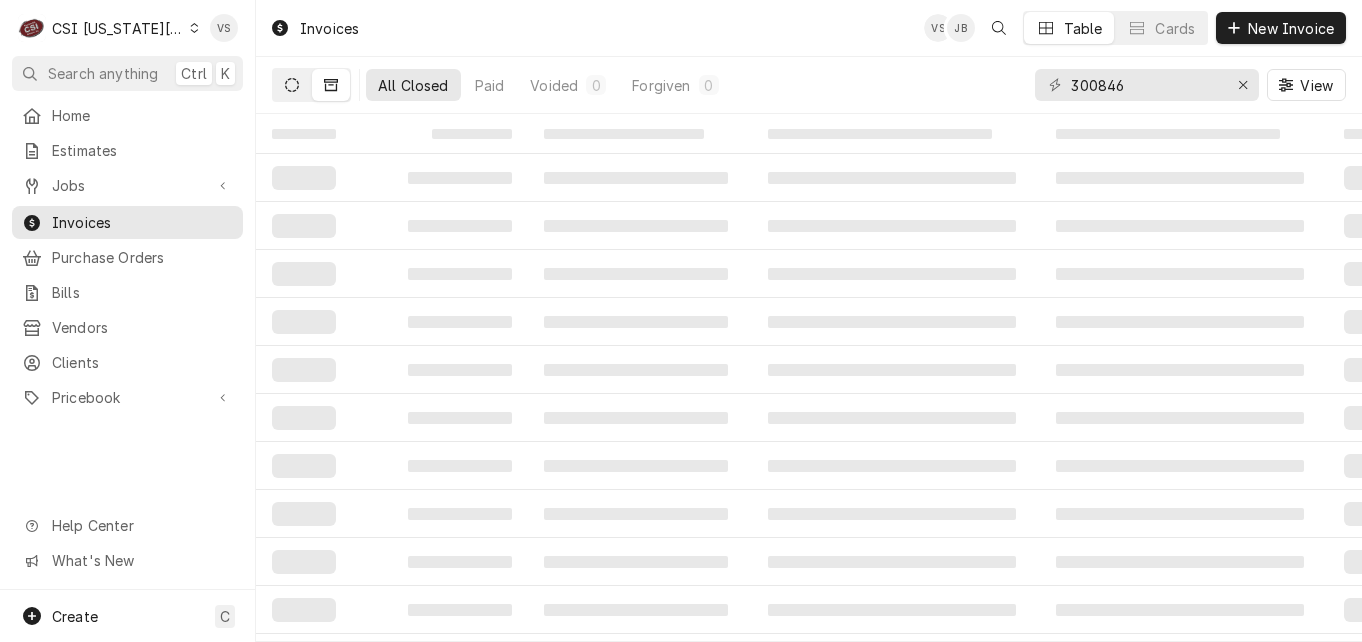 click at bounding box center [292, 85] 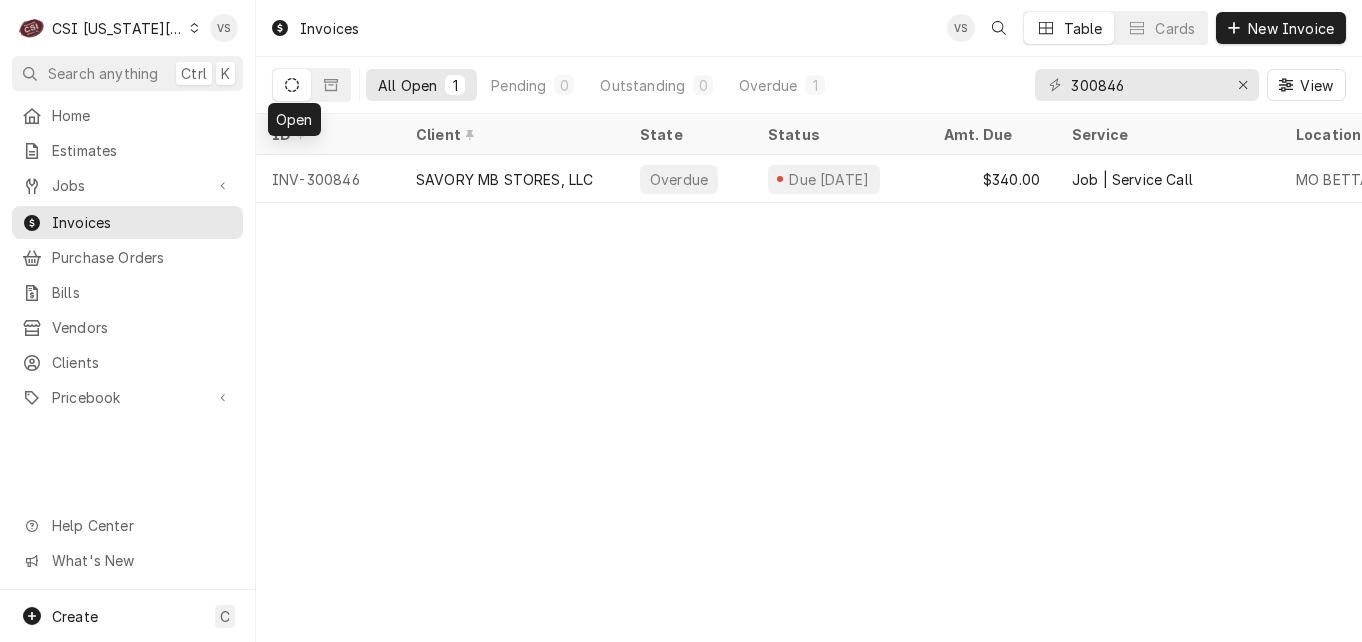 click 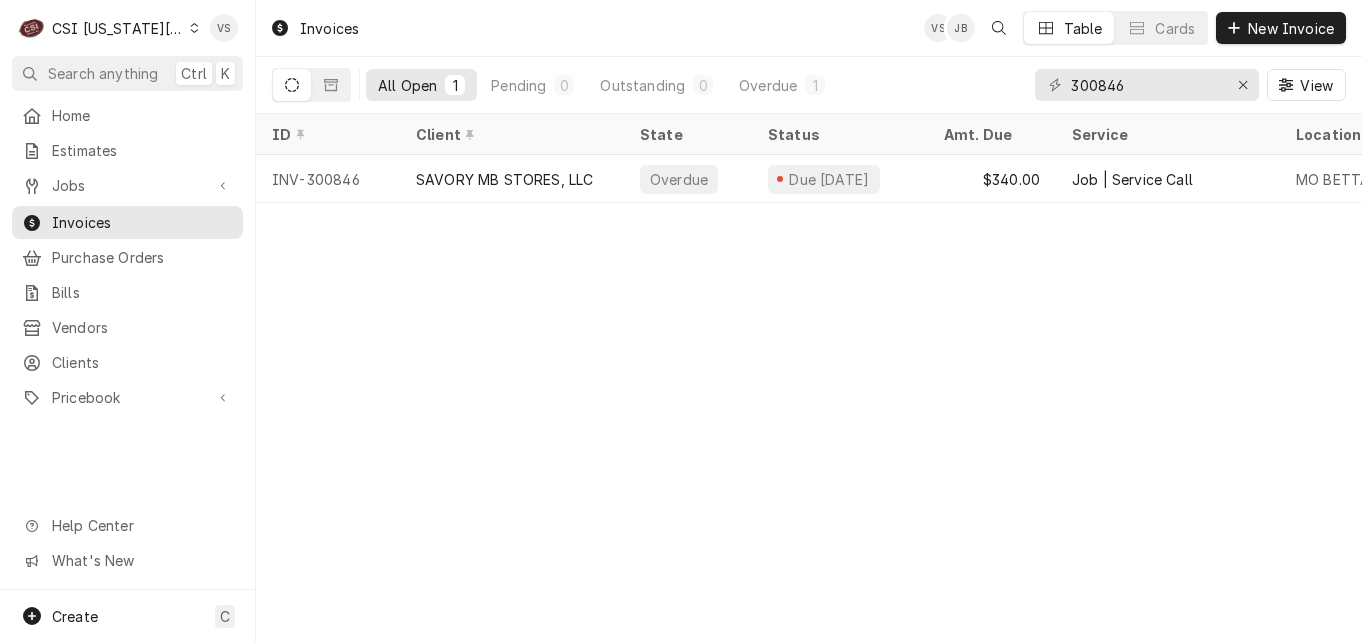 click on "C CSI Kansas City VS Search anything Ctrl K Home Estimates Jobs Jobs Job Series Invoices Purchase Orders Bills Vendors Clients Pricebook Services Parts & Materials Miscellaneous Discounts Tax Rates Help Center What's New Create C Invoices   VS JB Table Cards New Invoice All Open 1 Pending 0 Outstanding 0 Overdue 1 300846 View ID Client State Status Amt. Due Service Location Name Location Address Labels Due Date Status Changed Last Modified INV-300846 SAVORY MB STORES, LLC Overdue Due 2 months ago $340.00 Job | Service Call MO BETTAHS 1316 W Kansas St, Liberty, MO 64068 — May 15   Jun 4   Jun 4" at bounding box center (681, 321) 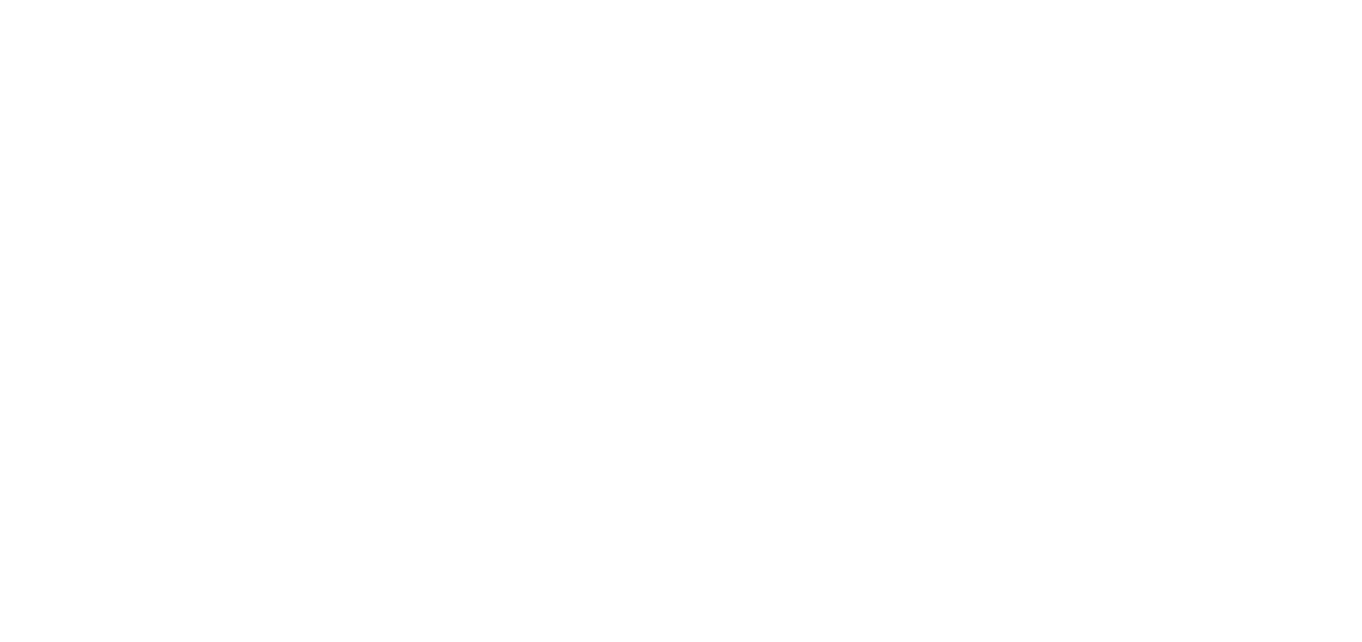 scroll, scrollTop: 0, scrollLeft: 0, axis: both 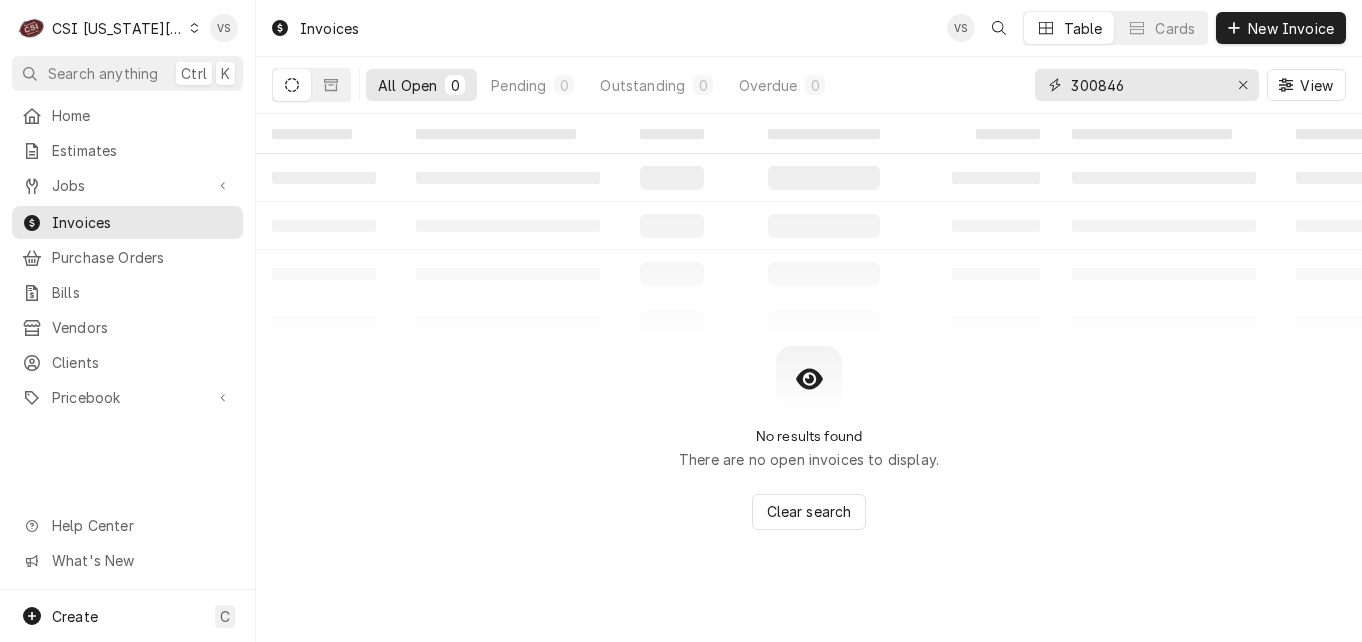 drag, startPoint x: 1142, startPoint y: 83, endPoint x: 963, endPoint y: 85, distance: 179.01117 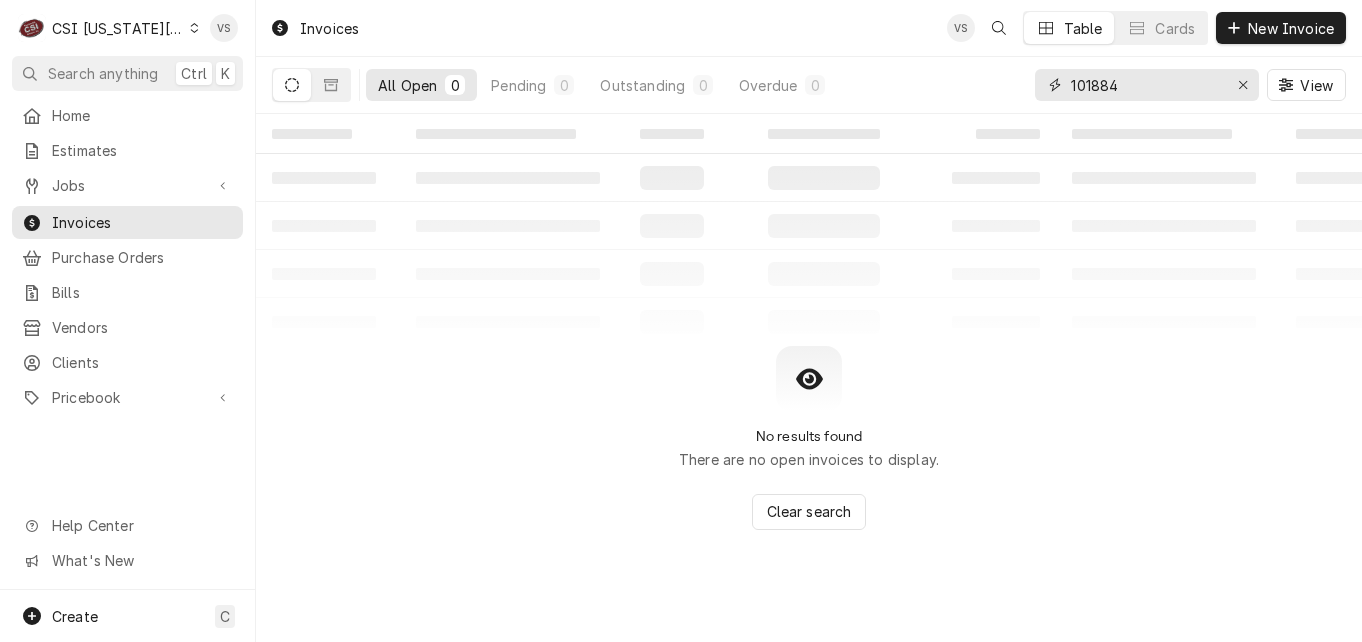 type on "101884" 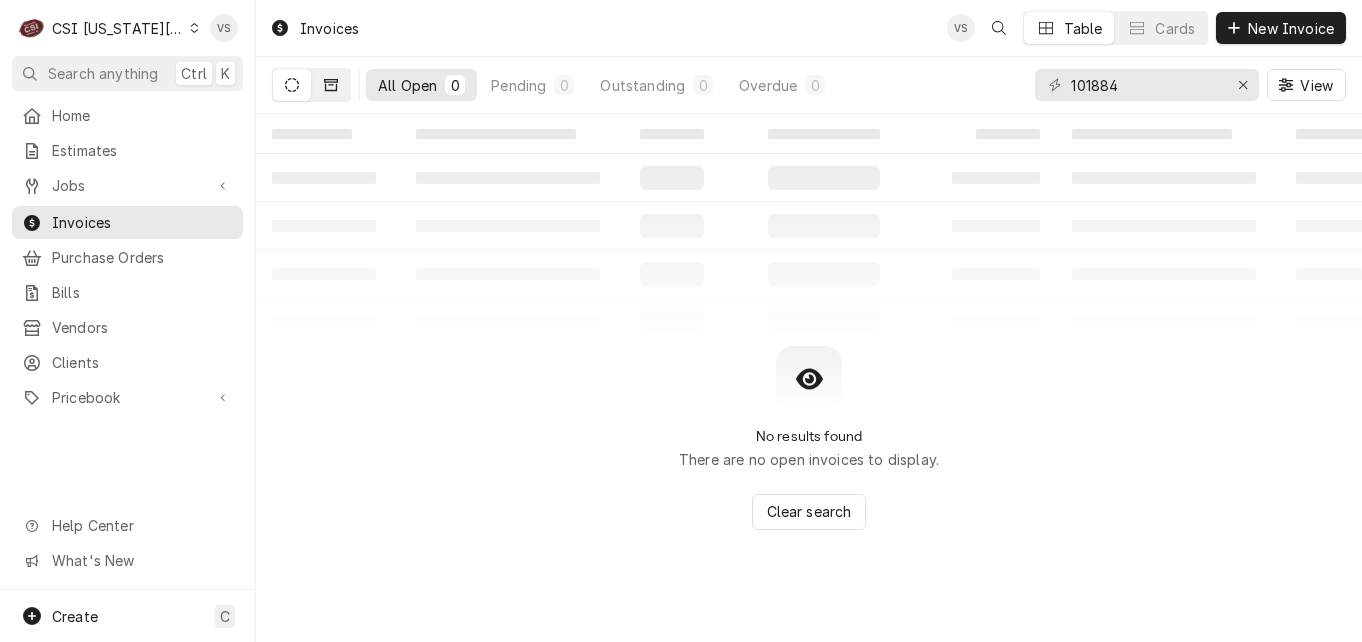 click at bounding box center [331, 85] 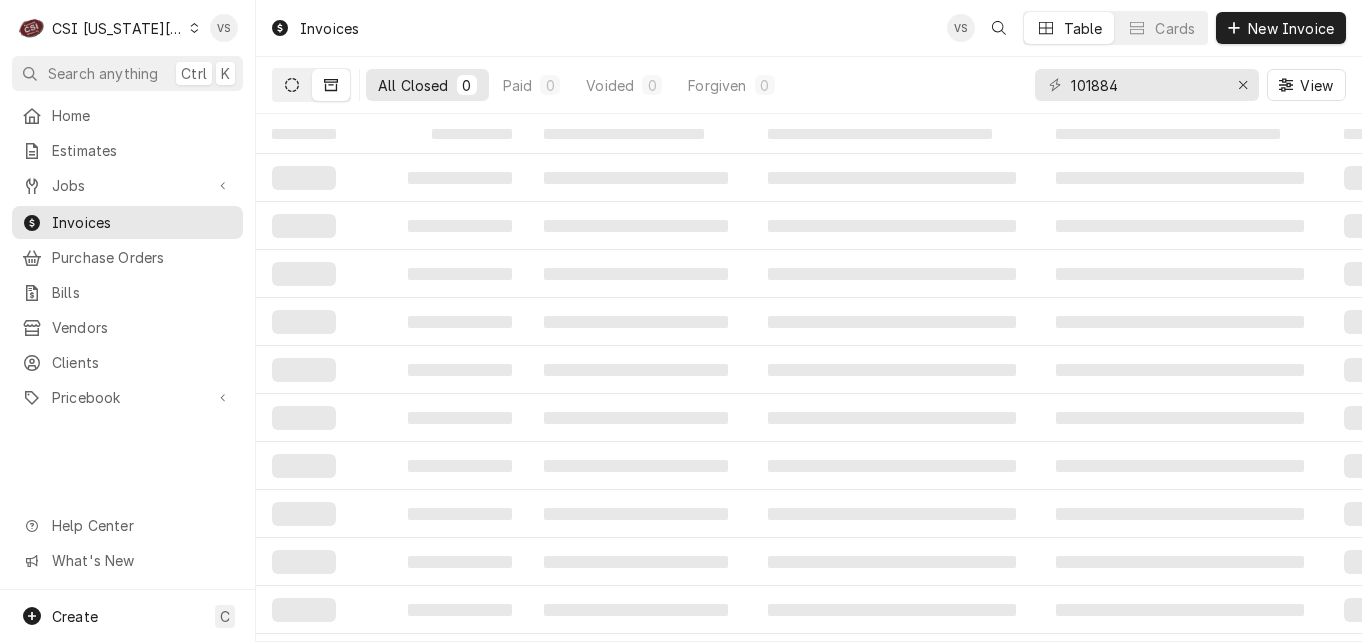click 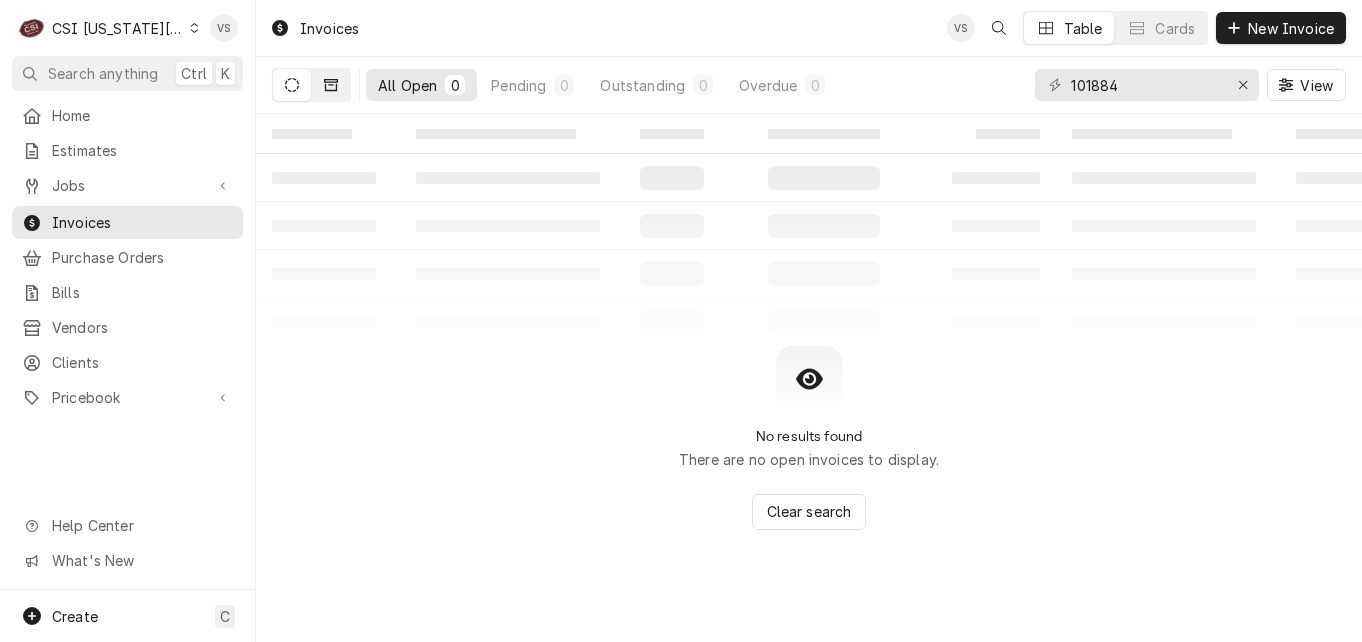 click at bounding box center [331, 85] 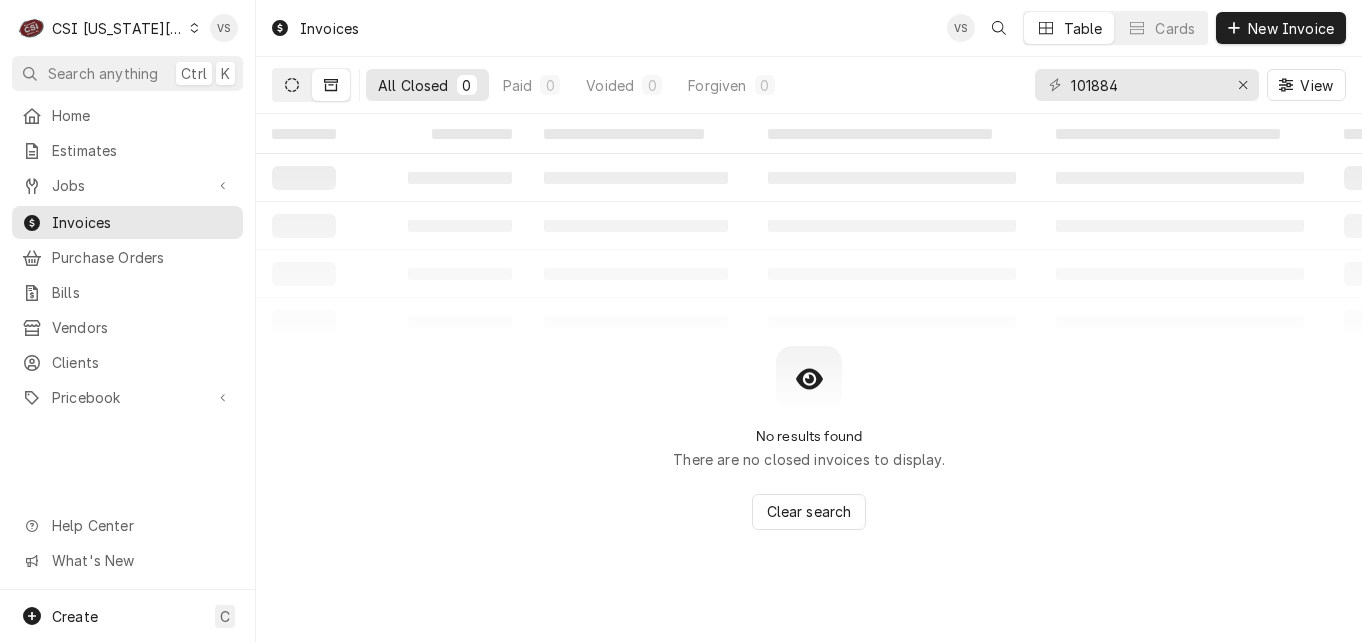 click at bounding box center [292, 85] 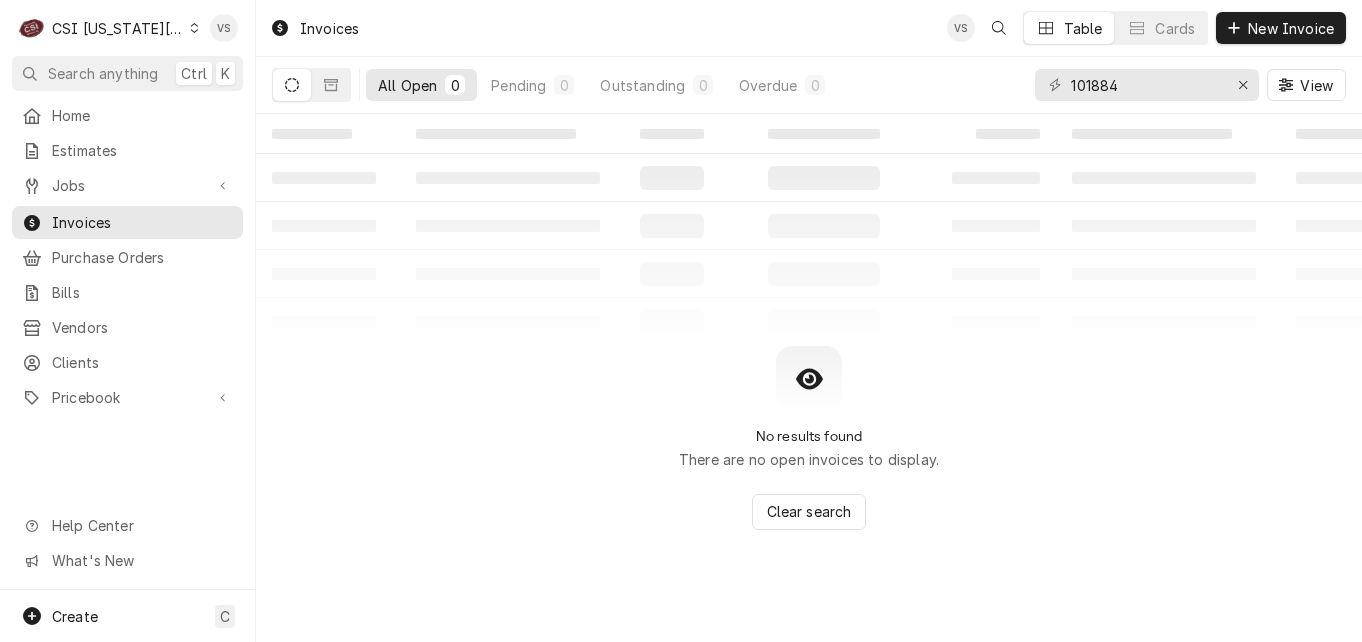 click 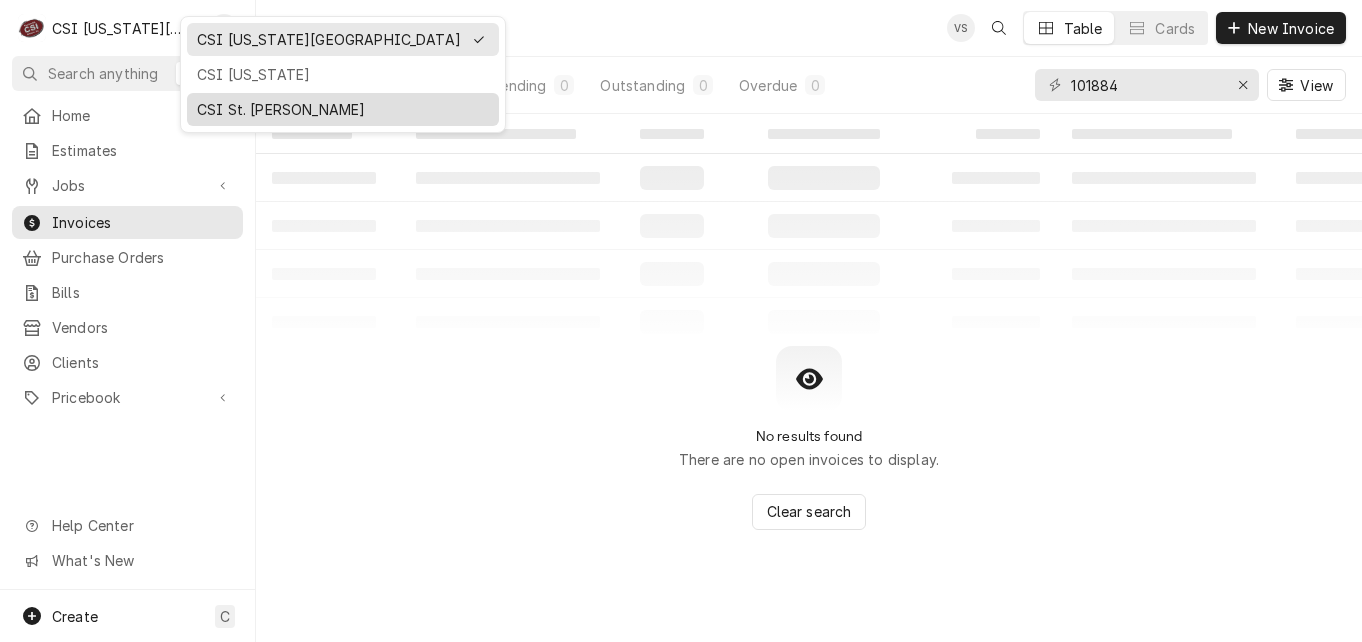click on "CSI St. [PERSON_NAME]" at bounding box center [343, 109] 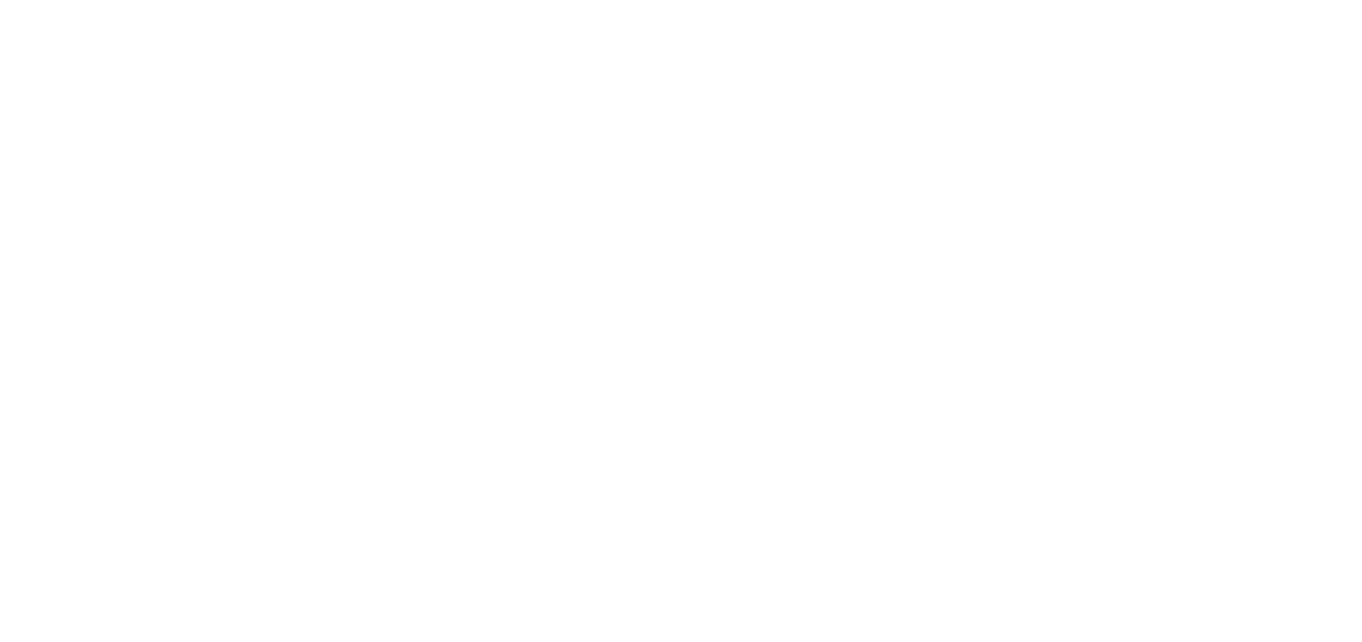 scroll, scrollTop: 0, scrollLeft: 0, axis: both 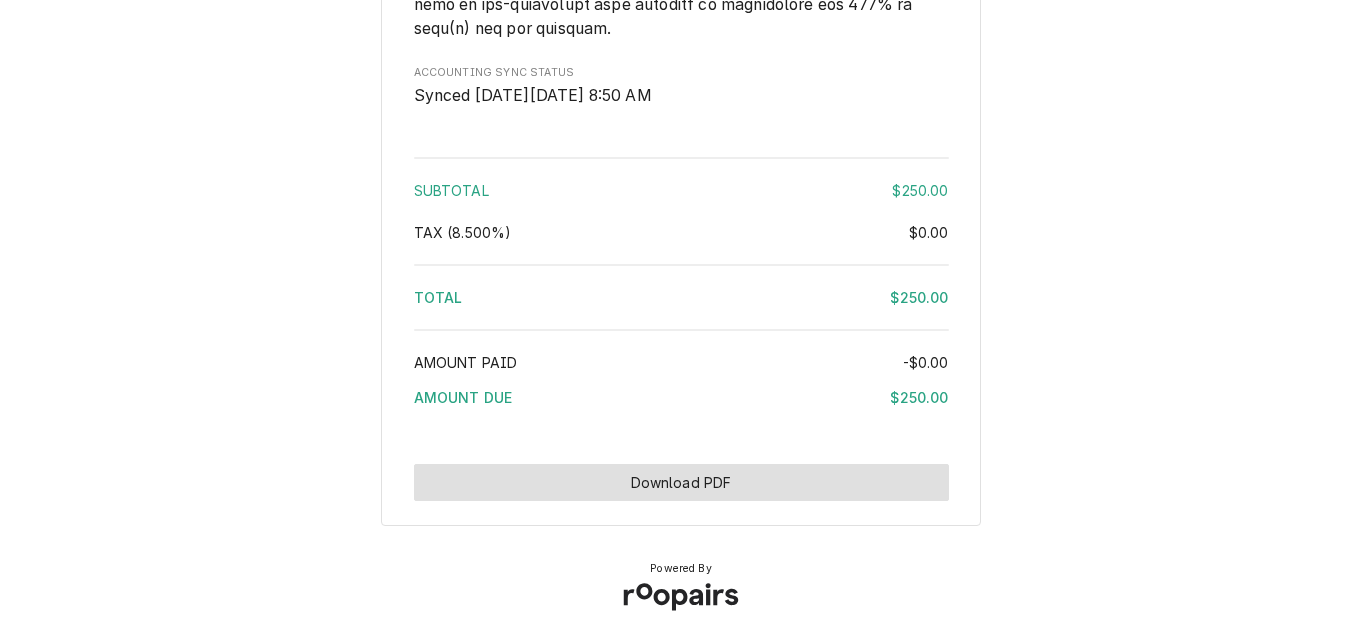 click on "Download PDF" at bounding box center [681, 482] 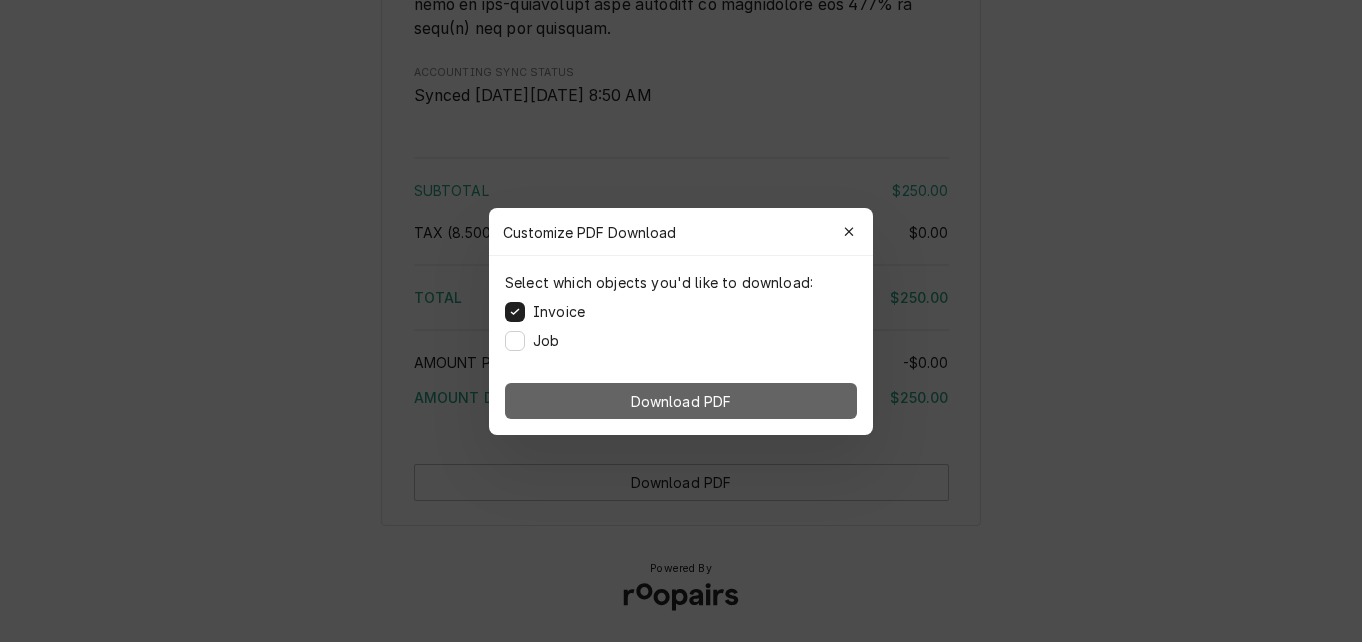 click on "Download PDF" at bounding box center (681, 400) 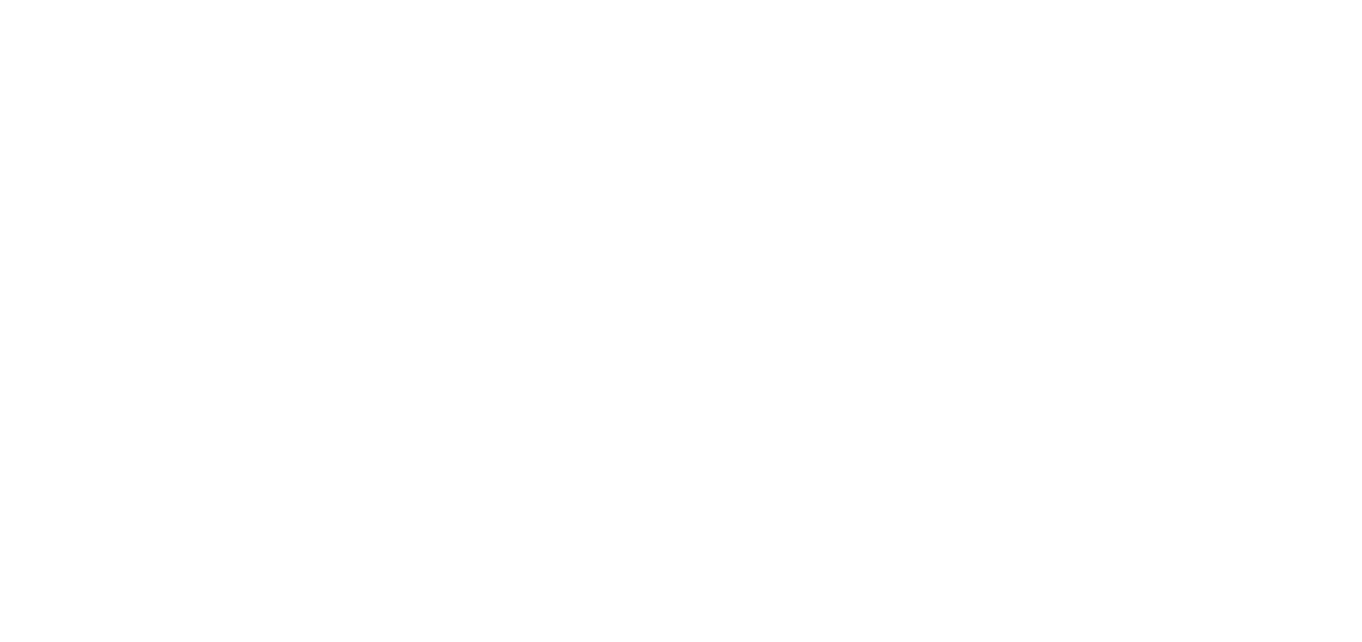 scroll, scrollTop: 0, scrollLeft: 0, axis: both 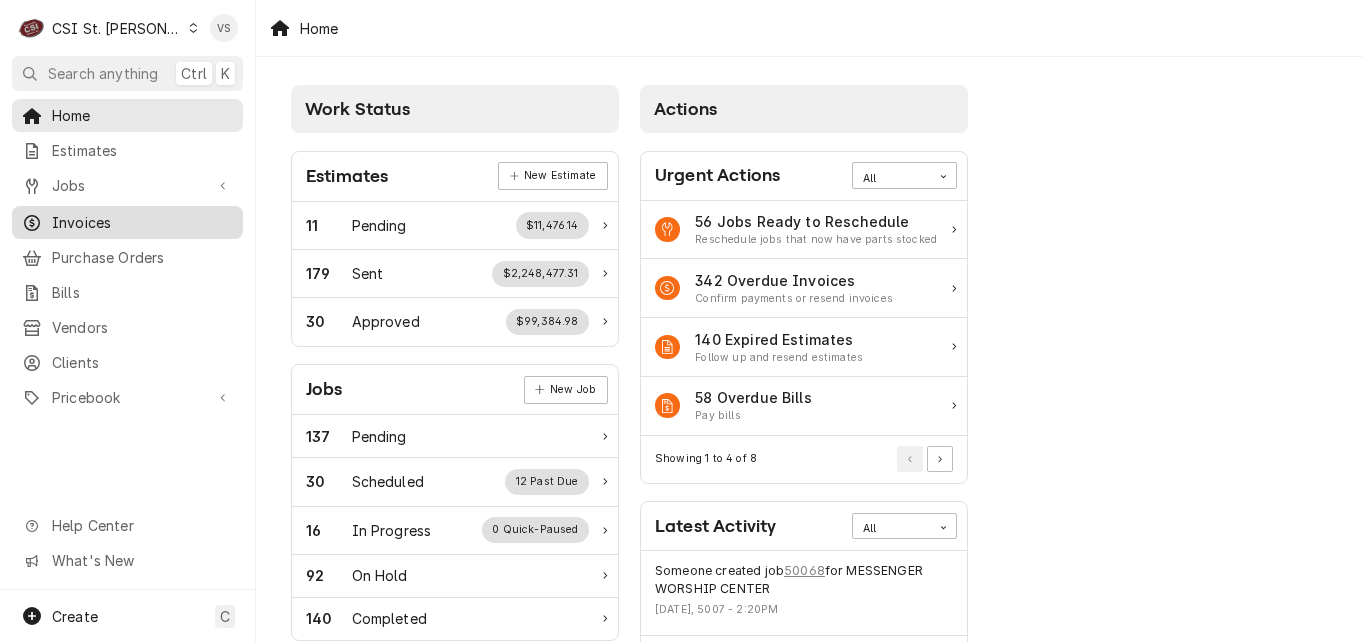 click on "Invoices" at bounding box center (142, 222) 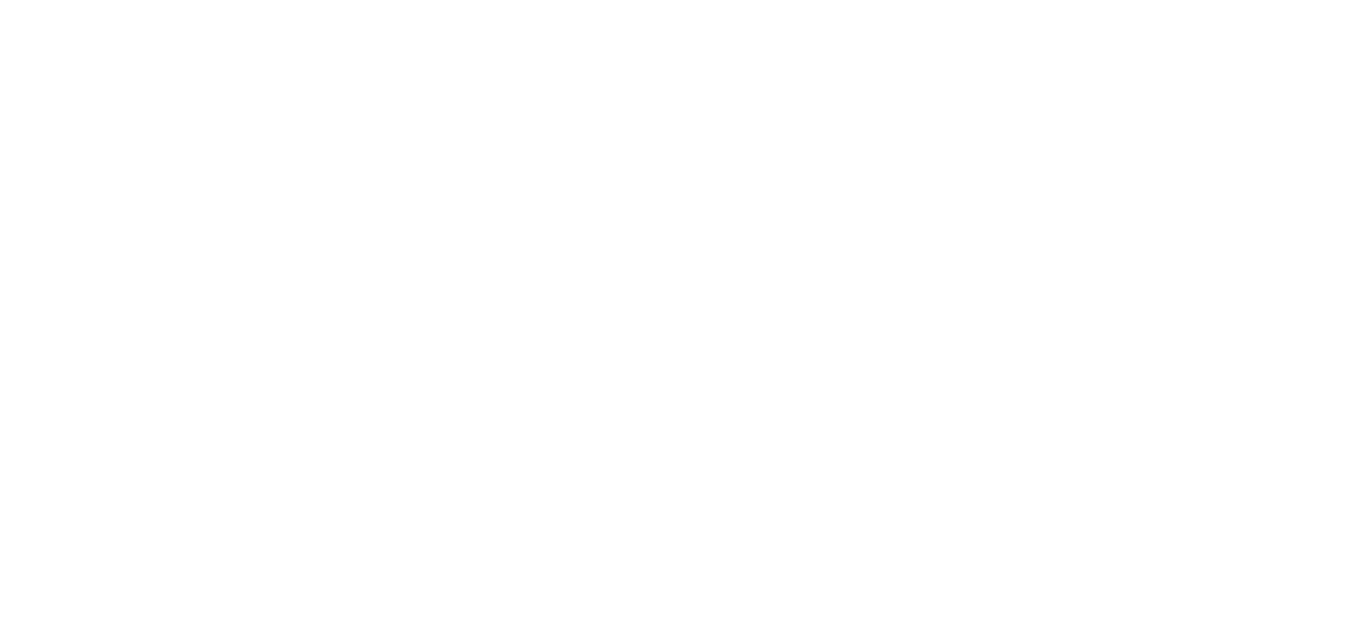 scroll, scrollTop: 0, scrollLeft: 0, axis: both 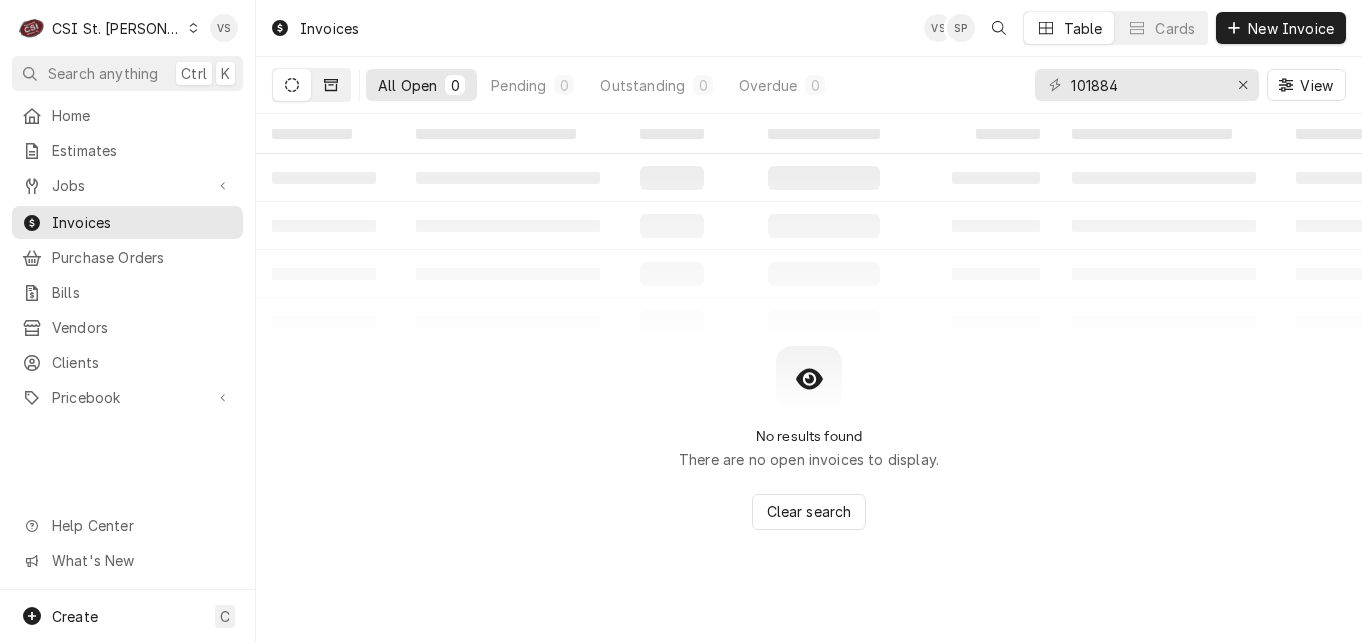 click at bounding box center [331, 85] 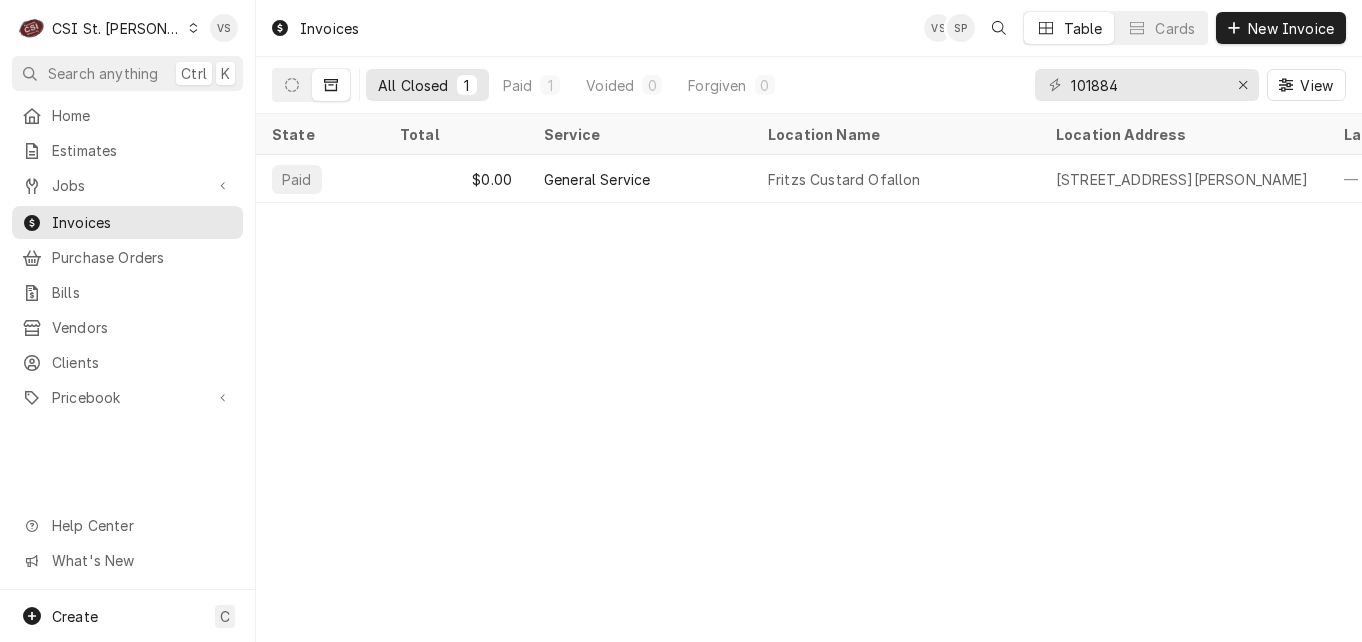 click on "All Closed" at bounding box center [413, 85] 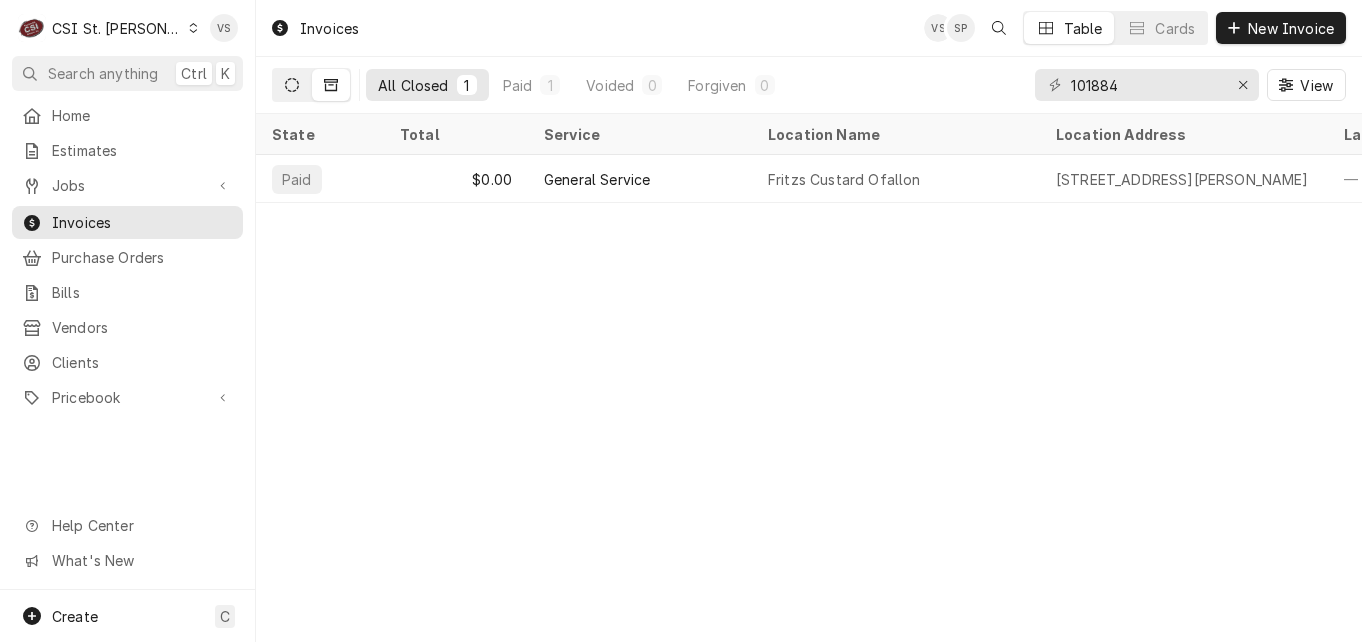 click 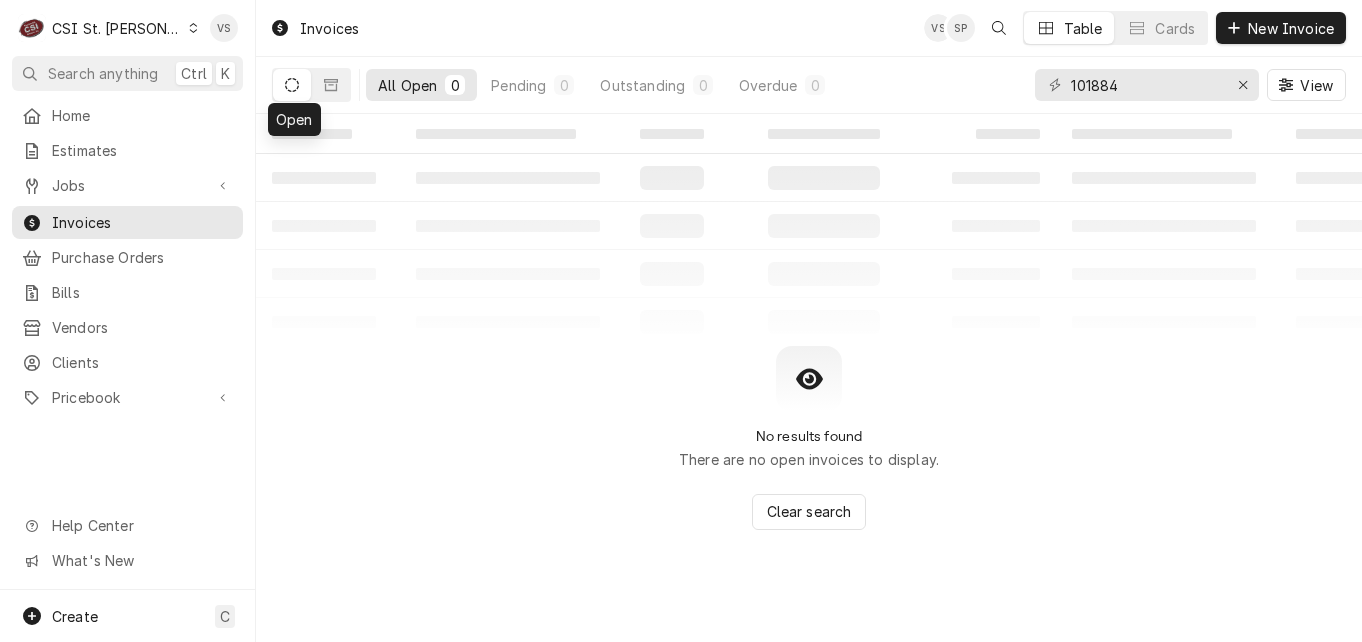 click 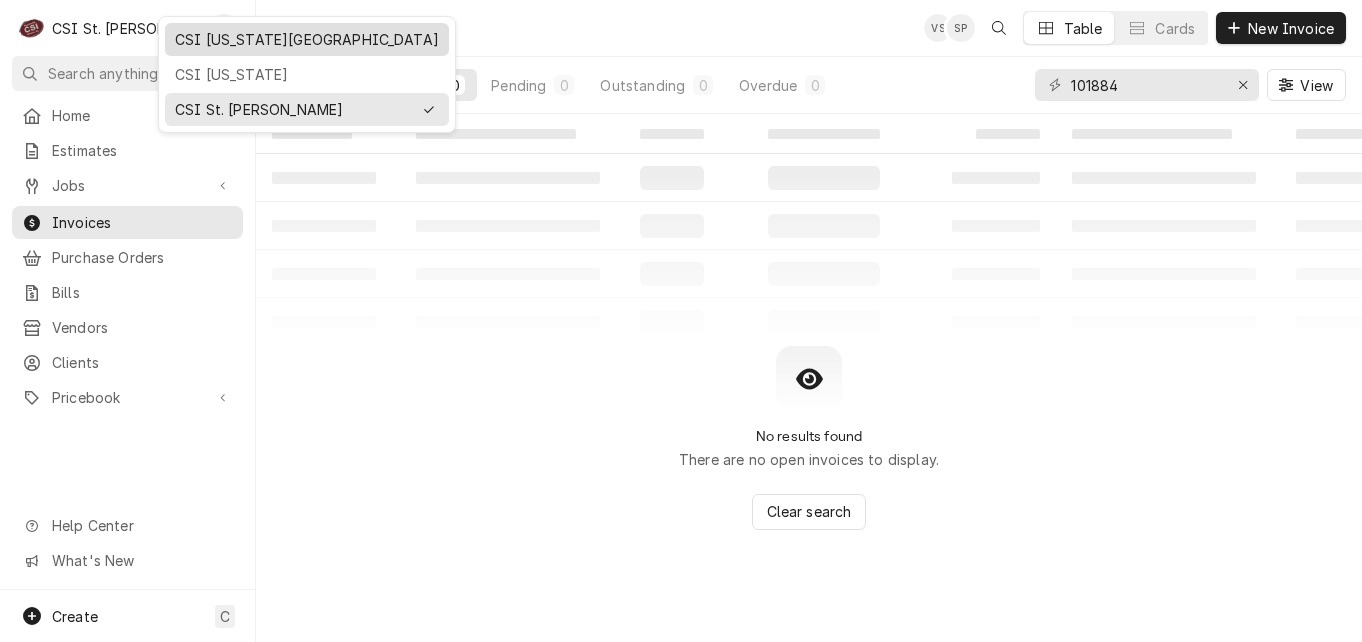 click on "CSI [US_STATE][GEOGRAPHIC_DATA]" at bounding box center (307, 39) 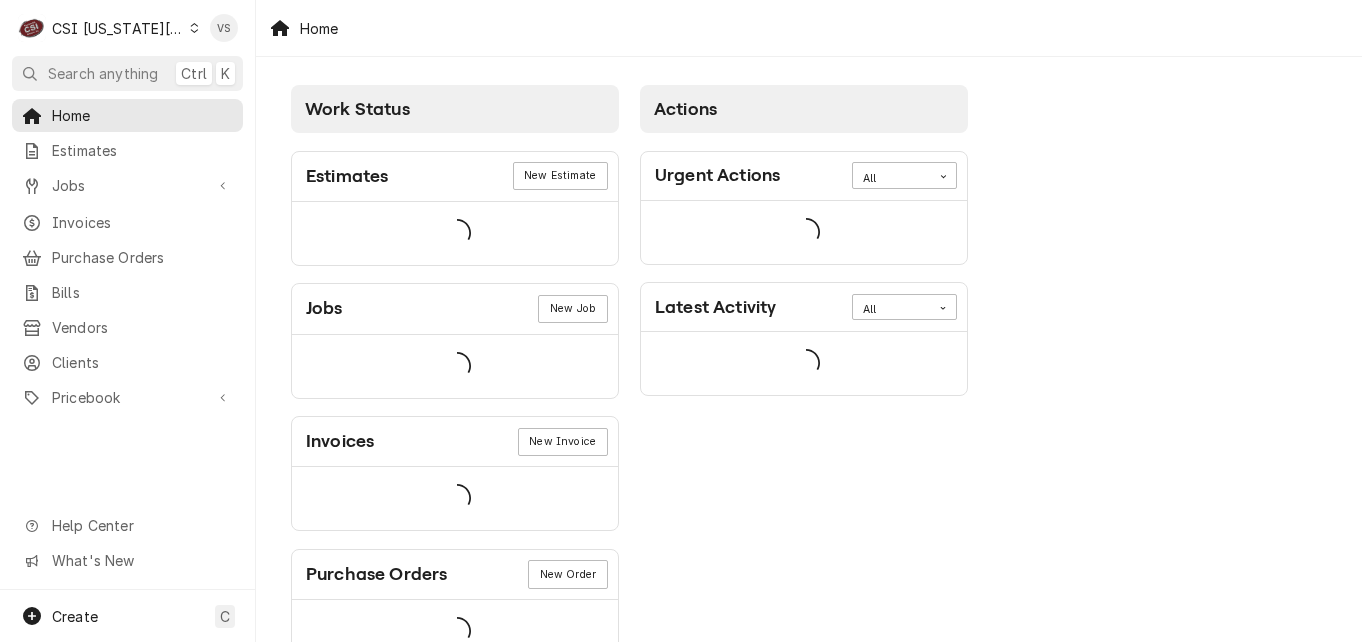 scroll, scrollTop: 0, scrollLeft: 0, axis: both 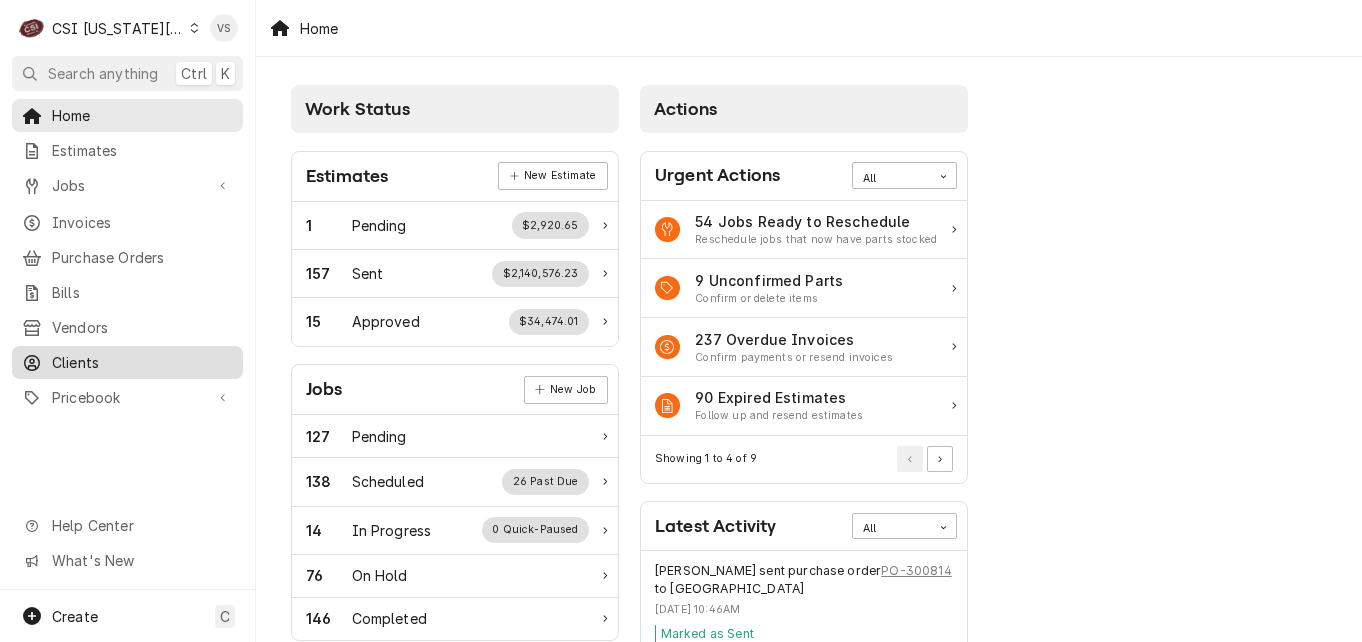 click on "Clients" at bounding box center (127, 362) 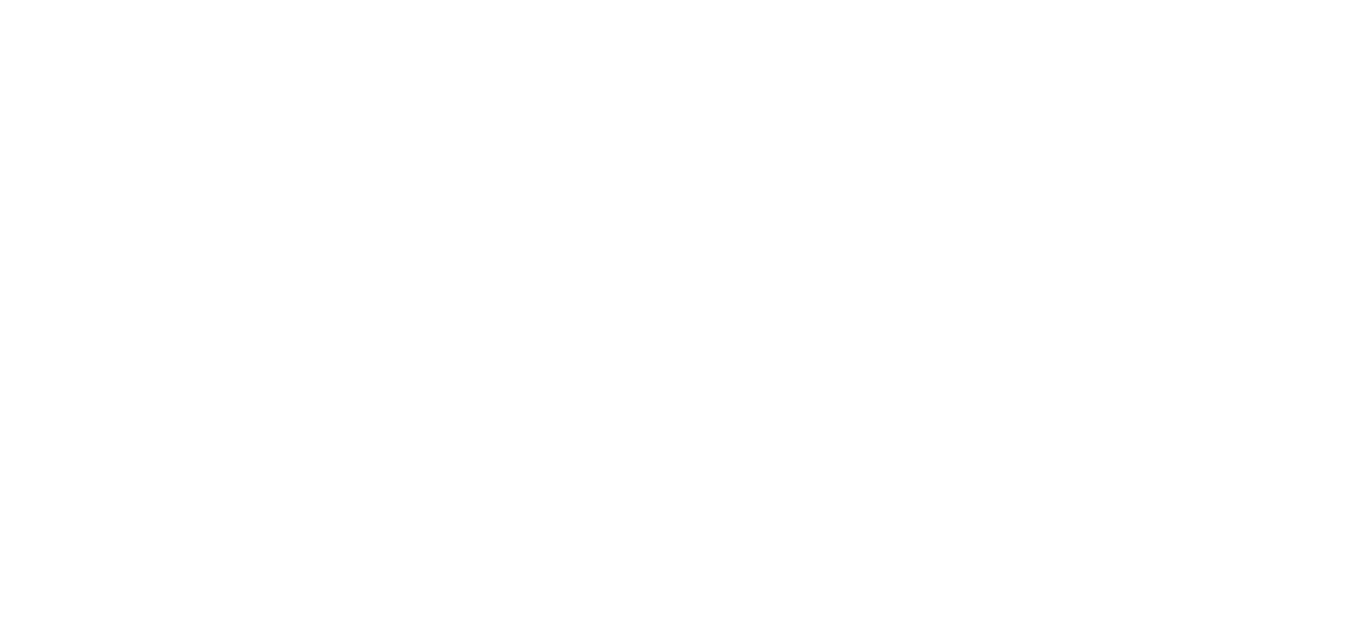 scroll, scrollTop: 0, scrollLeft: 0, axis: both 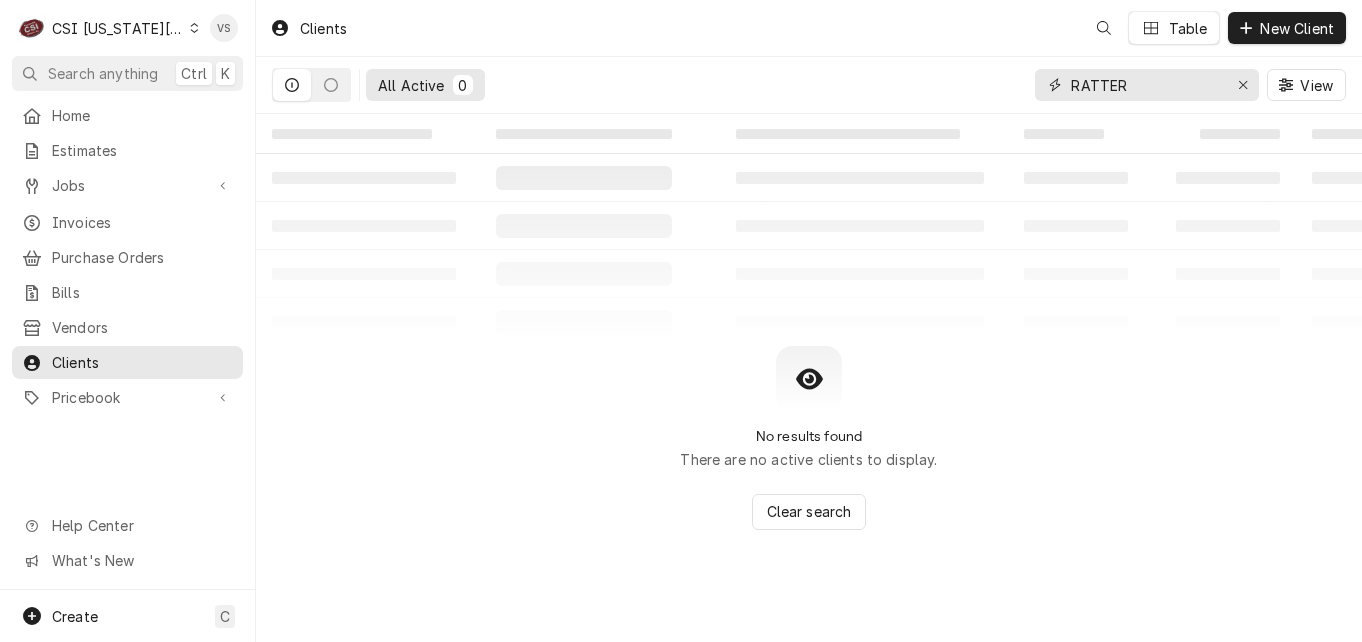 click on "RATTER" at bounding box center (1146, 85) 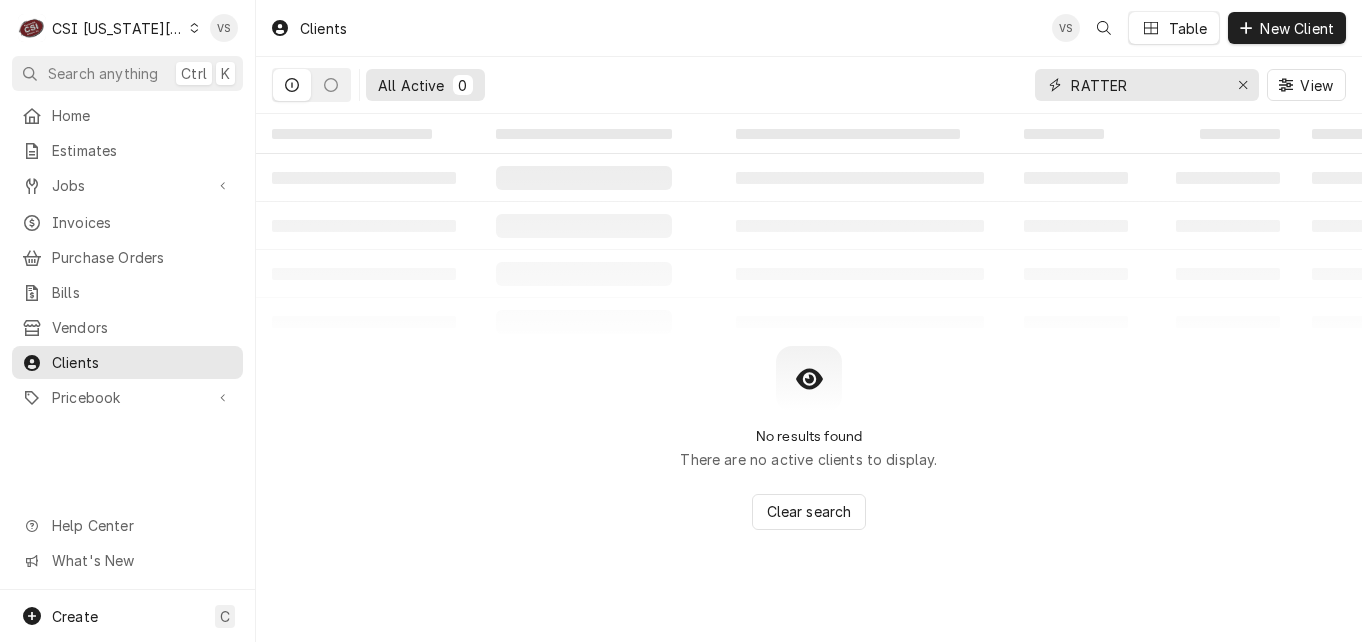 click on "All Active 0 RATTER View" at bounding box center [809, 85] 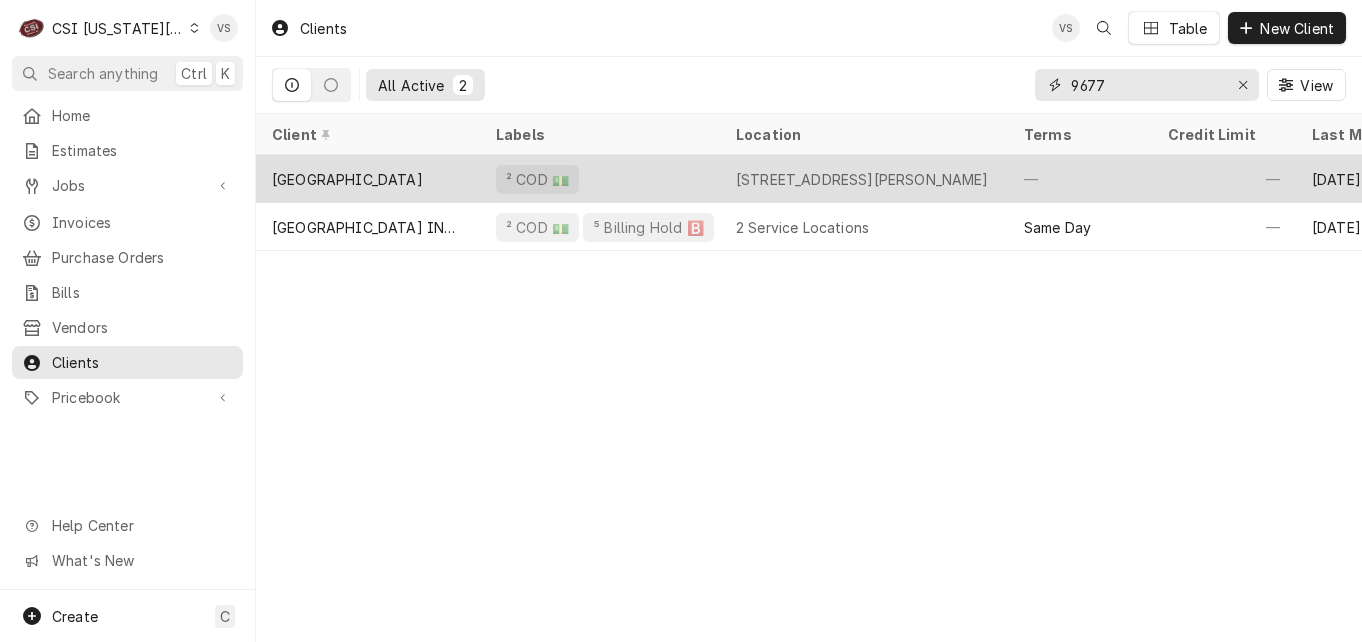 type on "9677" 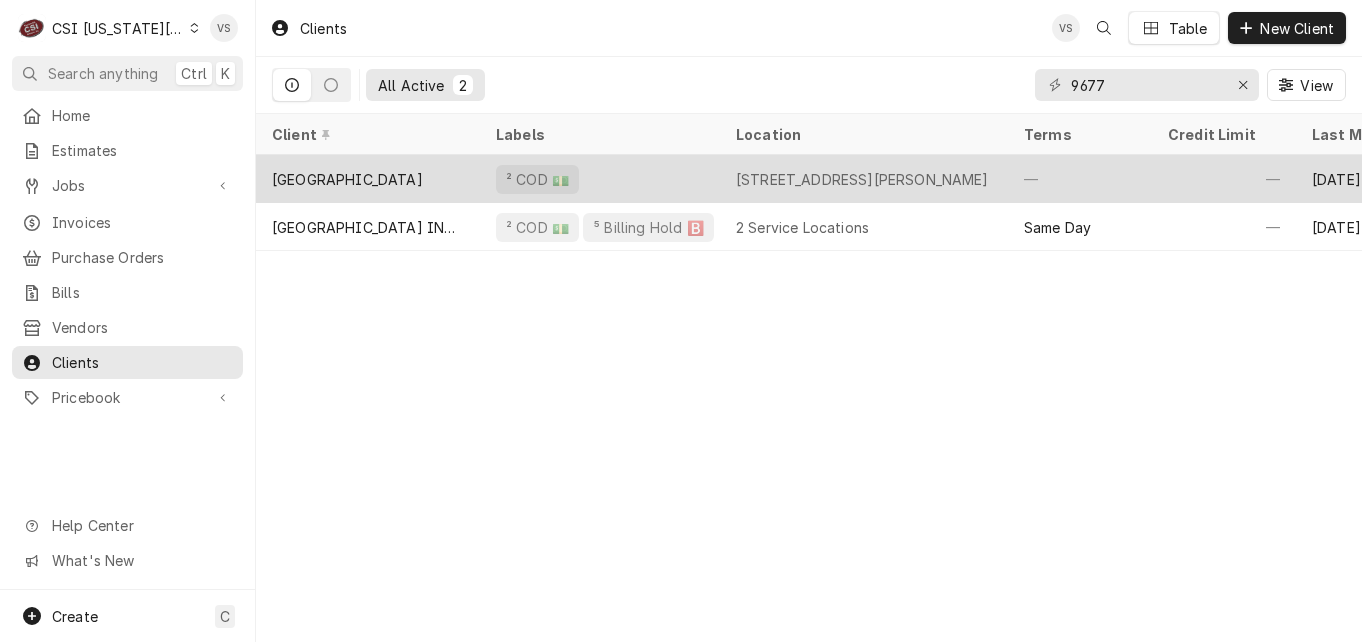 click on "[GEOGRAPHIC_DATA]" at bounding box center (347, 179) 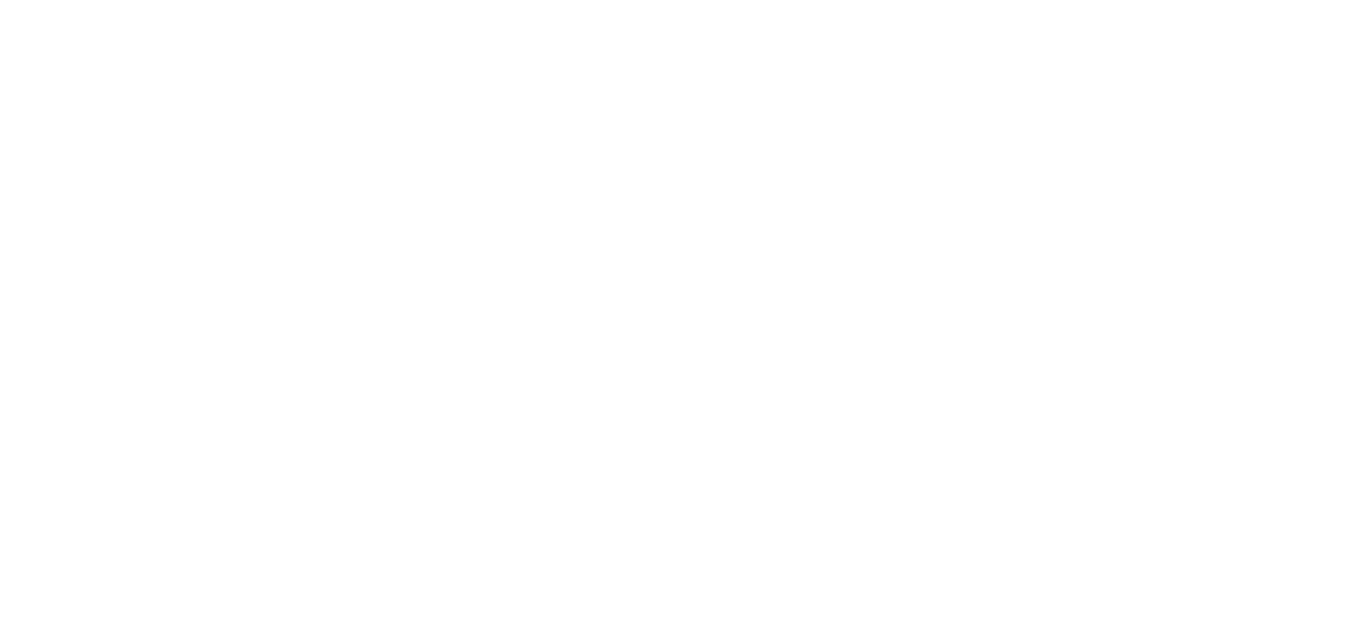 scroll, scrollTop: 0, scrollLeft: 0, axis: both 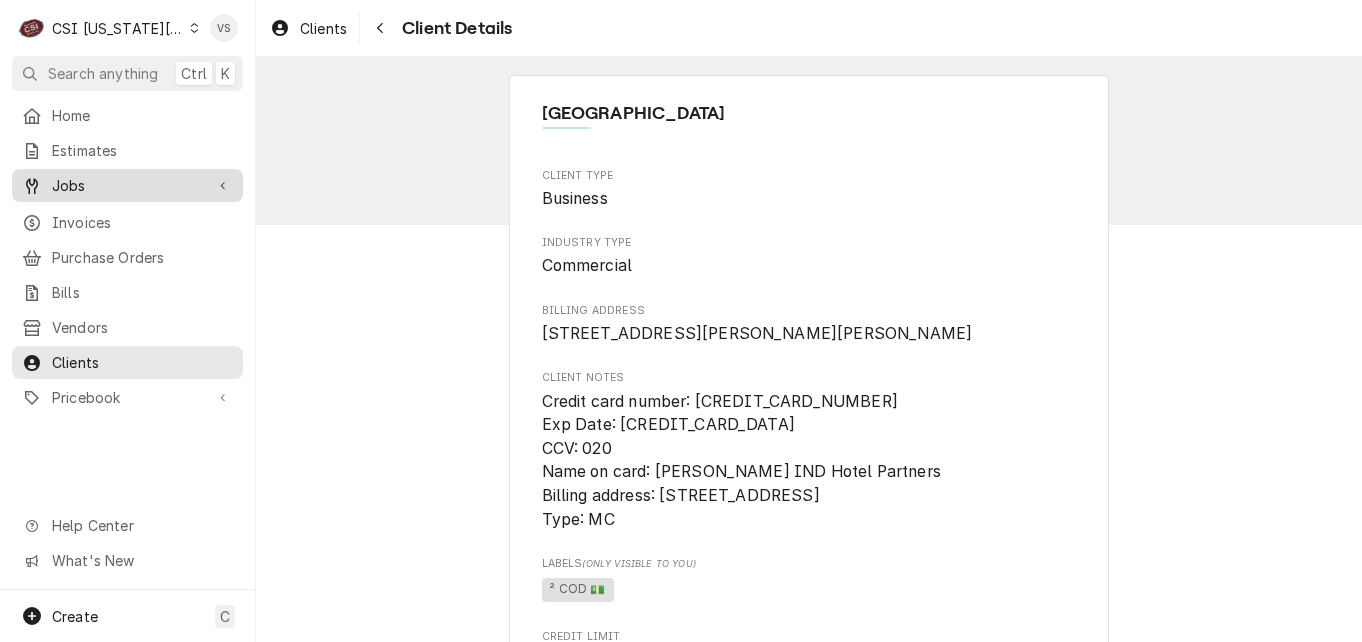 click on "Jobs" at bounding box center [127, 185] 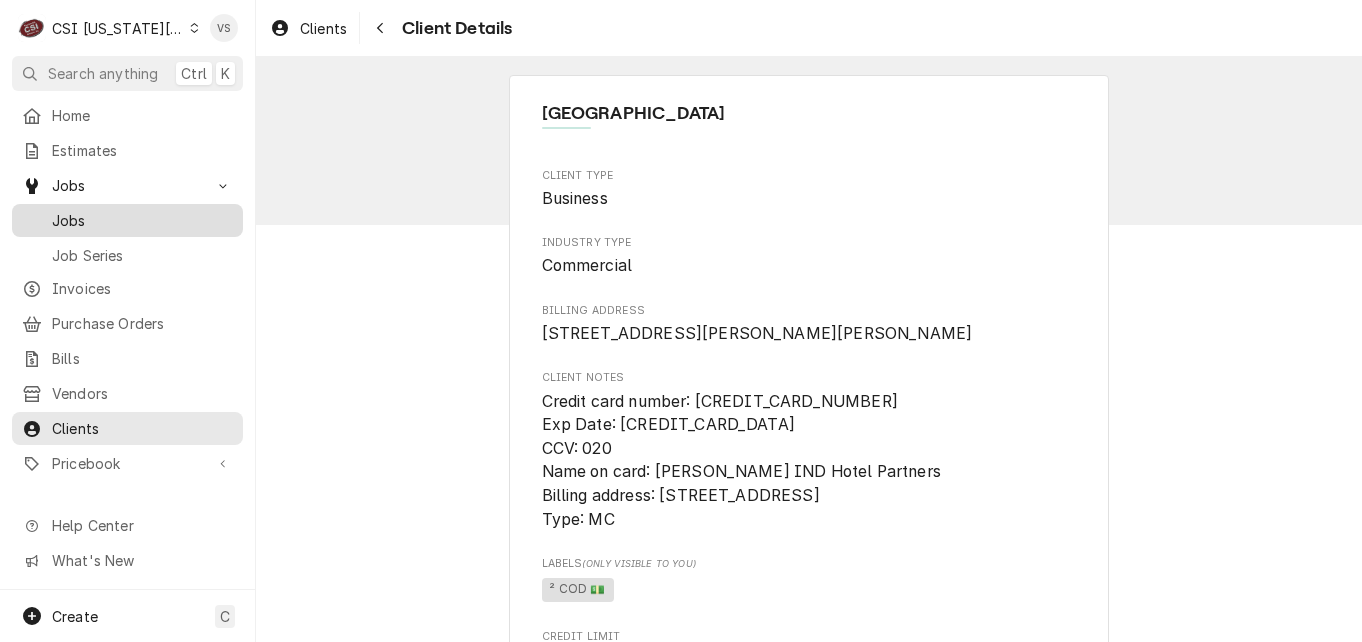 click on "Jobs" at bounding box center [142, 220] 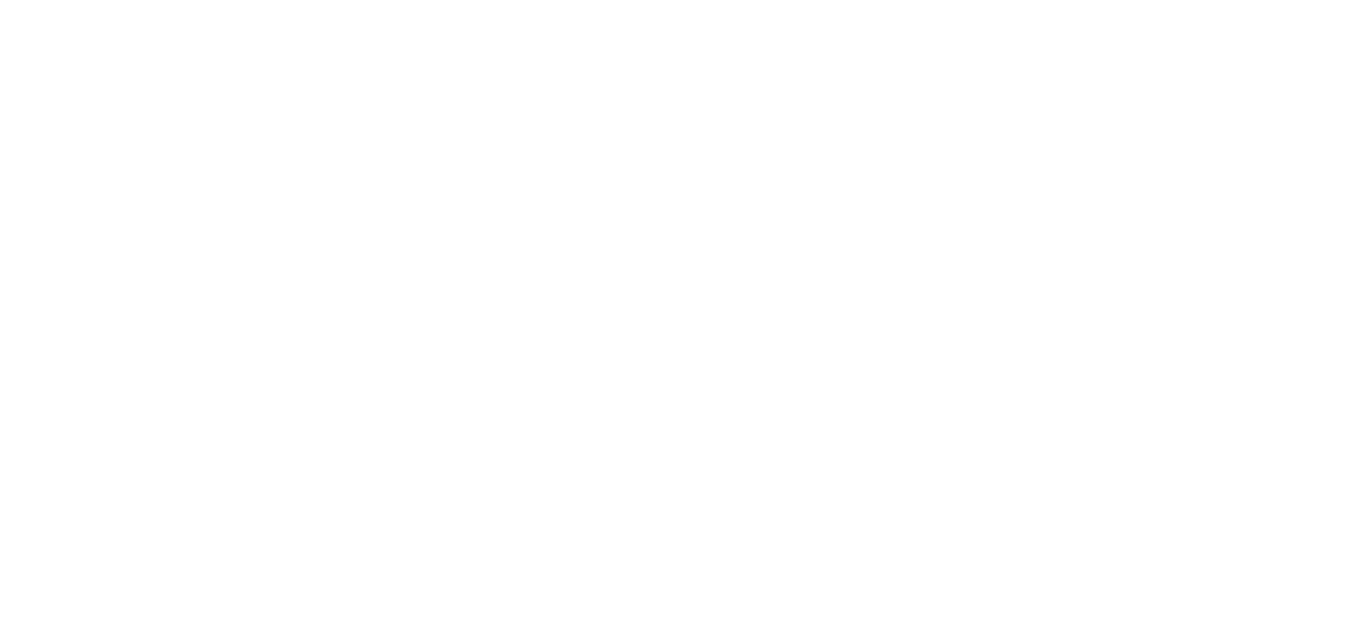 scroll, scrollTop: 0, scrollLeft: 0, axis: both 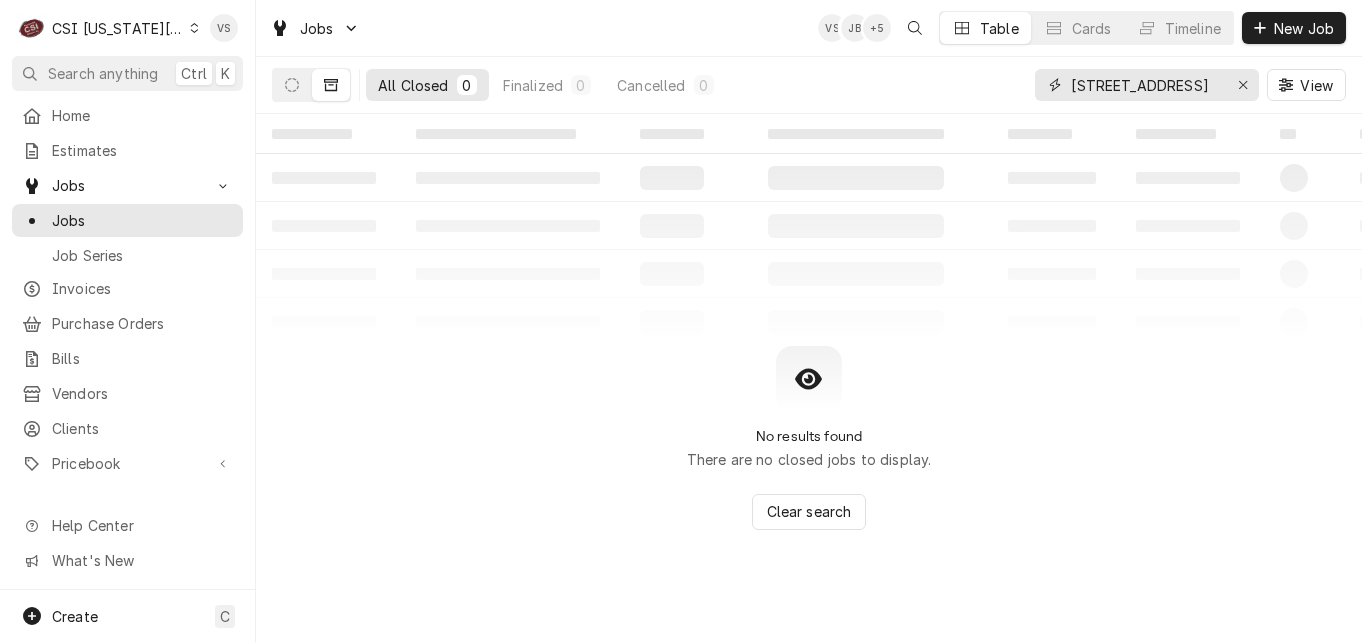 click on "[STREET_ADDRESS]" at bounding box center (1146, 85) 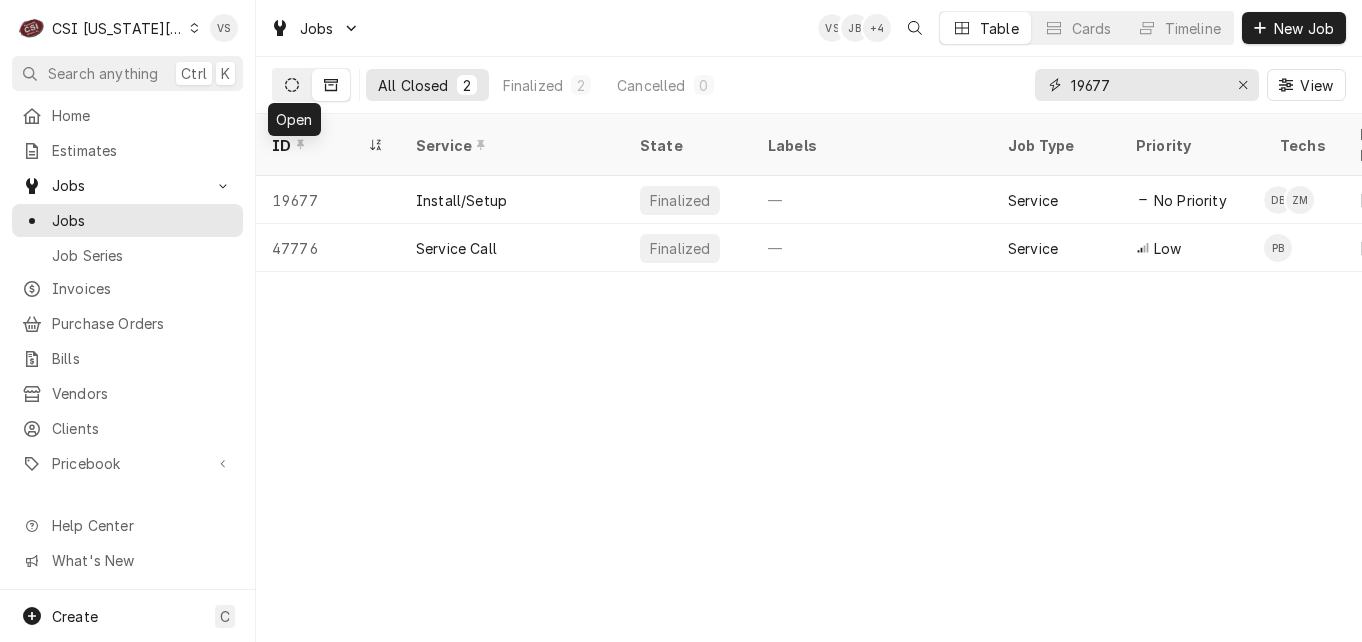 type on "19677" 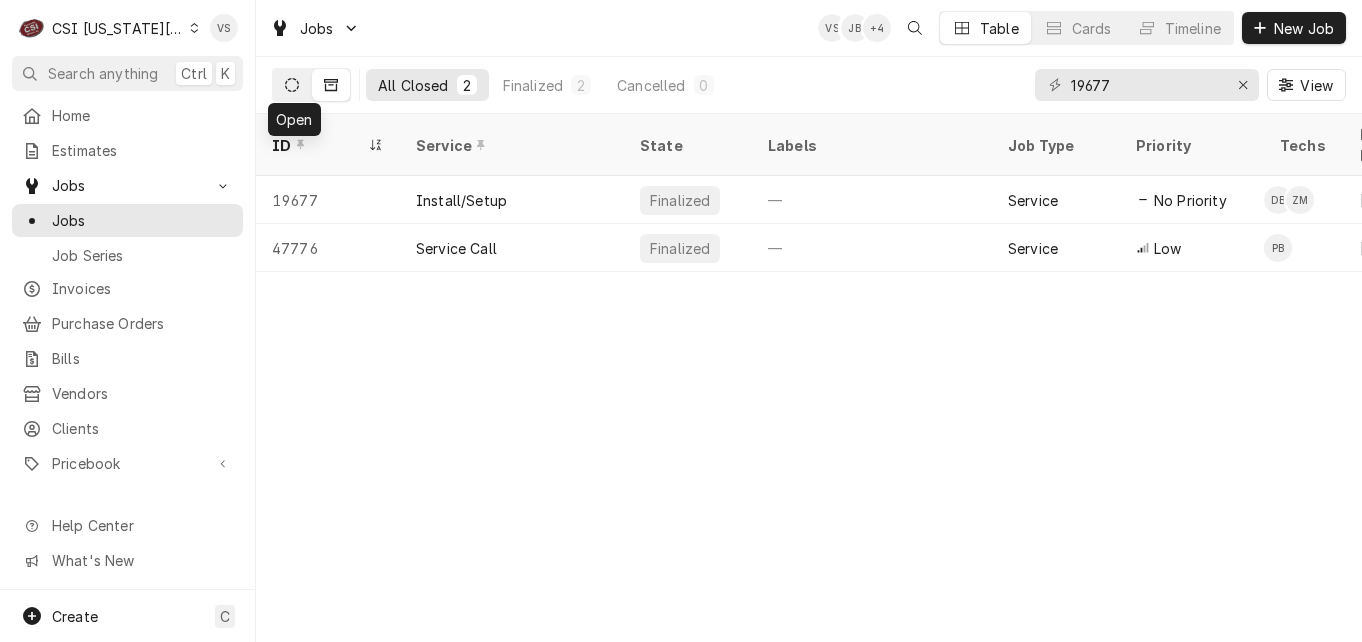 click at bounding box center [292, 85] 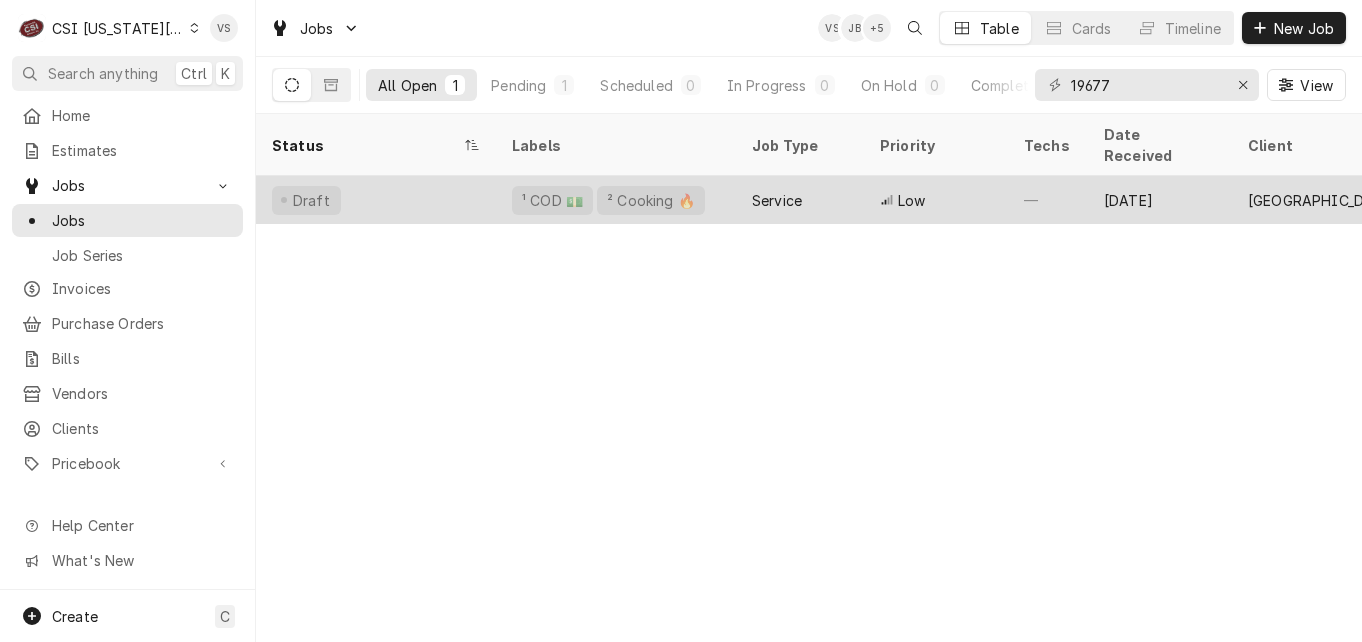 click on "Draft" at bounding box center [376, 200] 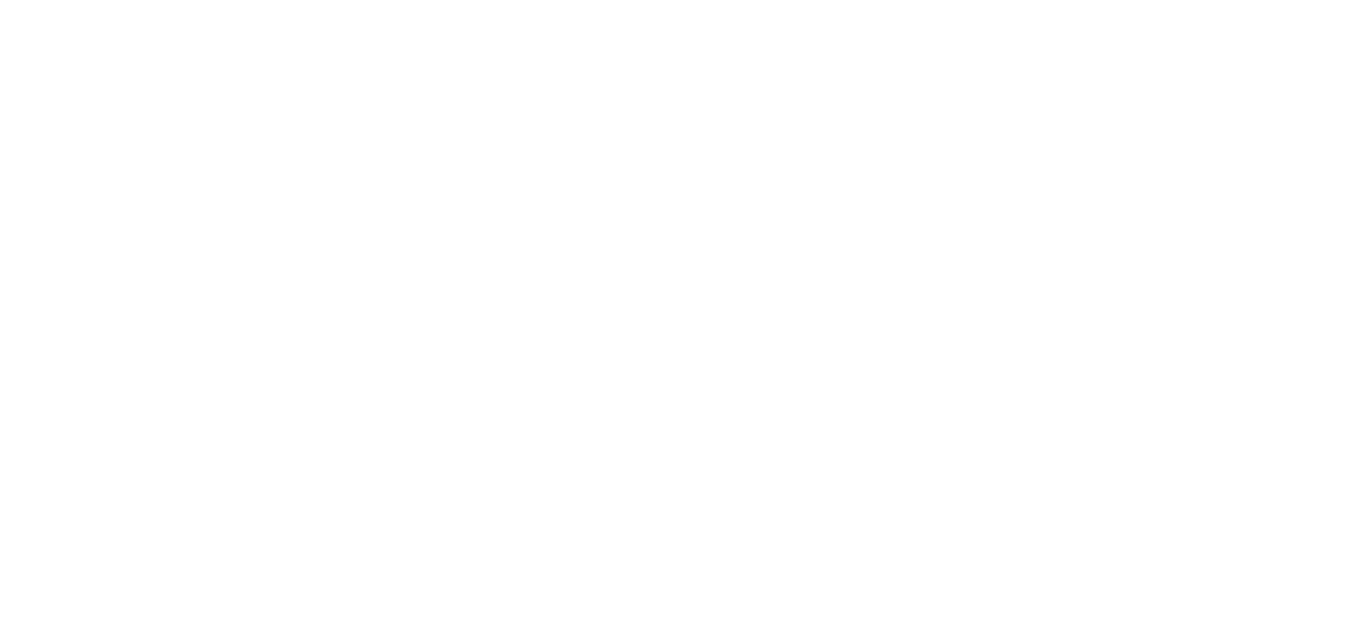 scroll, scrollTop: 0, scrollLeft: 0, axis: both 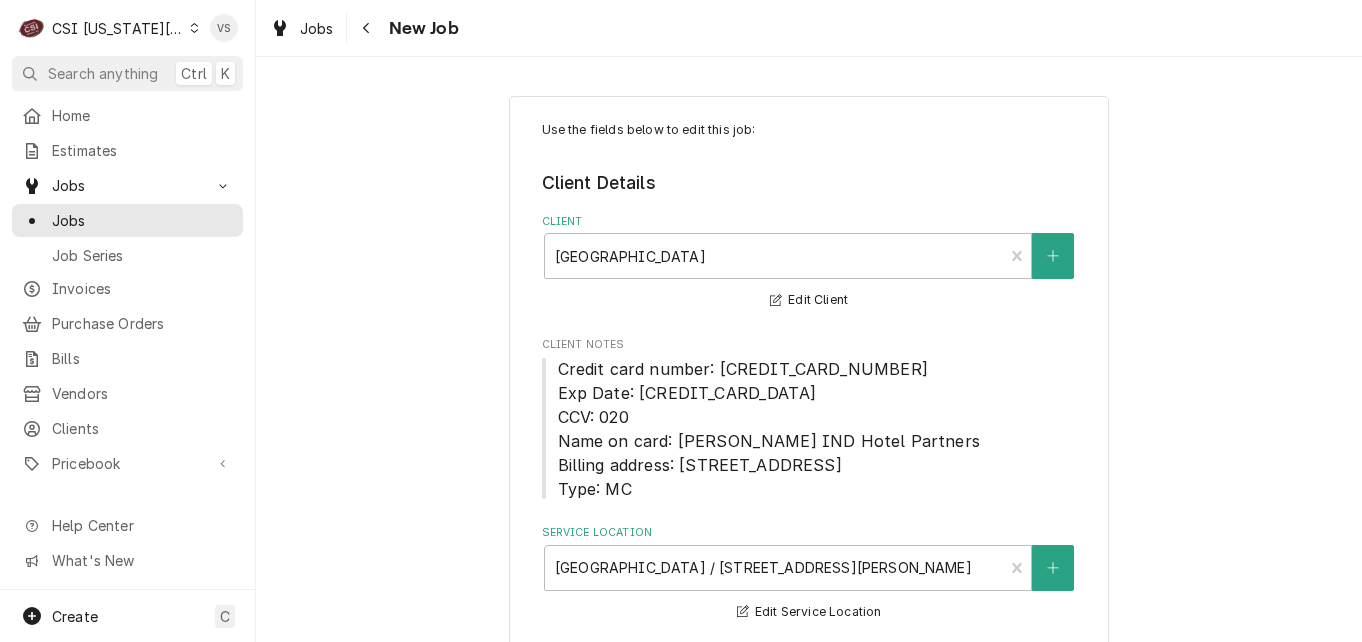 type on "x" 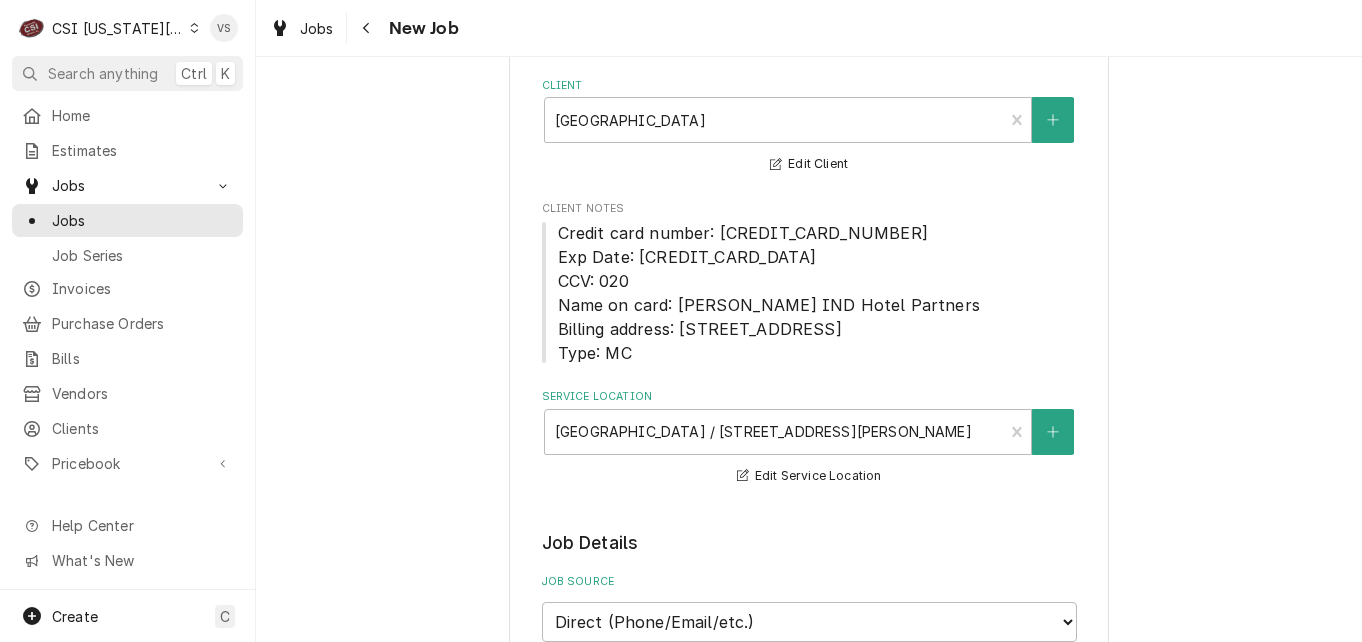 scroll, scrollTop: 300, scrollLeft: 0, axis: vertical 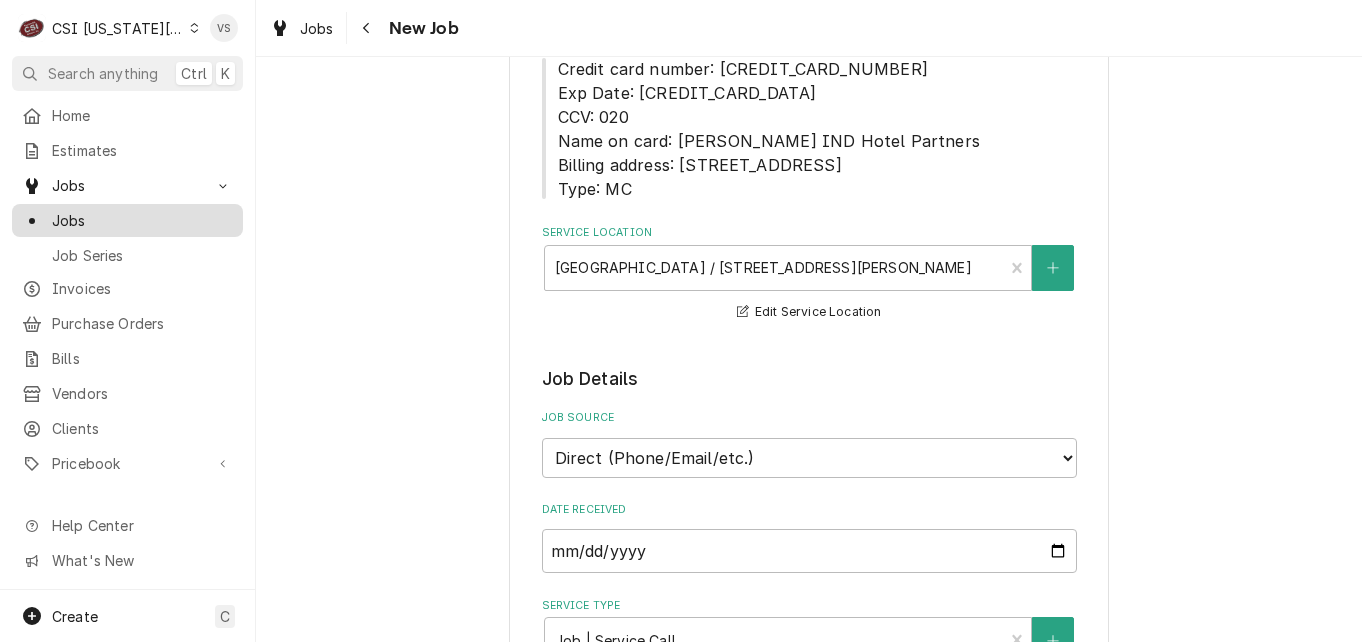 click on "Jobs" at bounding box center [142, 220] 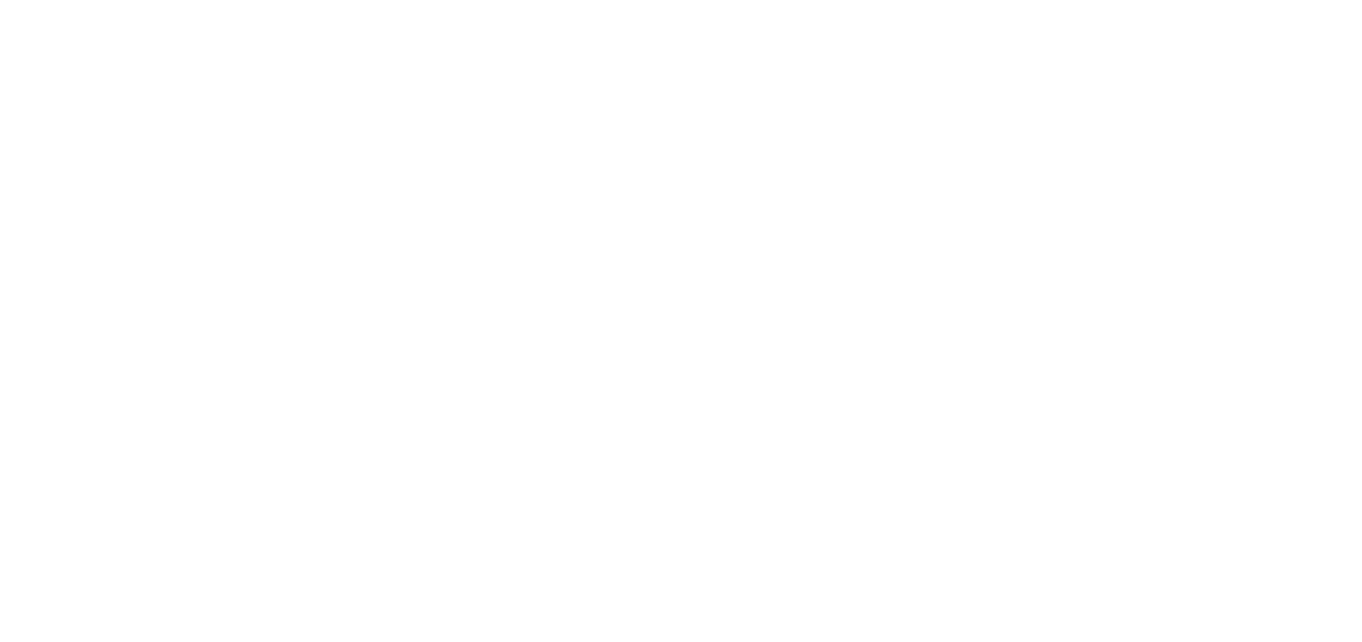 scroll, scrollTop: 0, scrollLeft: 0, axis: both 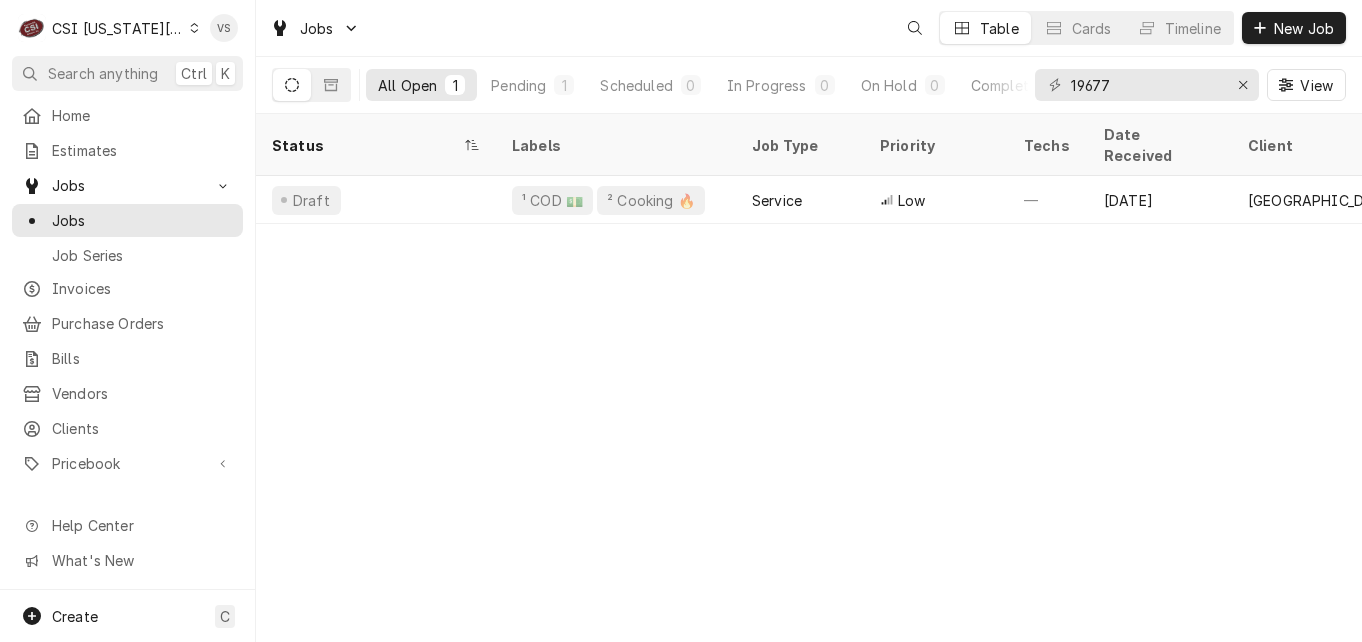click on "Clients" at bounding box center (142, 428) 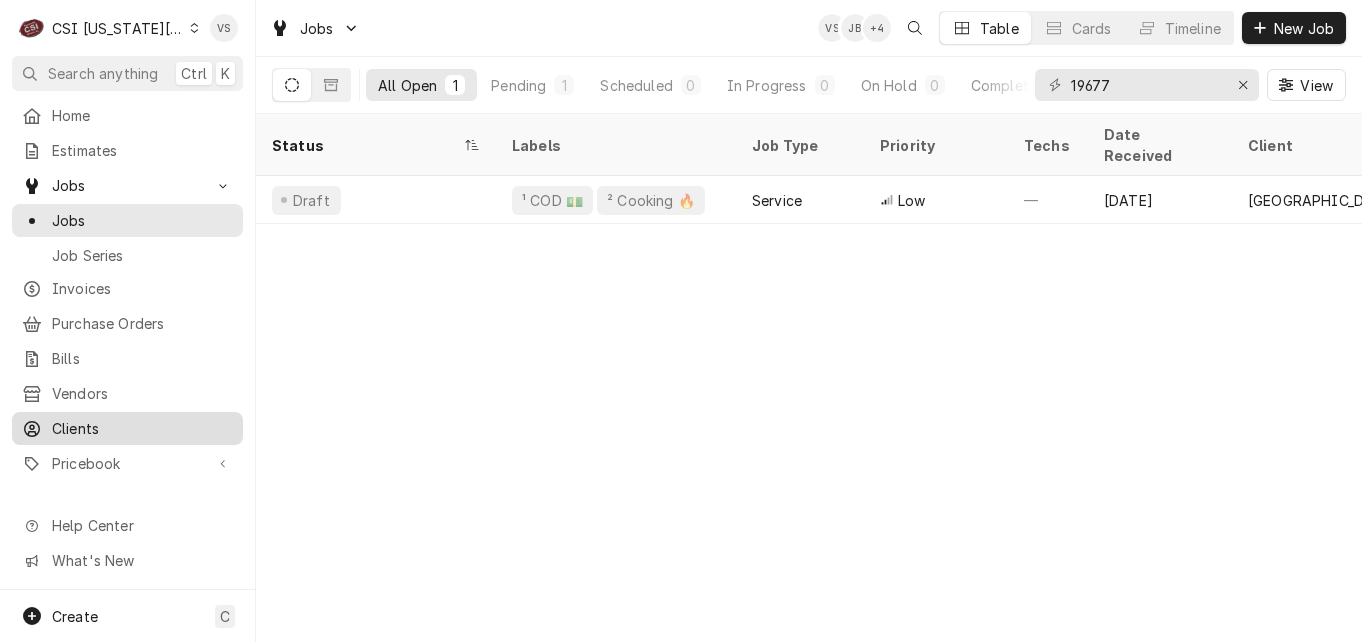 click on "Clients" at bounding box center [142, 428] 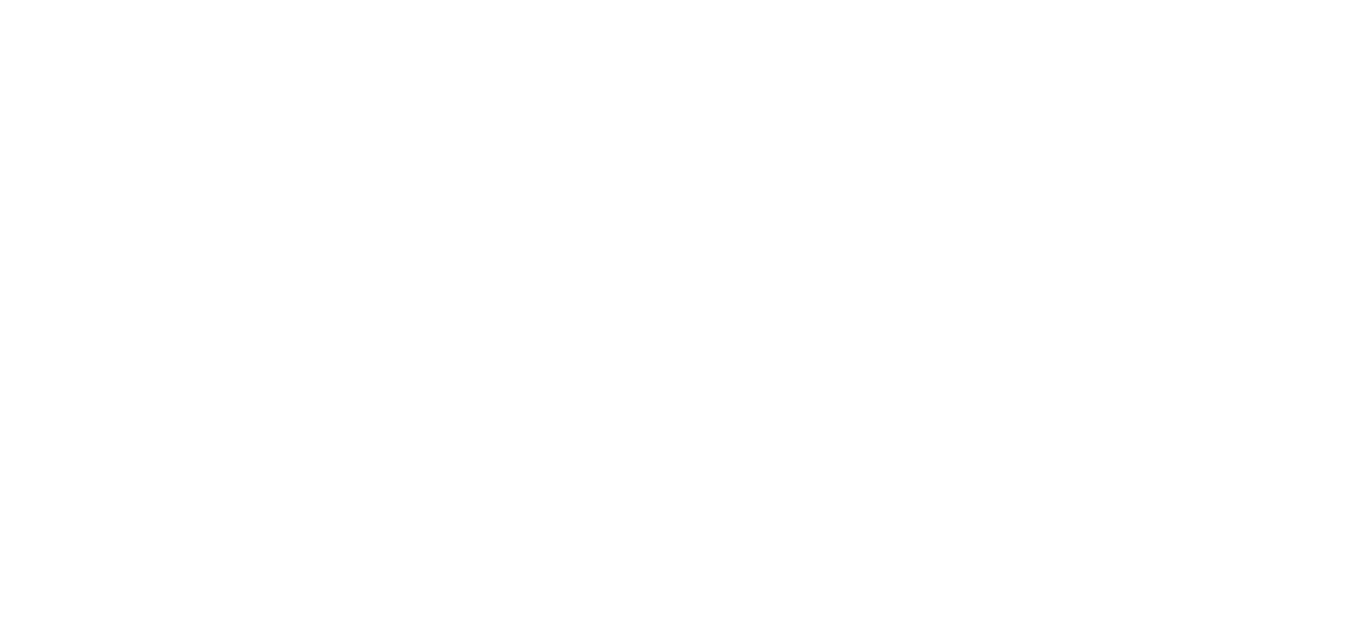 scroll, scrollTop: 0, scrollLeft: 0, axis: both 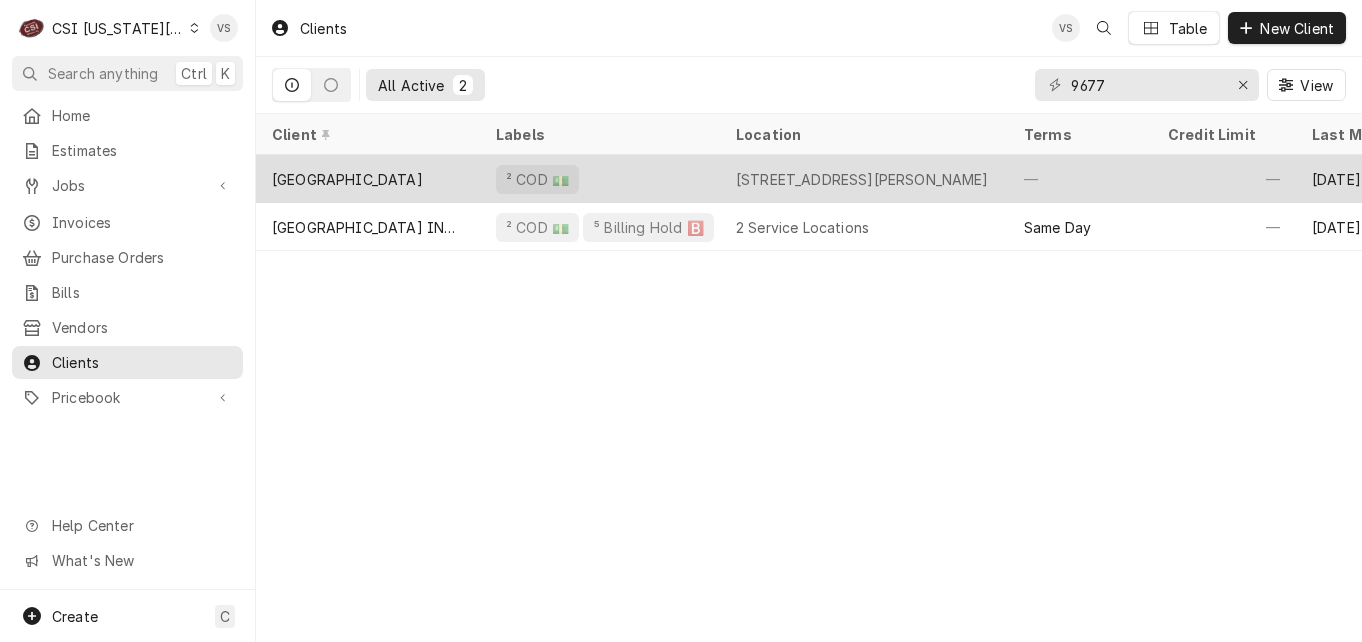 click on "[GEOGRAPHIC_DATA]" at bounding box center [347, 179] 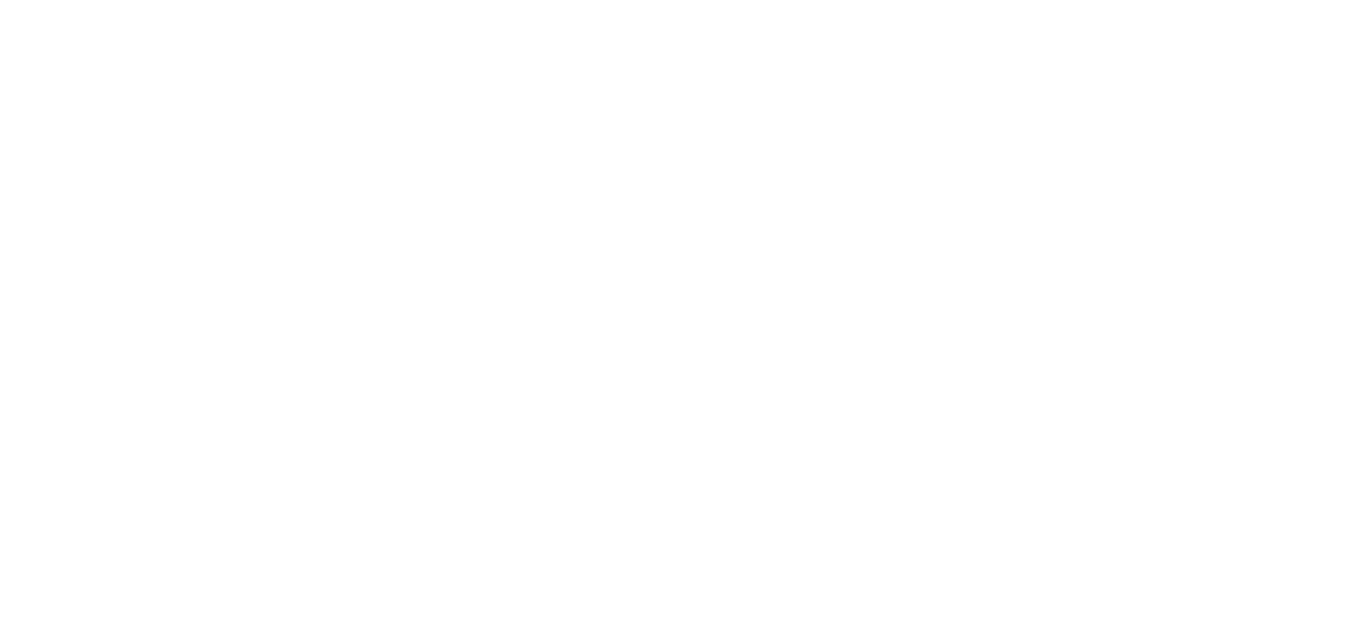 scroll, scrollTop: 0, scrollLeft: 0, axis: both 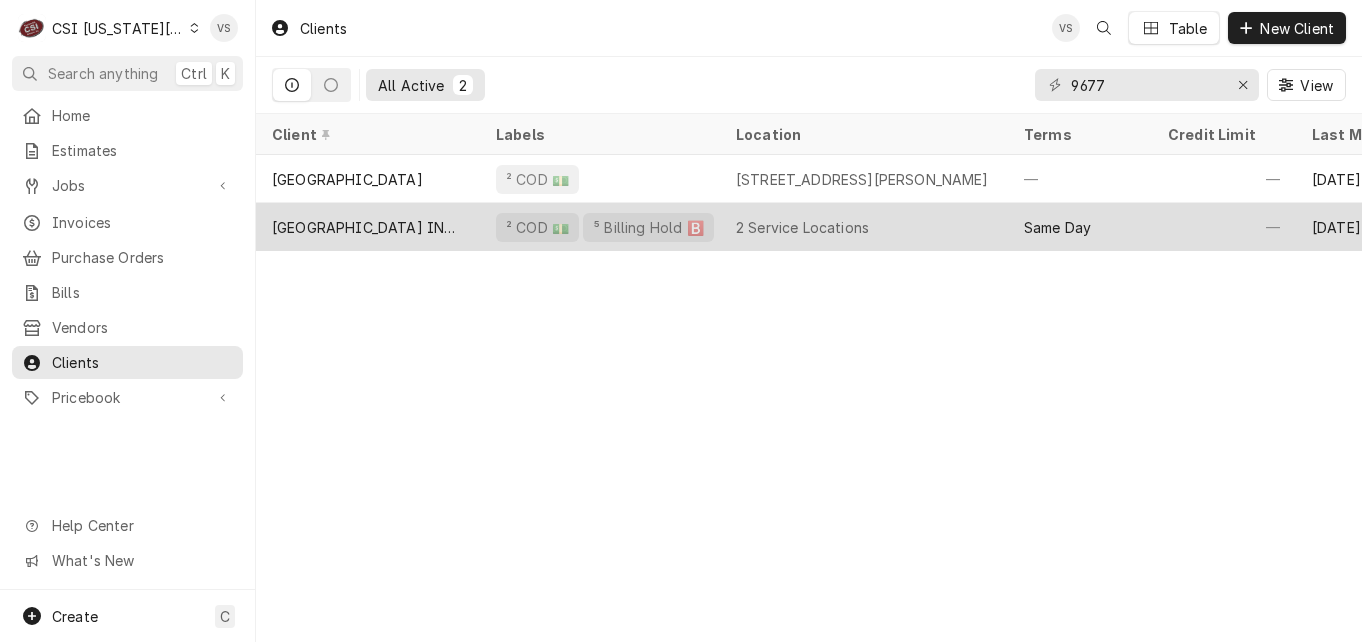 click on "[GEOGRAPHIC_DATA] INDEPENDENCE" at bounding box center [368, 227] 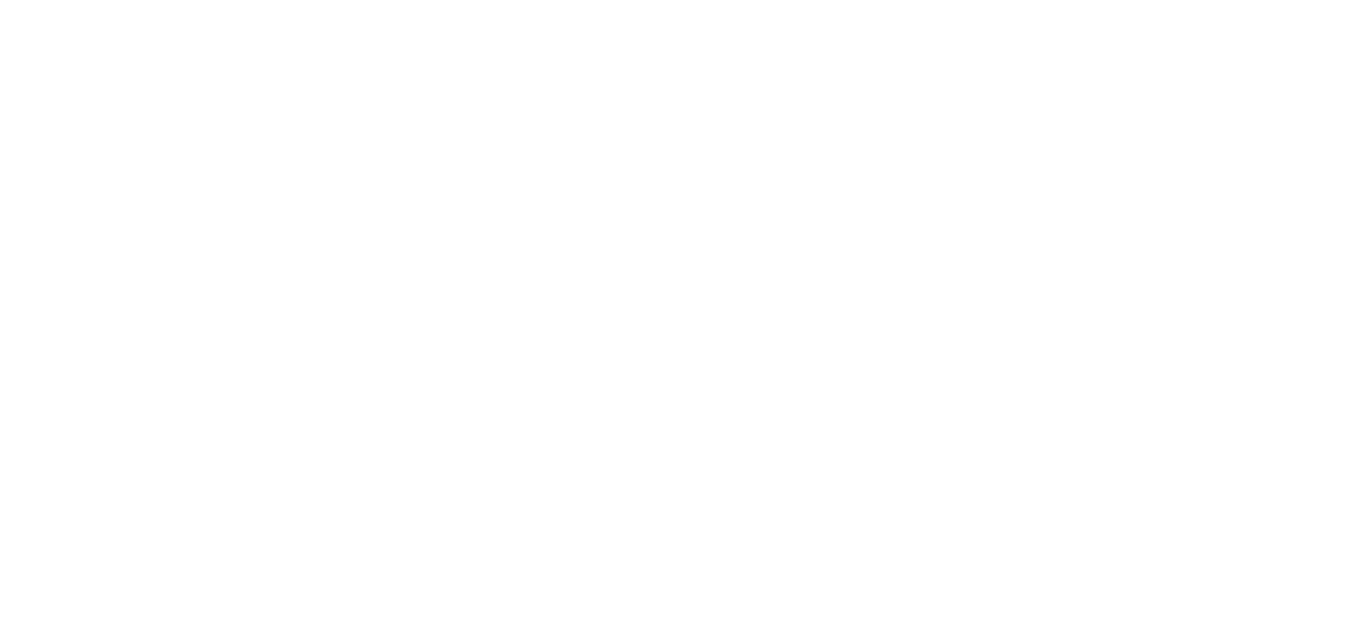 scroll, scrollTop: 0, scrollLeft: 0, axis: both 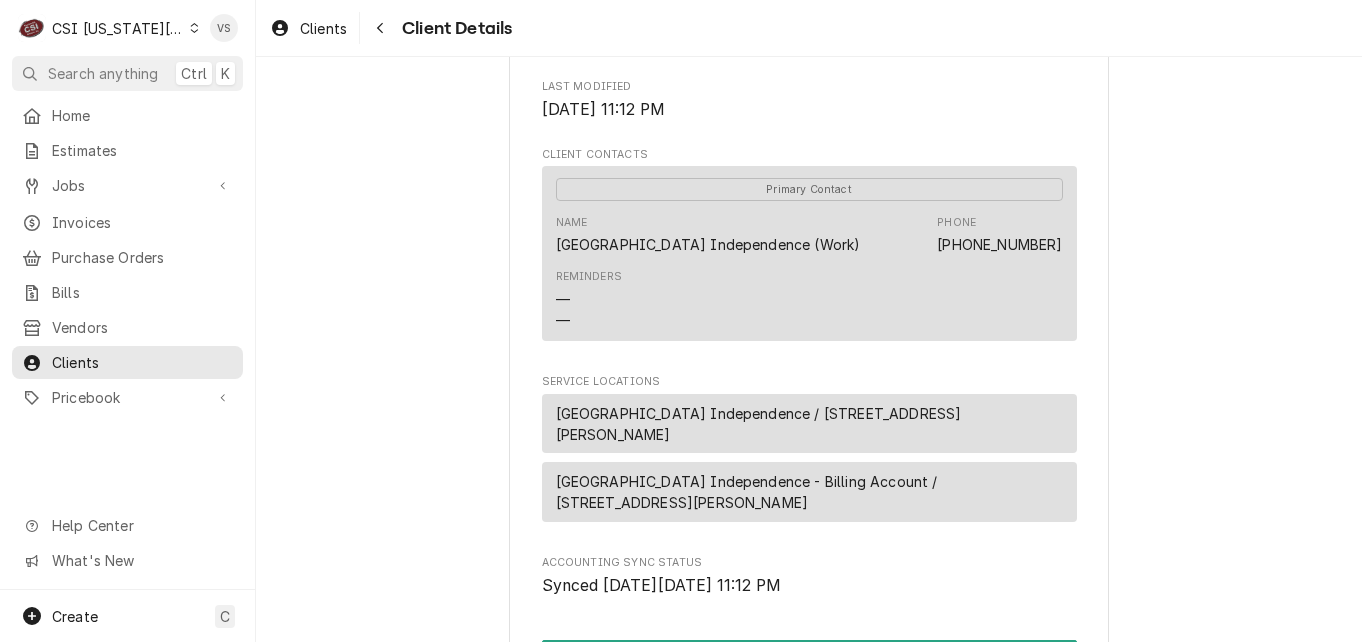click on "[GEOGRAPHIC_DATA] Independence / [STREET_ADDRESS][PERSON_NAME]" at bounding box center (809, 424) 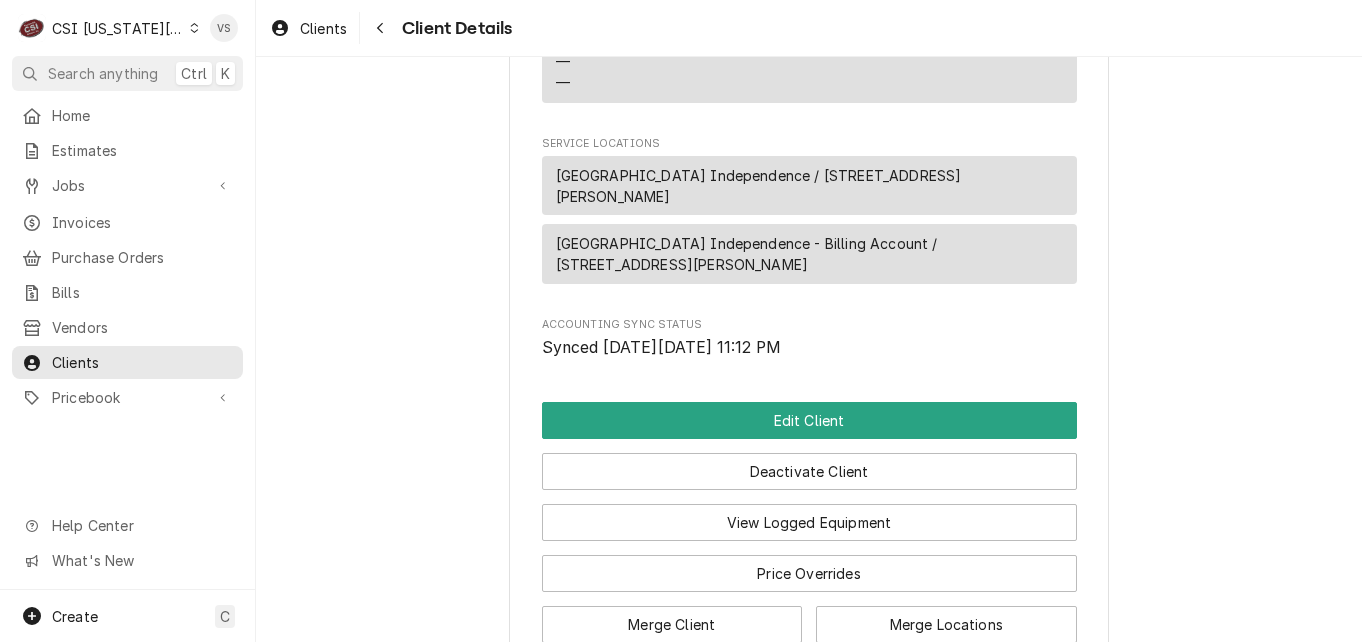scroll, scrollTop: 982, scrollLeft: 0, axis: vertical 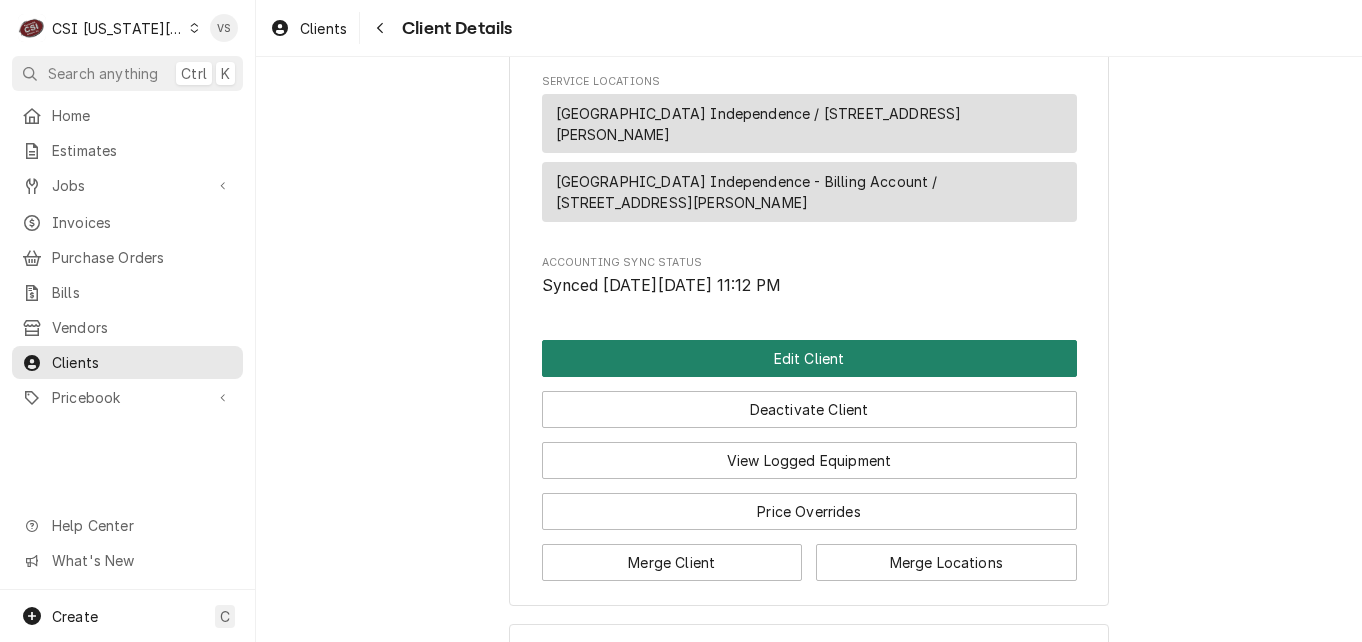 click on "Edit Client" at bounding box center (809, 358) 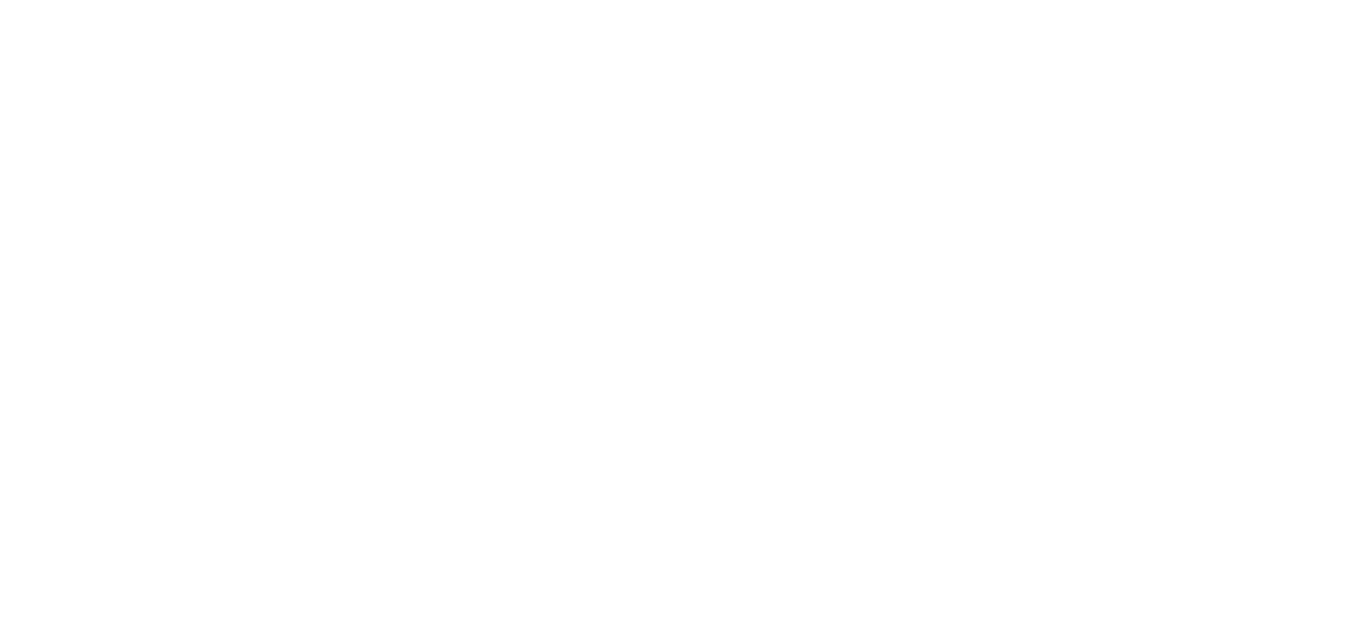 scroll, scrollTop: 0, scrollLeft: 0, axis: both 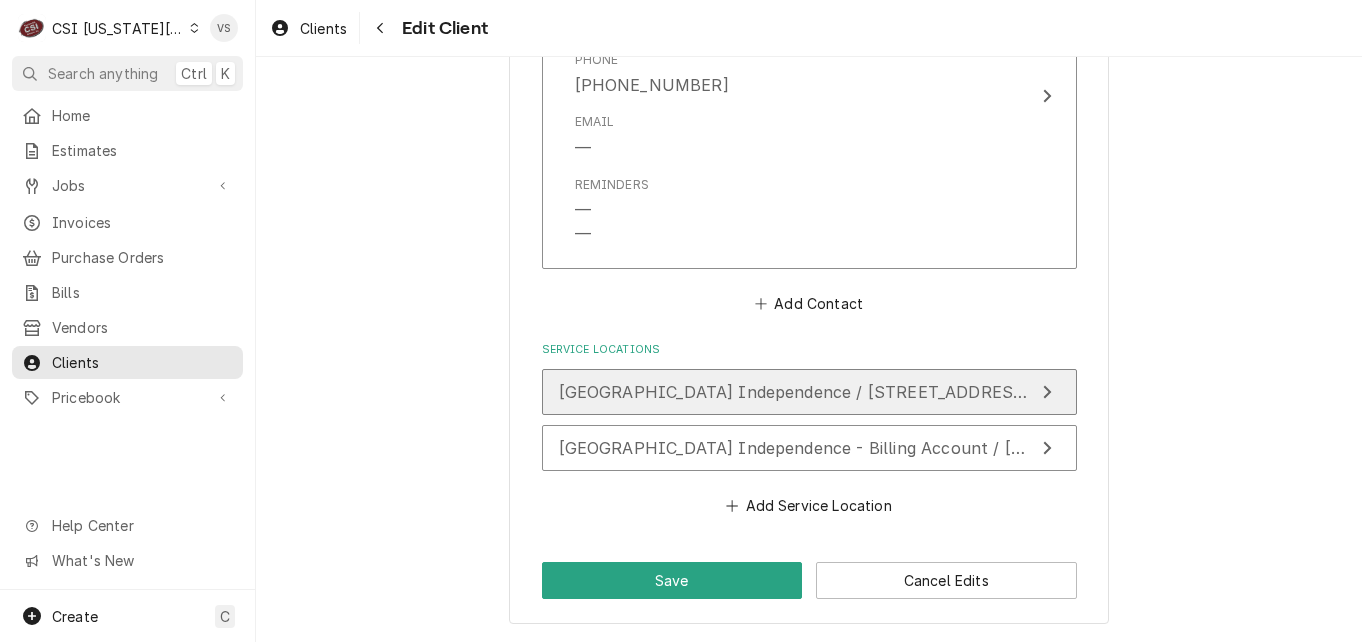 click on "Hilton Garden Inn Independence / 19677 E Jackson Drive, Independence, MO 64057" at bounding box center [864, 392] 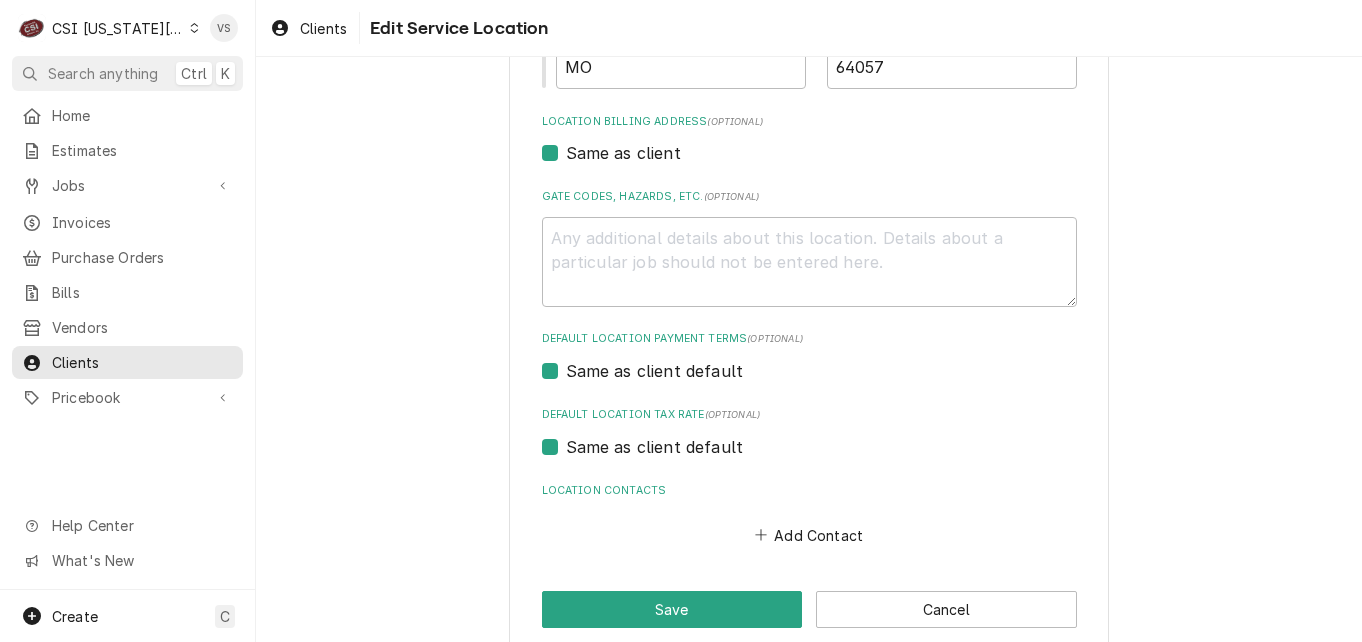 scroll, scrollTop: 588, scrollLeft: 0, axis: vertical 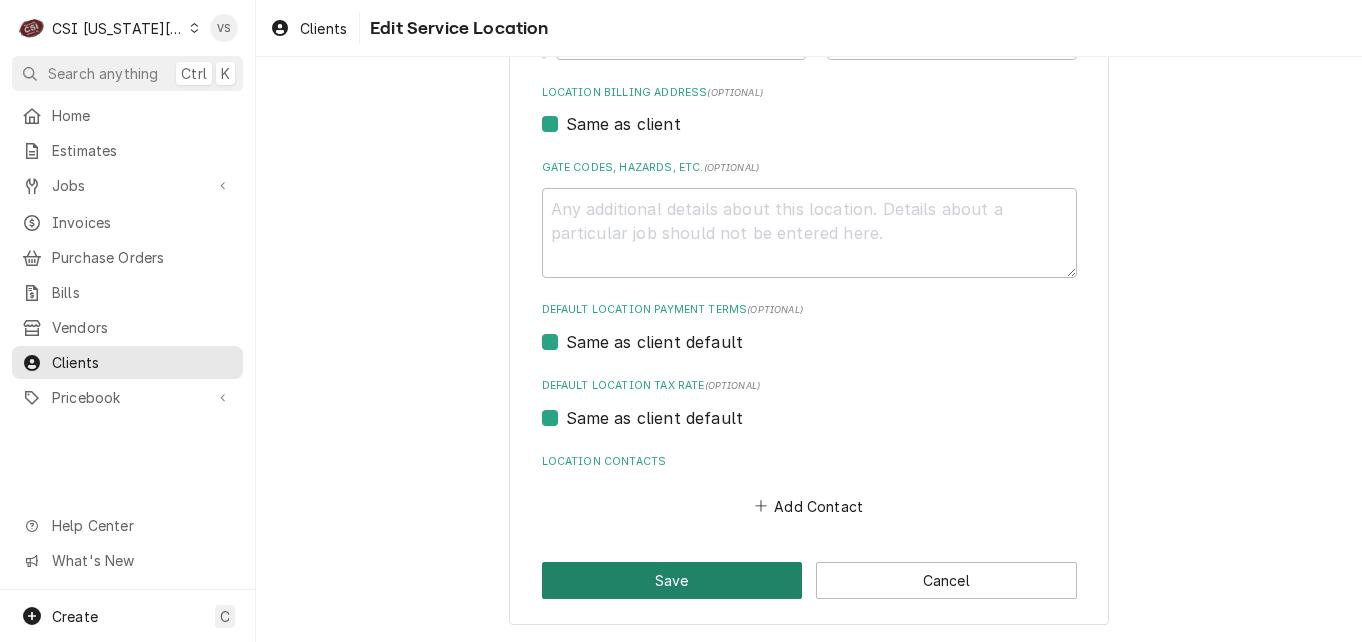 click on "Save" at bounding box center [672, 580] 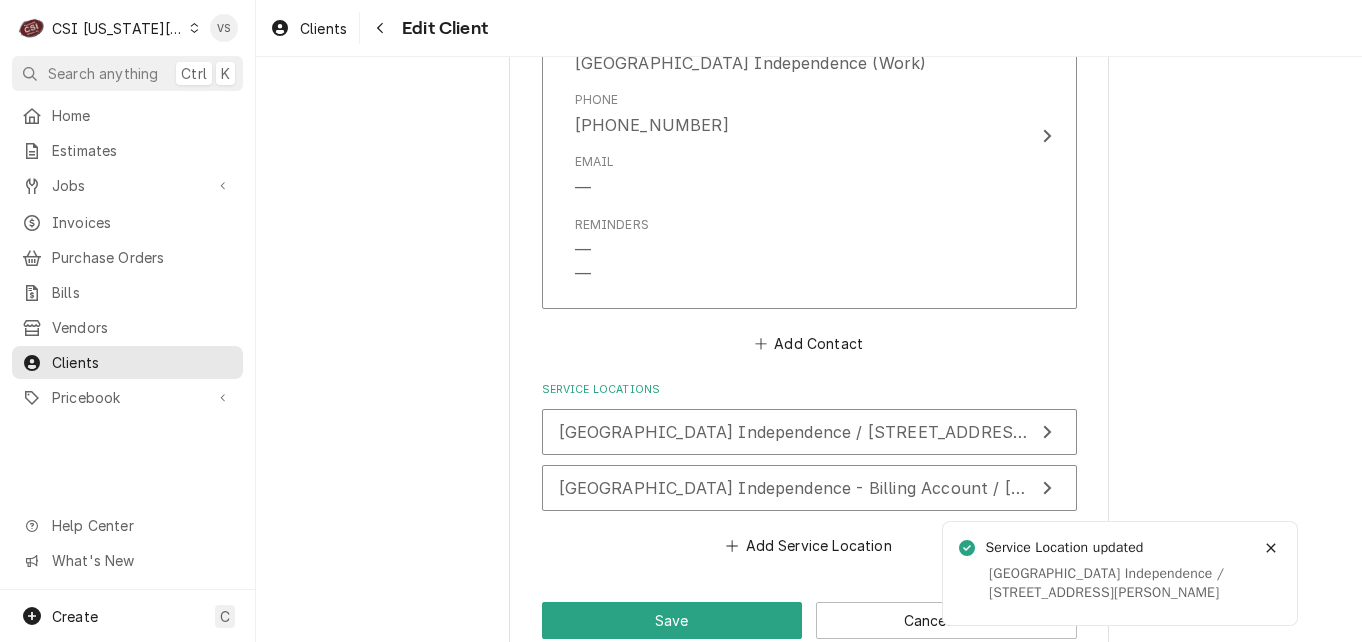 scroll, scrollTop: 1511, scrollLeft: 0, axis: vertical 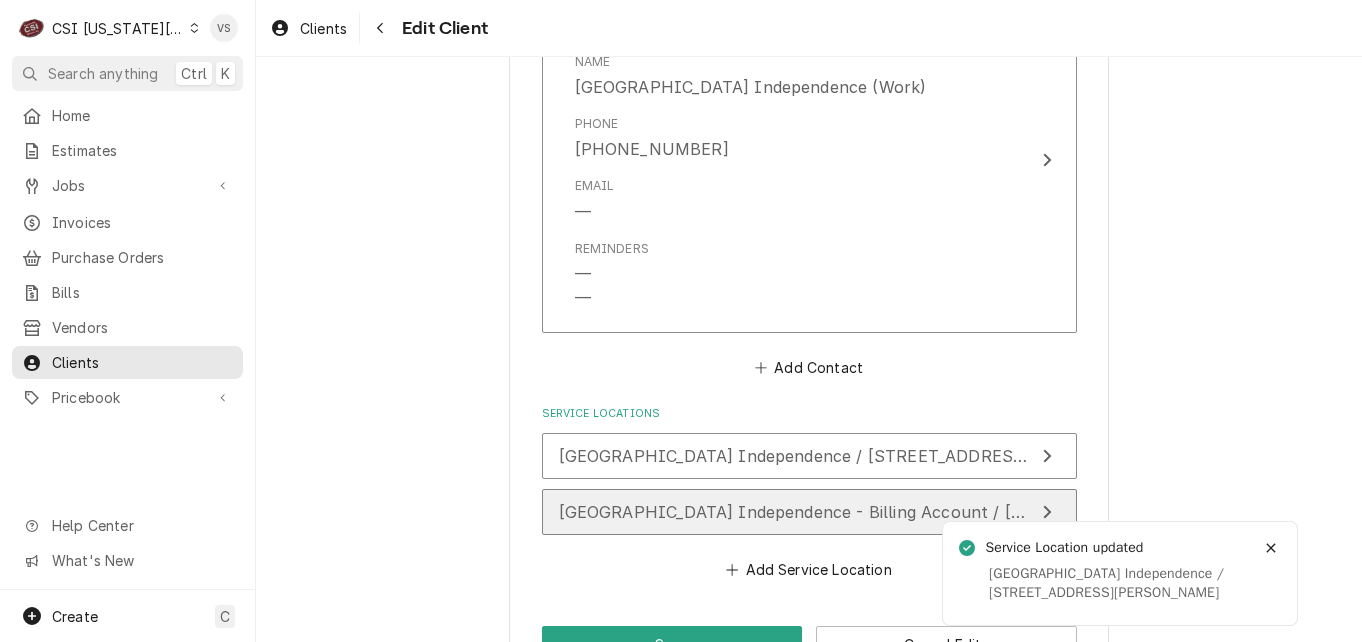 click on "Hilton Garden Inn Independence - Billing Account / 19677 E Jackson Drive, Independence, MO 64057" at bounding box center [933, 512] 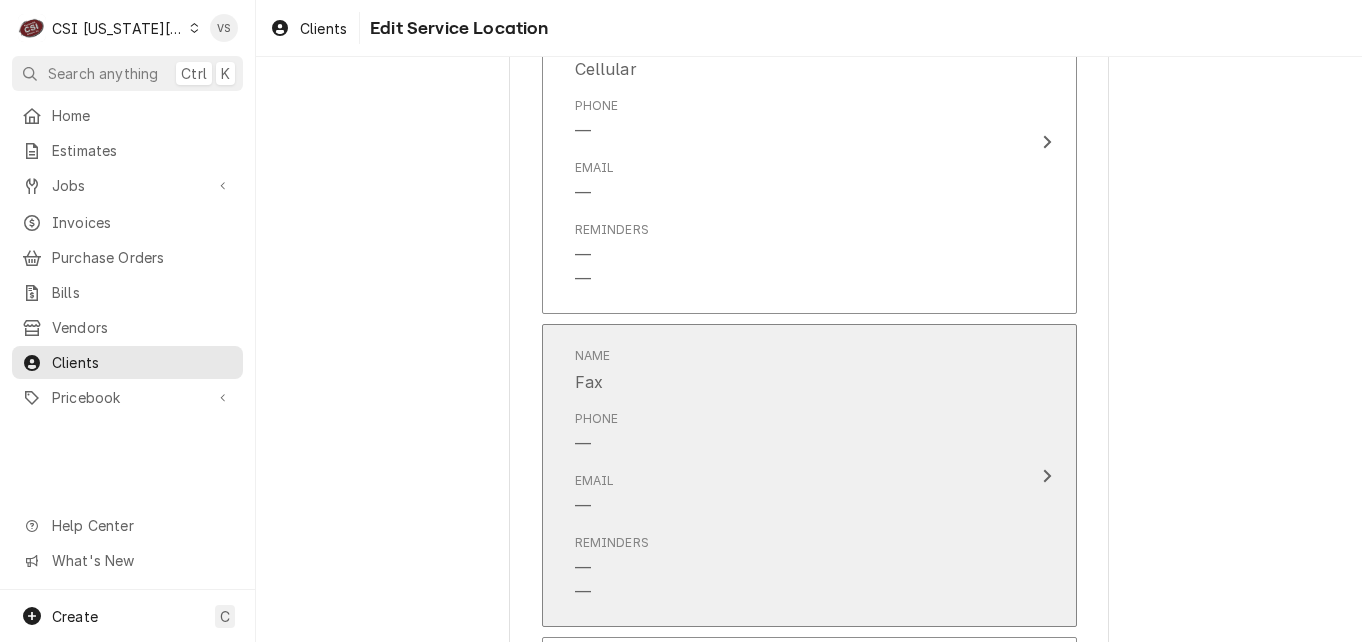 scroll, scrollTop: 1881, scrollLeft: 0, axis: vertical 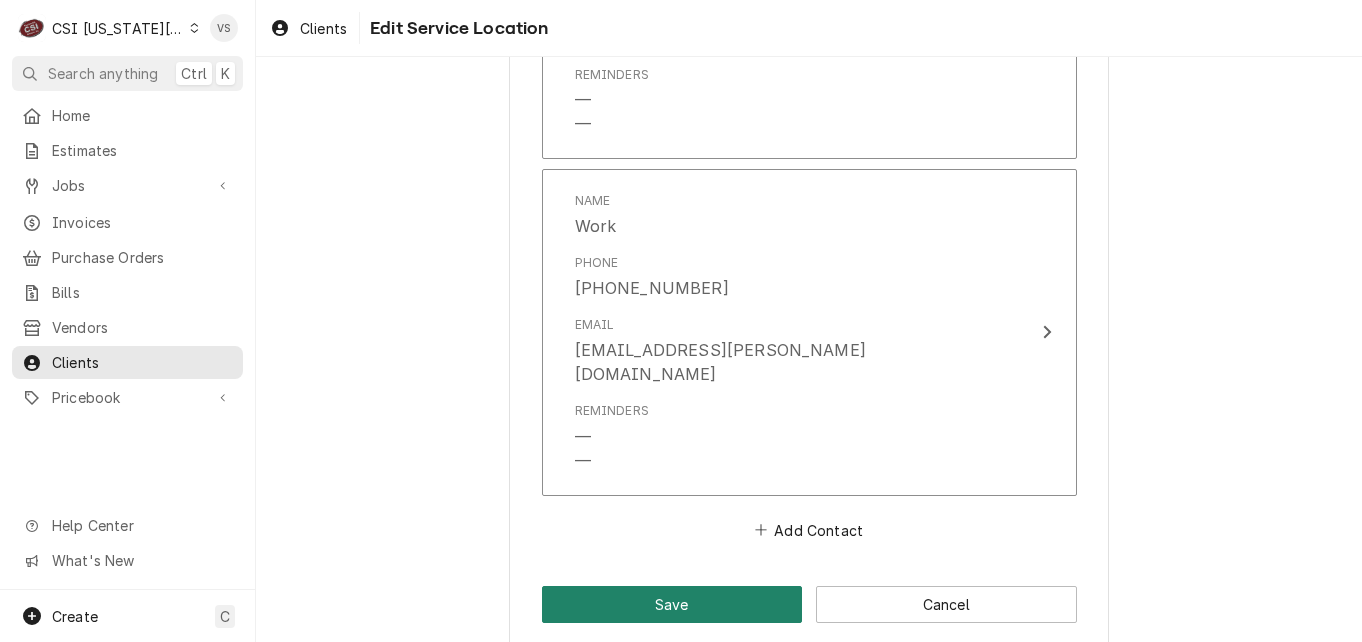 click on "Save" at bounding box center [672, 604] 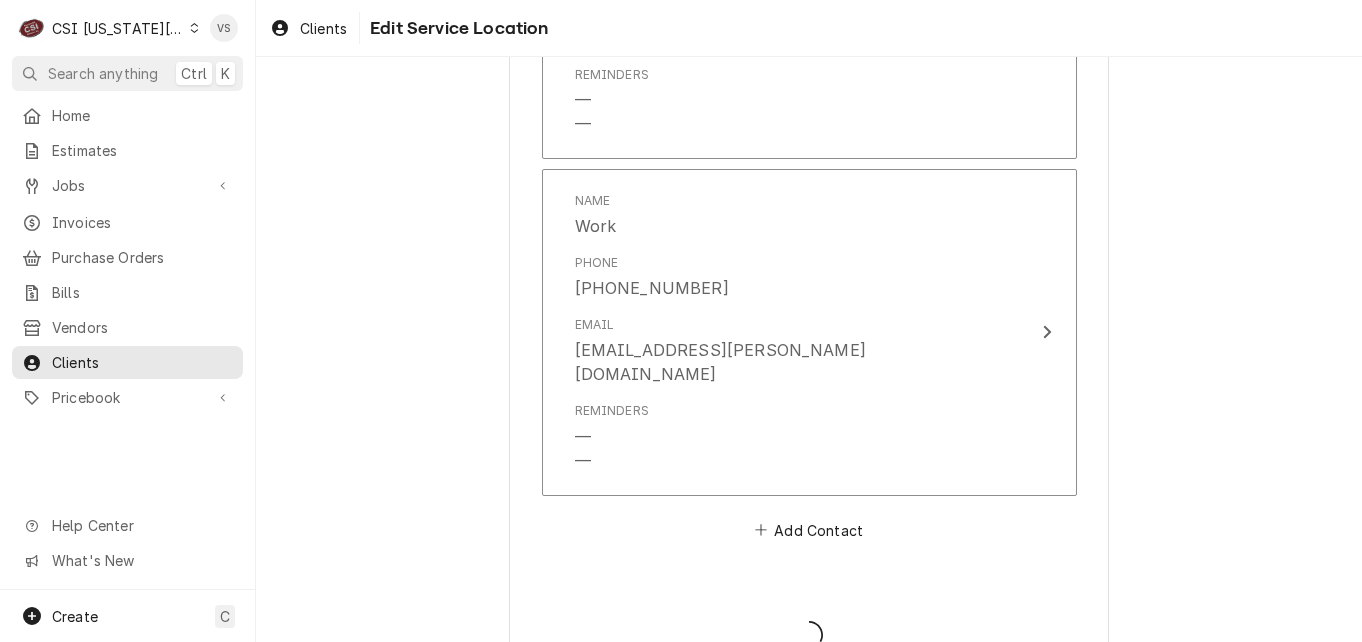 type on "x" 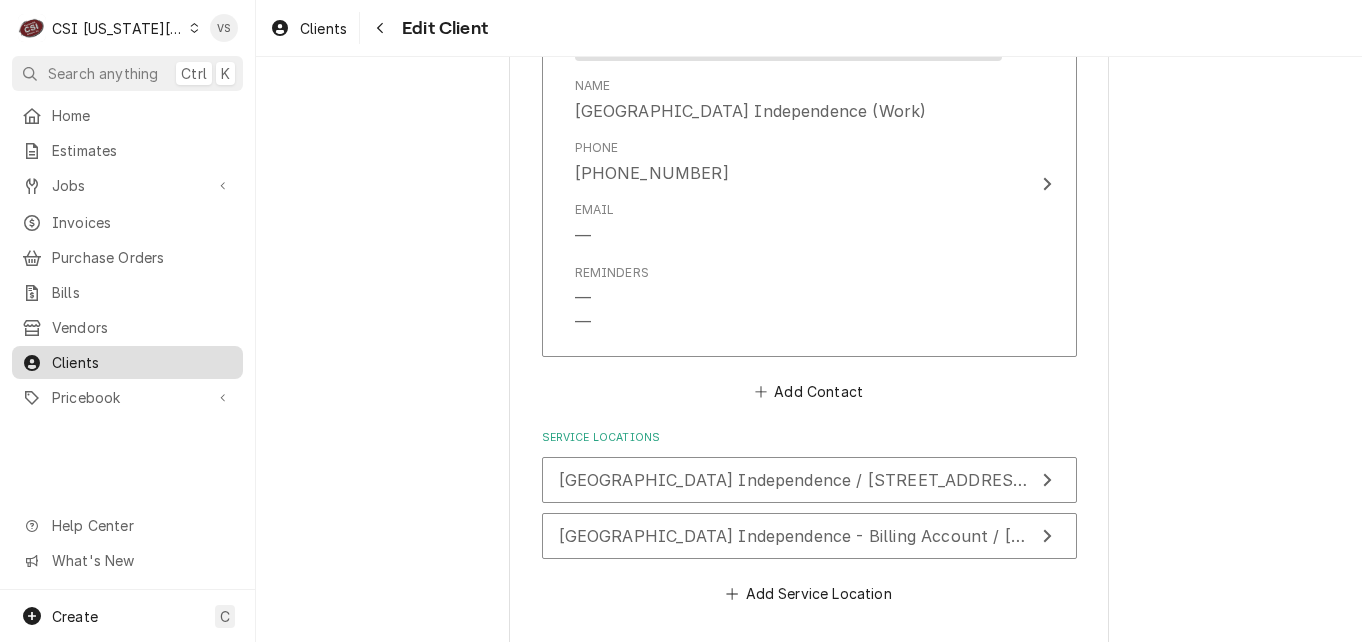 click on "Clients" at bounding box center (142, 362) 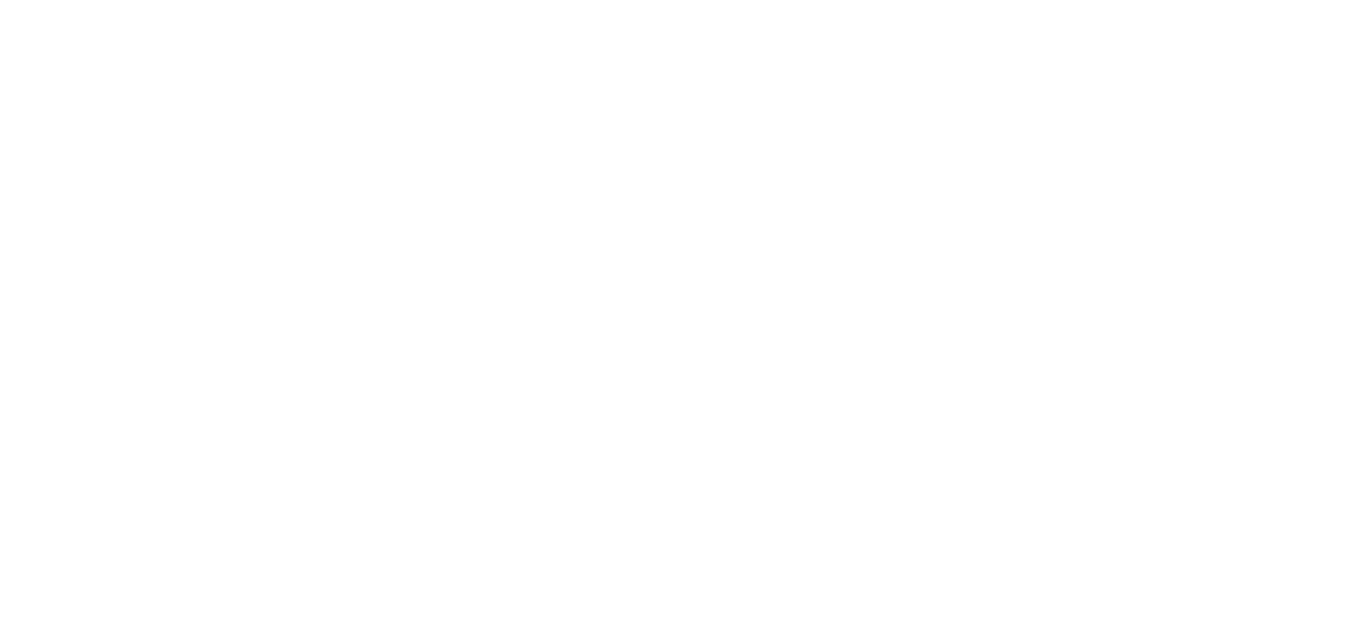 scroll, scrollTop: 0, scrollLeft: 0, axis: both 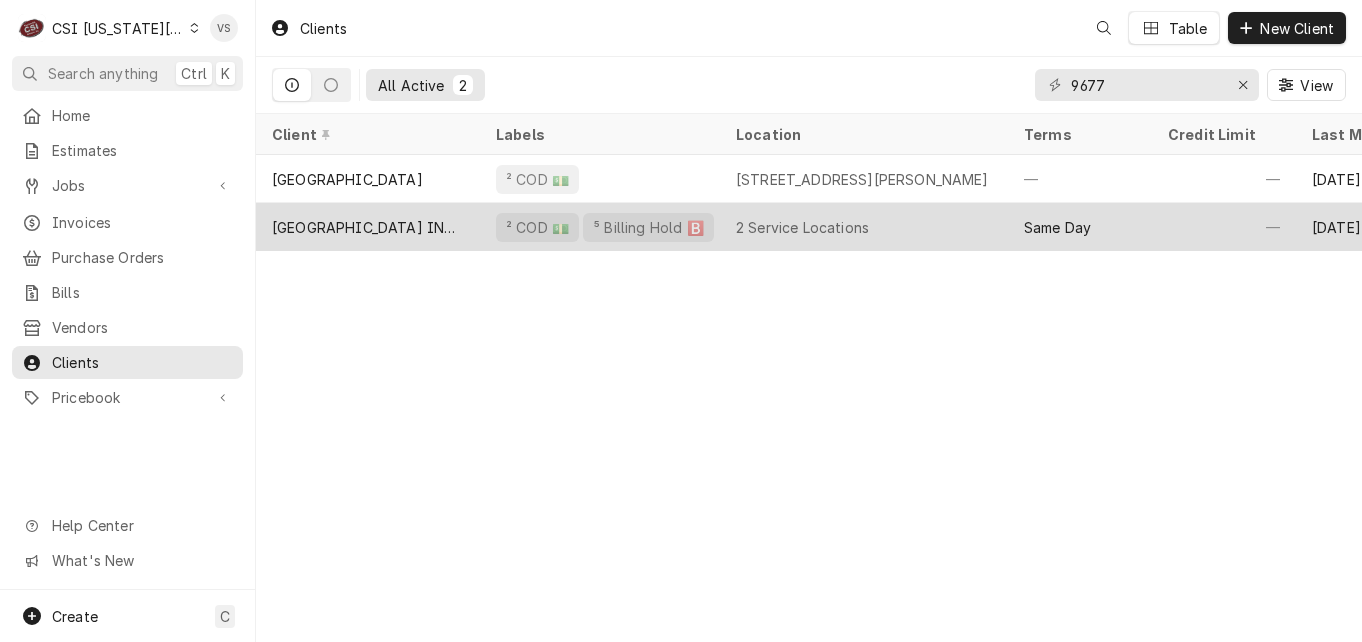 click on "[GEOGRAPHIC_DATA] INDEPENDENCE" at bounding box center [368, 227] 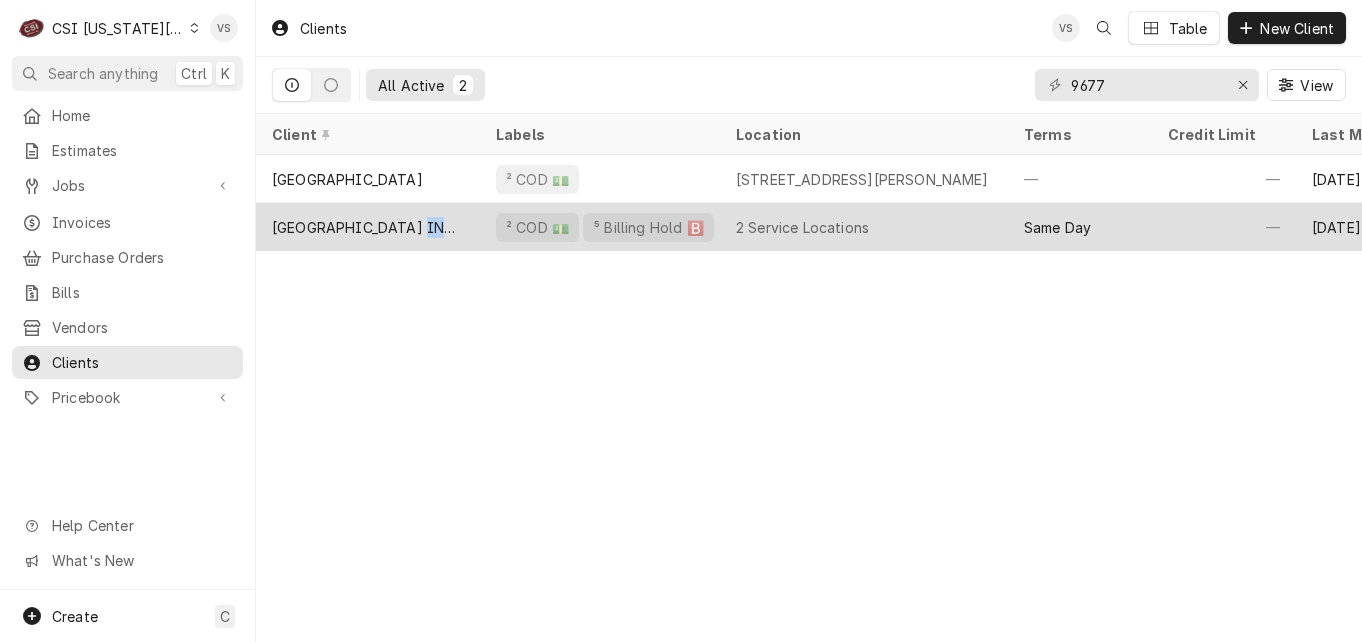 click on "[GEOGRAPHIC_DATA] INDEPENDENCE" at bounding box center [368, 227] 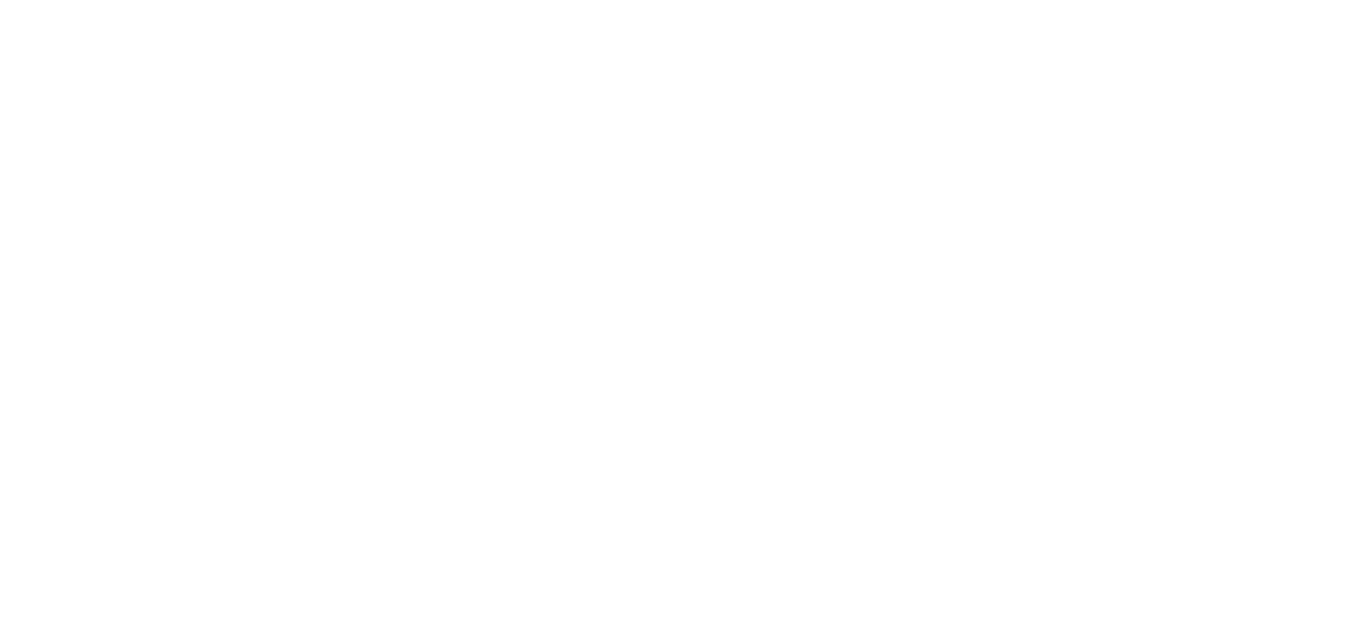 scroll, scrollTop: 0, scrollLeft: 0, axis: both 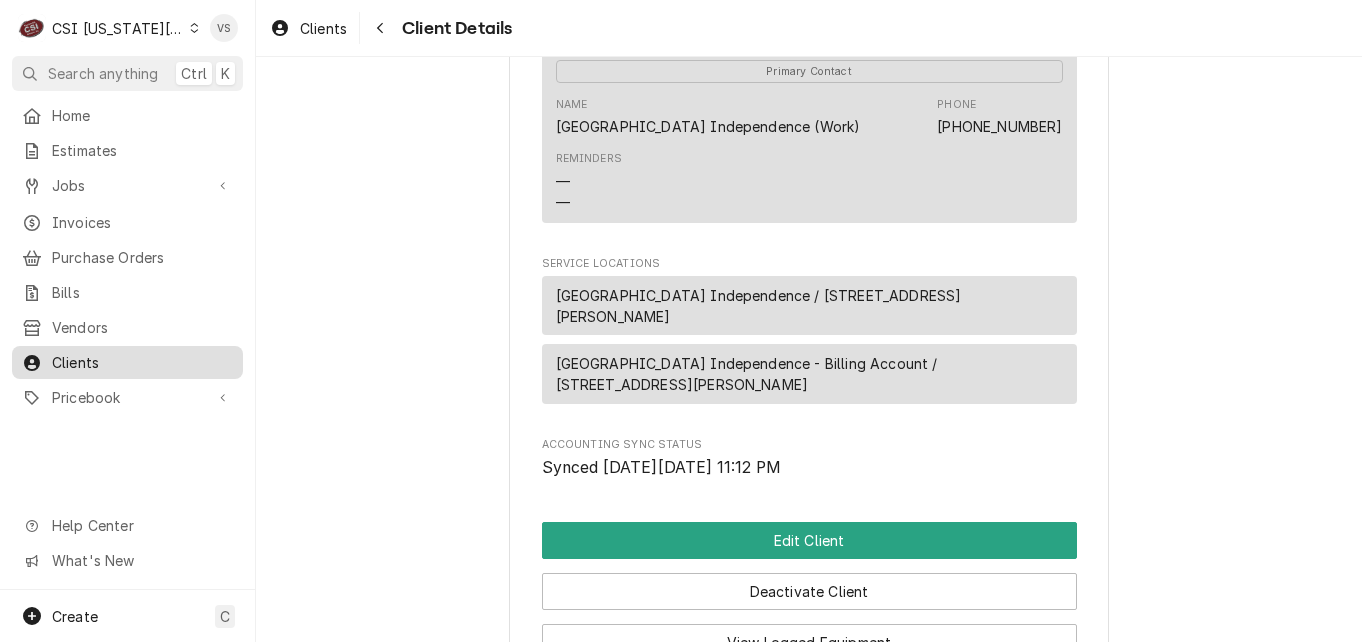click on "Clients" at bounding box center [142, 362] 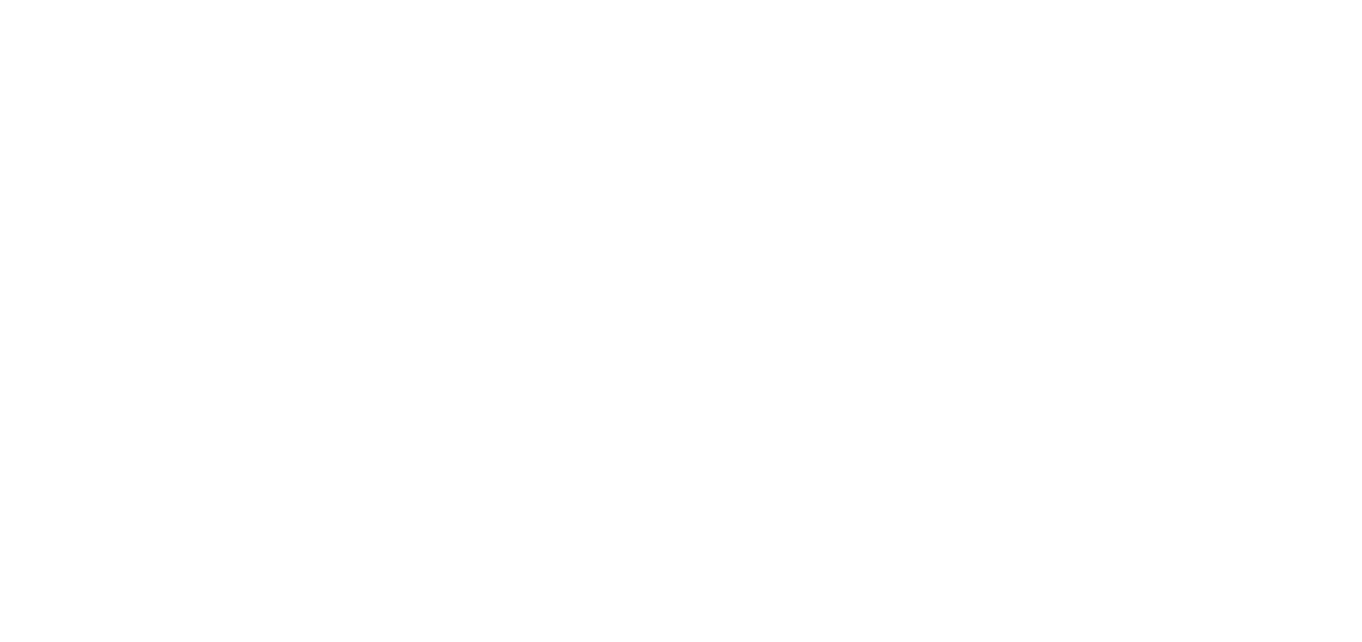 scroll, scrollTop: 0, scrollLeft: 0, axis: both 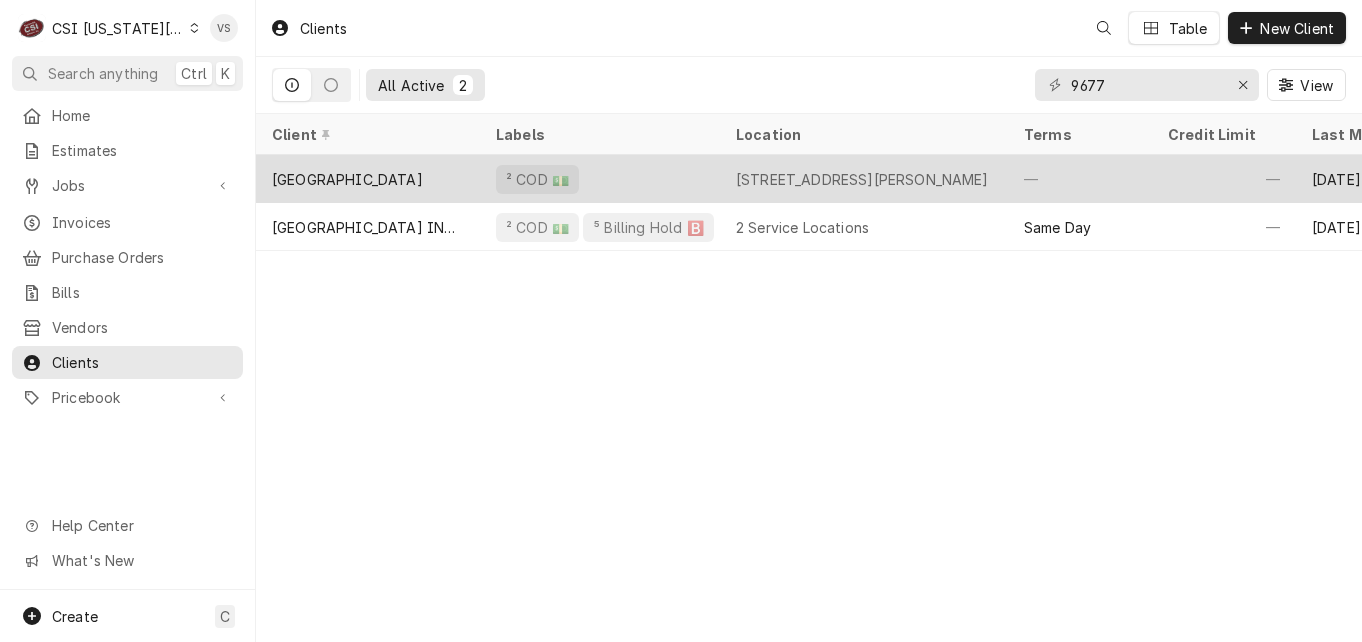 click on "² COD 💵" at bounding box center [600, 179] 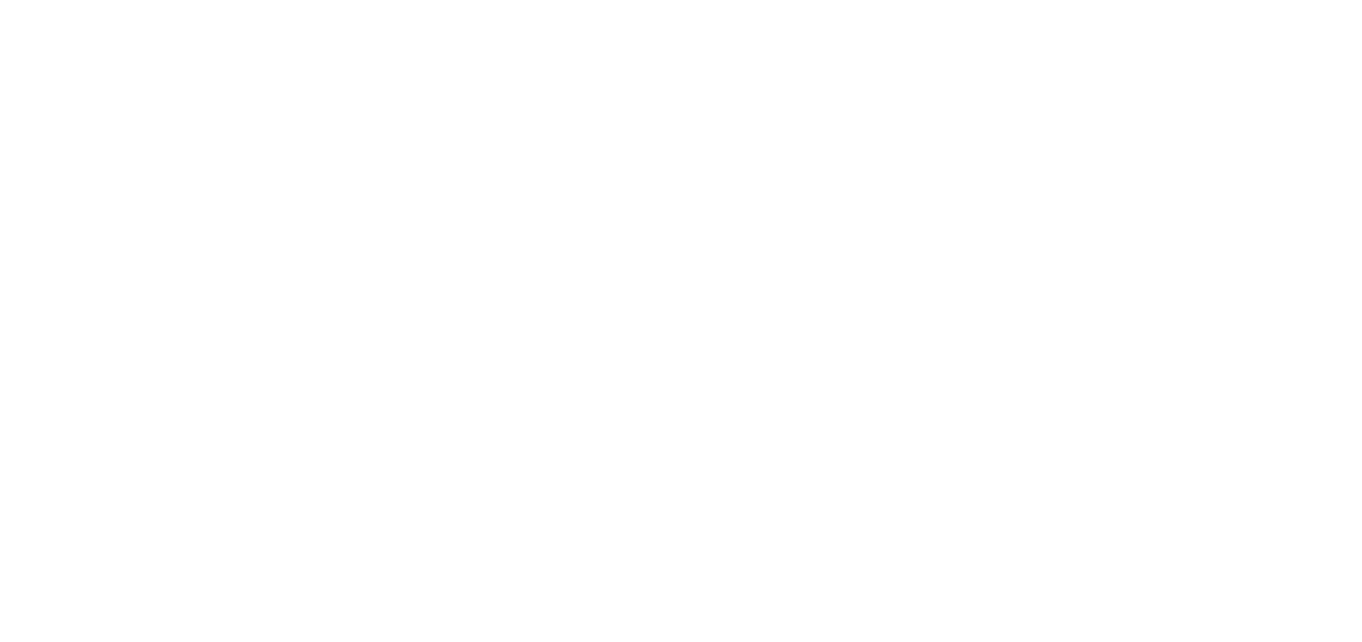 scroll, scrollTop: 0, scrollLeft: 0, axis: both 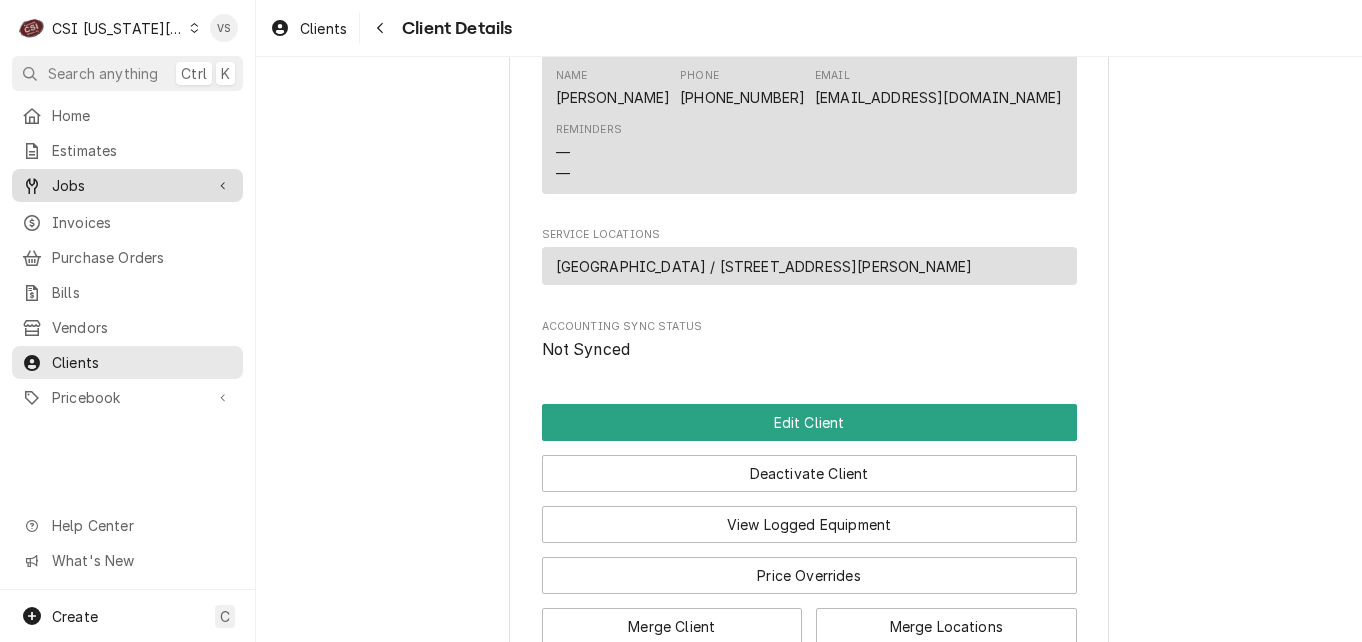 click on "Jobs" at bounding box center [127, 185] 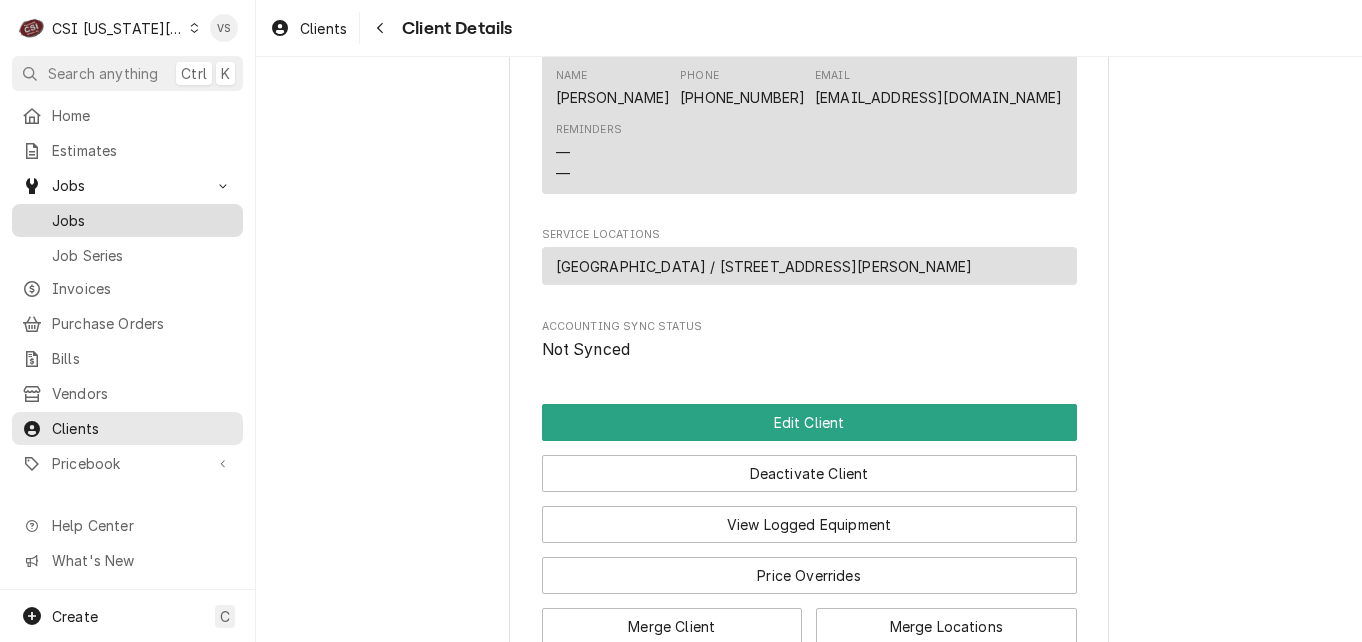 click on "Jobs" at bounding box center [142, 220] 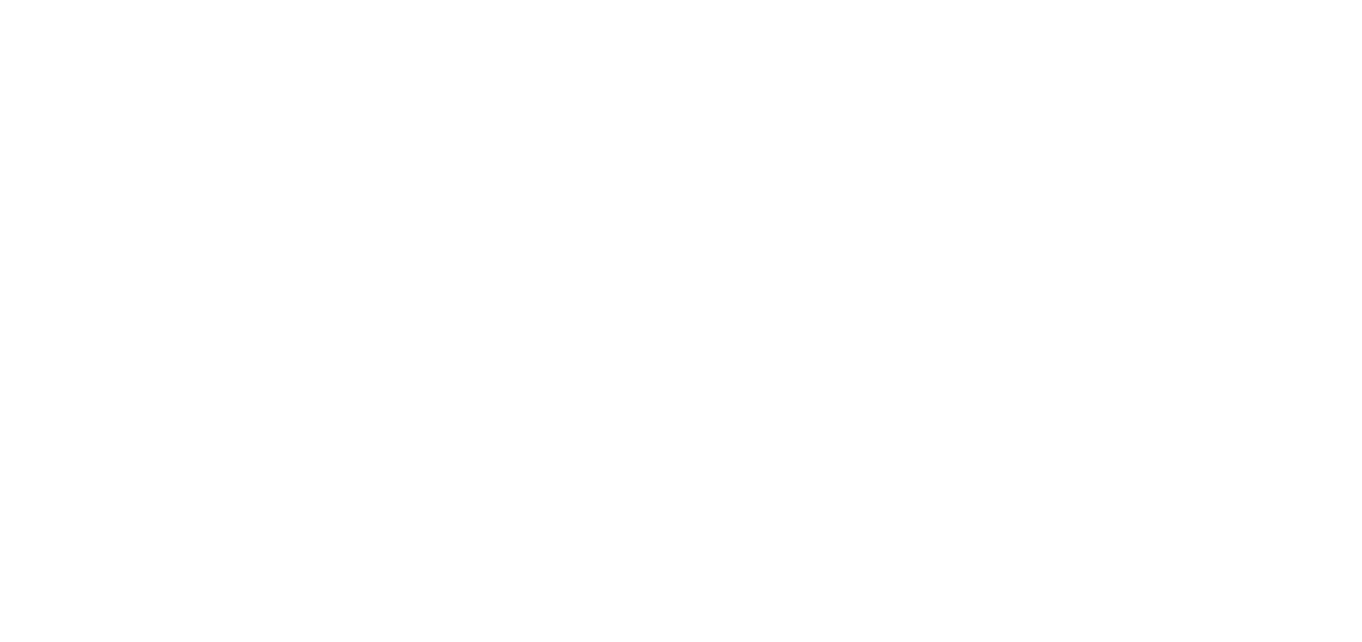scroll, scrollTop: 0, scrollLeft: 0, axis: both 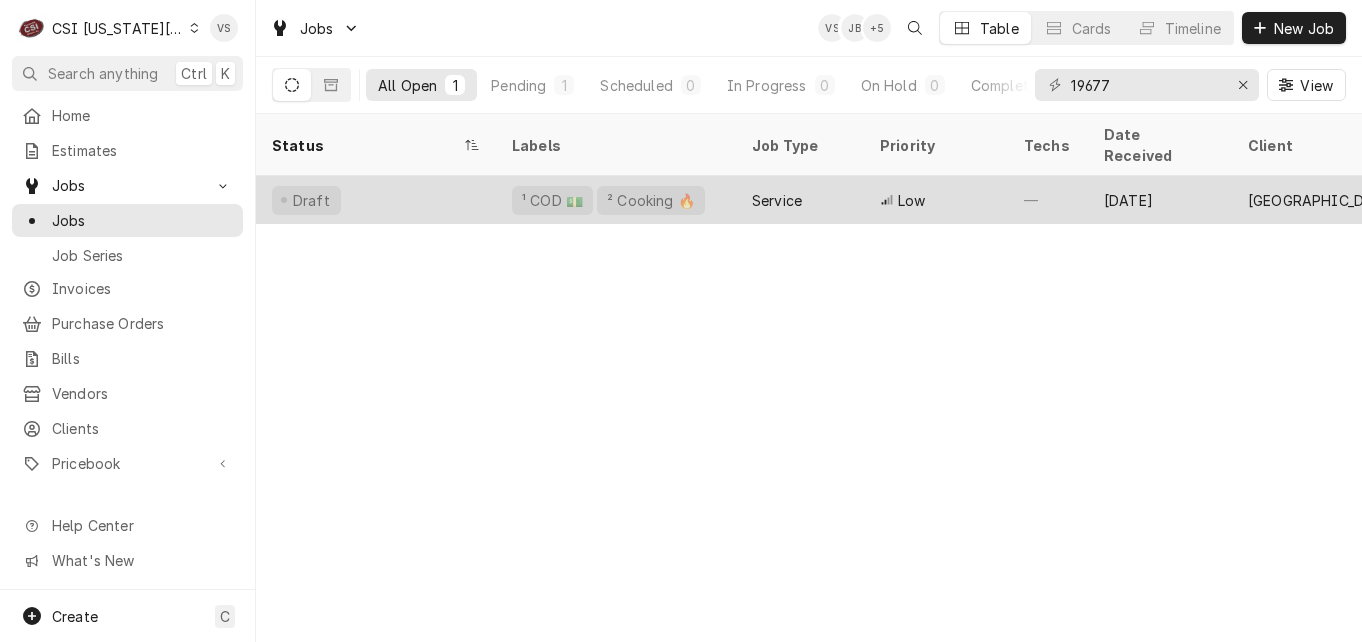 click on "Draft" at bounding box center [376, 200] 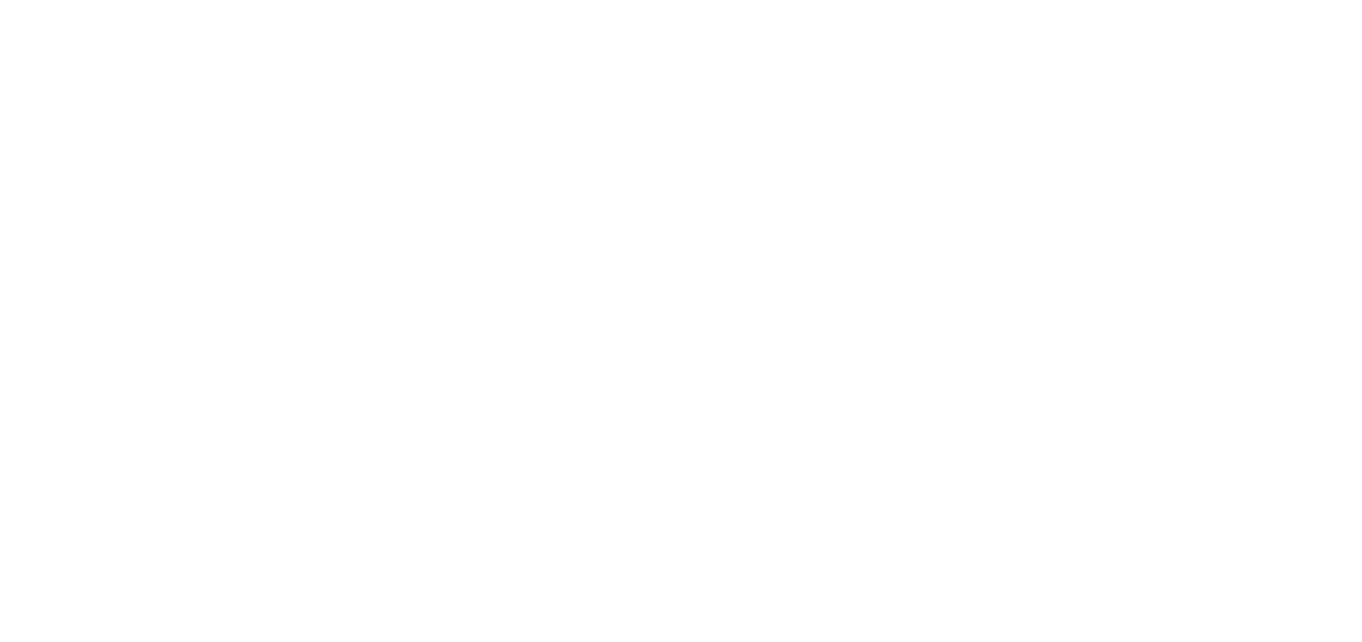 scroll, scrollTop: 0, scrollLeft: 0, axis: both 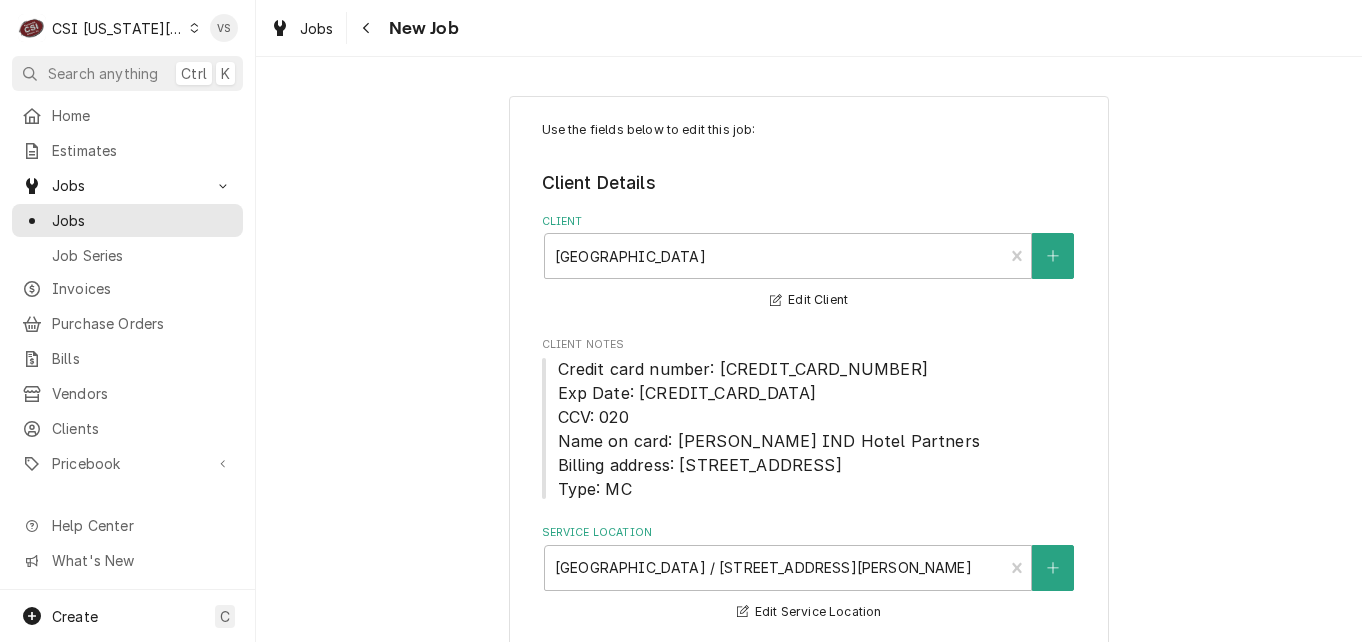 type on "x" 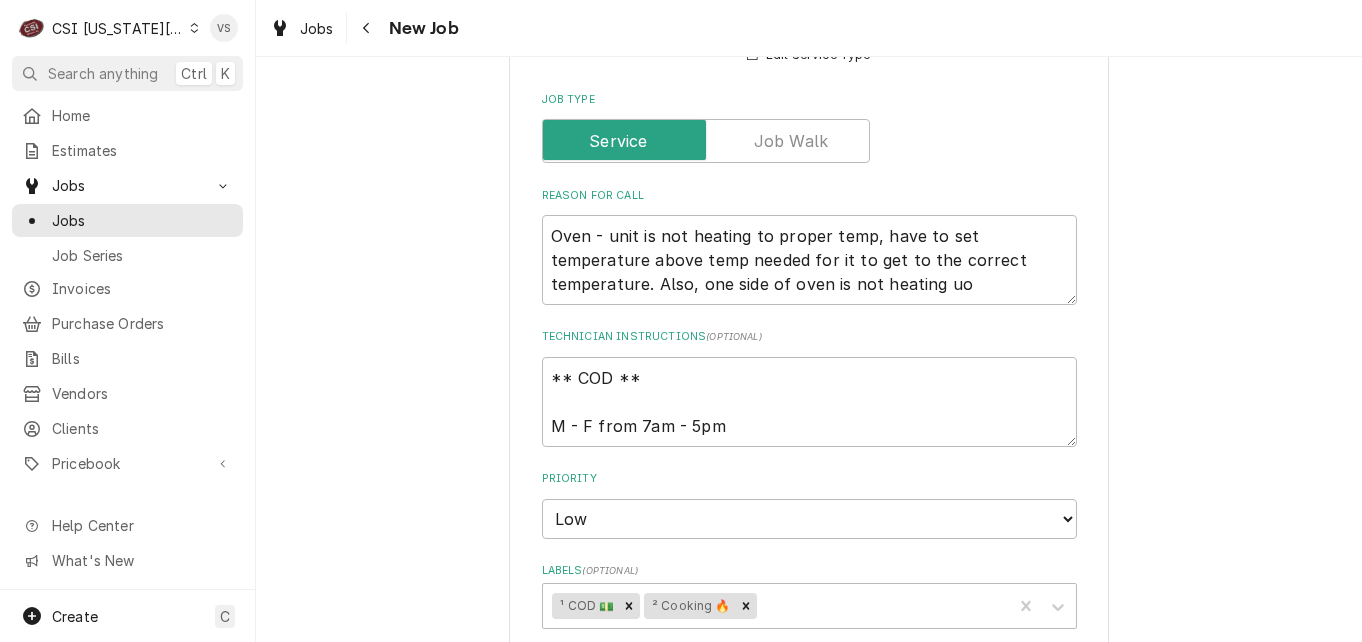 scroll, scrollTop: 917, scrollLeft: 0, axis: vertical 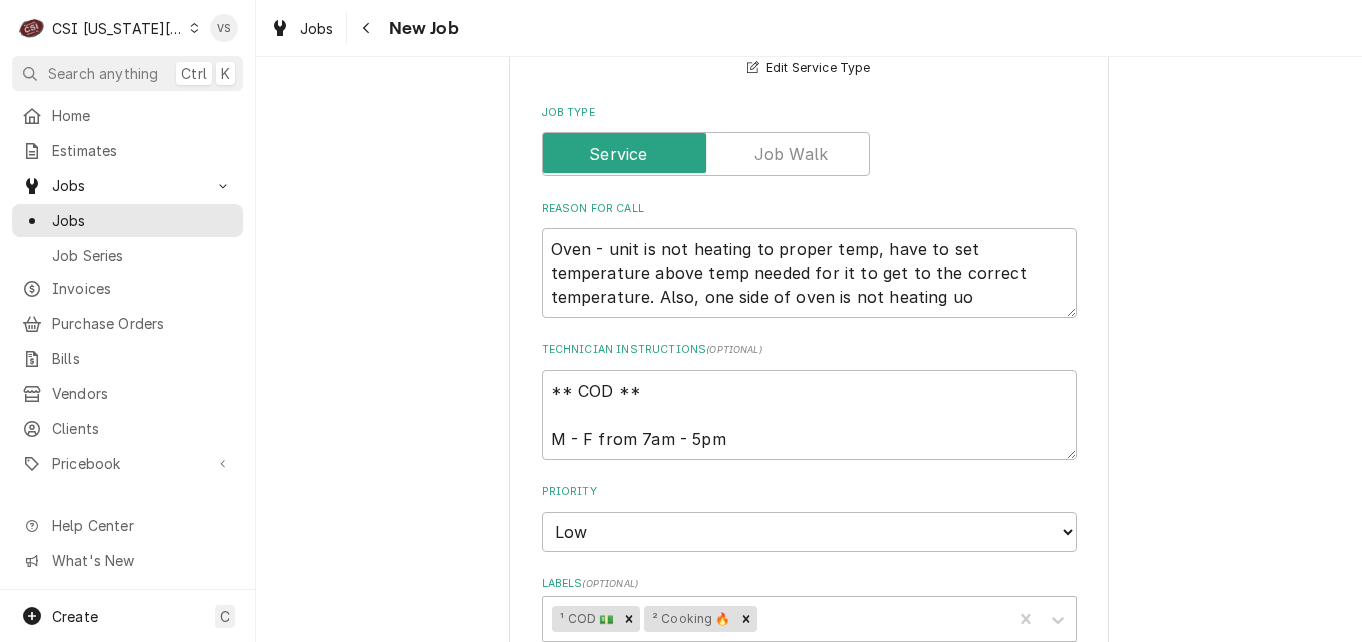 click on "Use the fields below to edit this job: Client Details Client [GEOGRAPHIC_DATA] & Conference Center Edit Client Client Notes Credit card number: [CREDIT_CARD_NUMBER]
Exp Date: [CREDIT_CARD_DATA]
CCV: 020
Name on card: [PERSON_NAME] IND Hotel Partners
Billing address: [STREET_ADDRESS]
Type: MC Service Location [GEOGRAPHIC_DATA] & Conference Center / [STREET_ADDRESS][PERSON_NAME] Edit Service Location Job Details Job Source Direct (Phone/Email/etc.) Service Channel Corrigo Ecotrak Other Date Received [DATE] Service Type Job | Service Call ¹ Service Type 🛠️ Edit Service Type Job Type Reason For Call Oven - unit is not heating to proper temp, have to set temperature above temp needed for it to get to the correct temperature. Also, one side of oven is not heating uo Technician Instructions  ( optional ) ** COD **
M - F from 7am - 5pm Priority No Priority Urgent High Medium Low Labels  ( optional ) ¹ COD 💵 ² Cooking 🔥 Equipment Expected Equipment Oven Radiance" at bounding box center (809, 401) 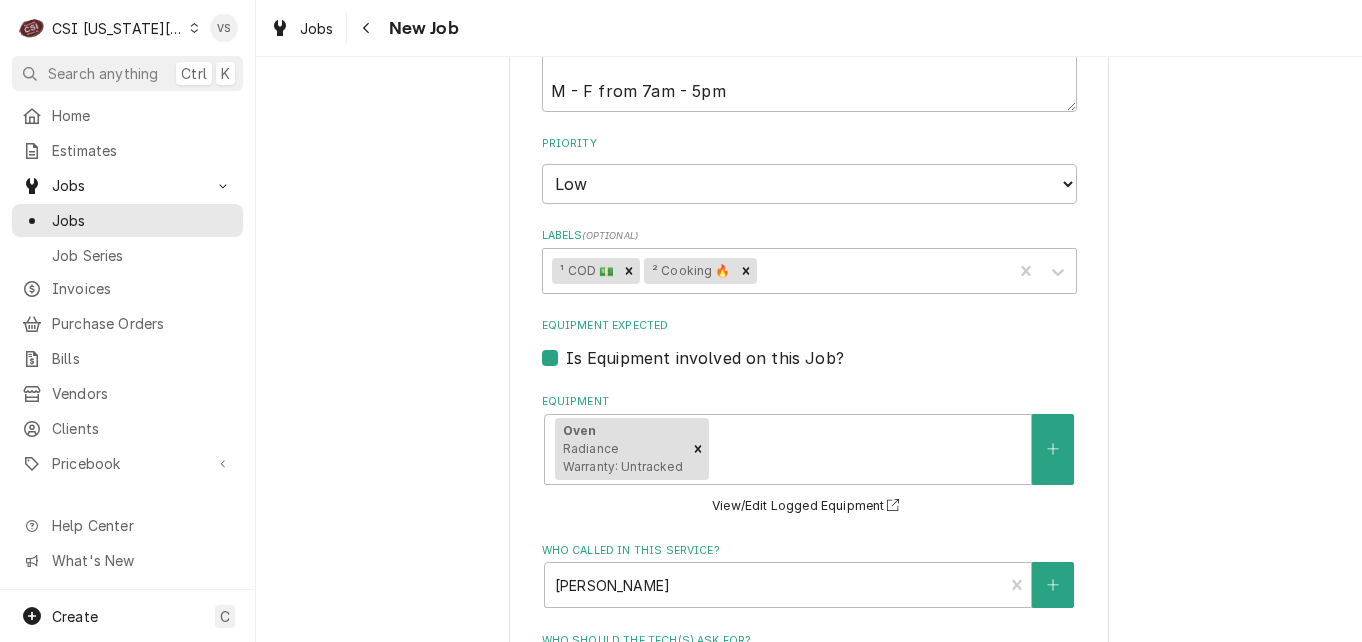 scroll, scrollTop: 1117, scrollLeft: 0, axis: vertical 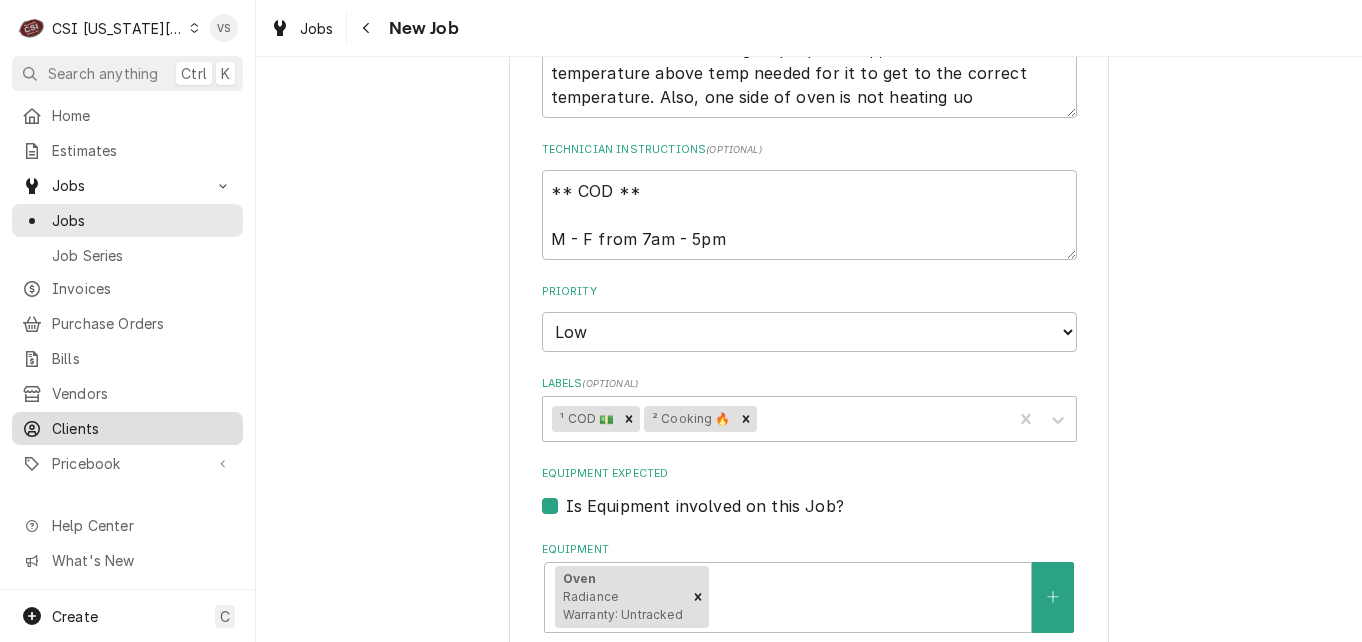 click on "Clients" at bounding box center (142, 428) 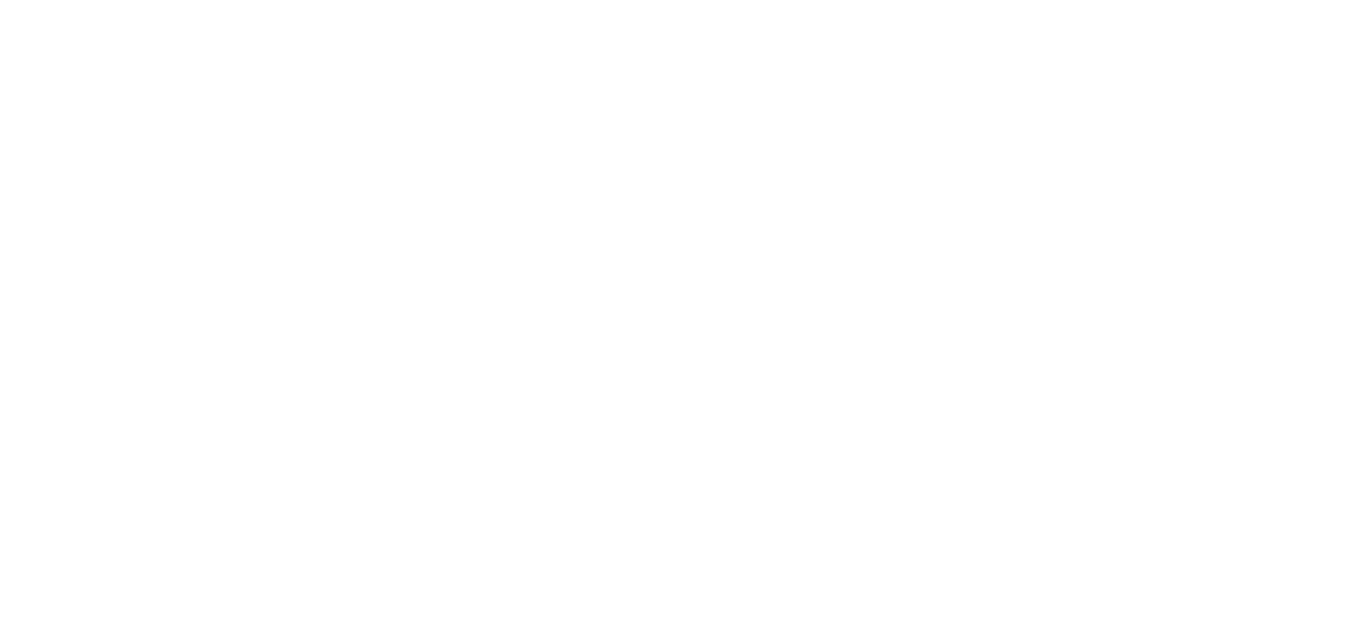 scroll, scrollTop: 0, scrollLeft: 0, axis: both 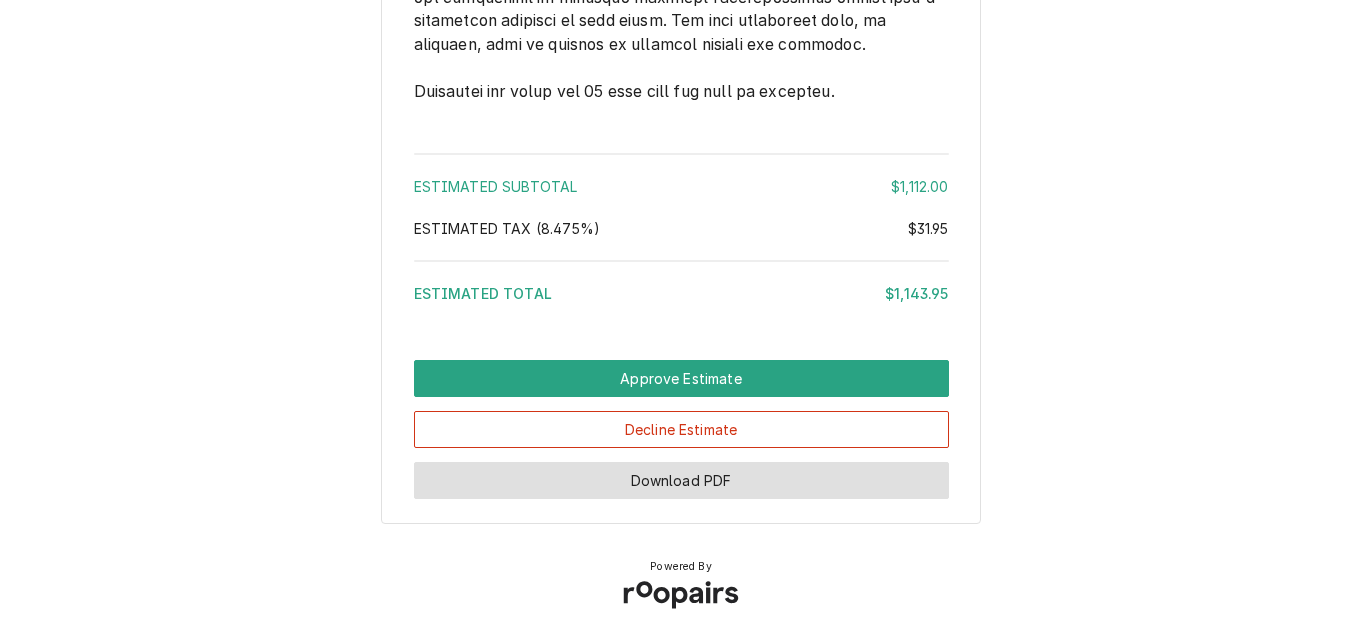 click on "Download PDF" at bounding box center (681, 480) 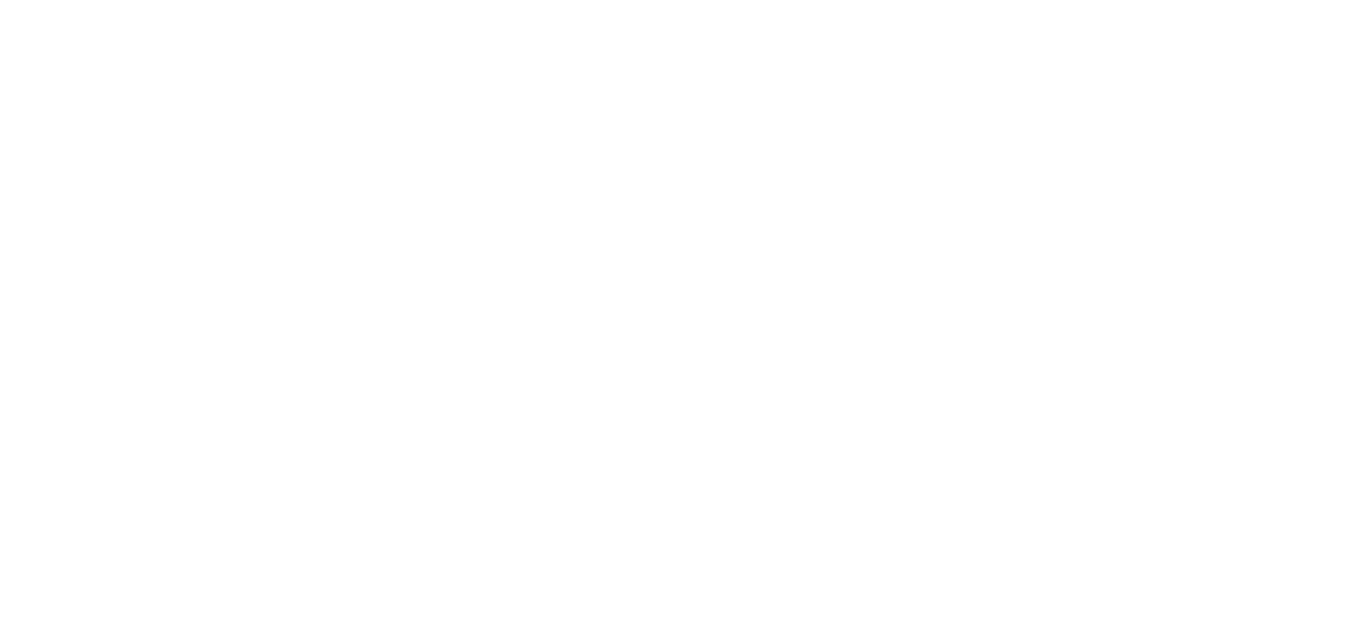 scroll, scrollTop: 0, scrollLeft: 0, axis: both 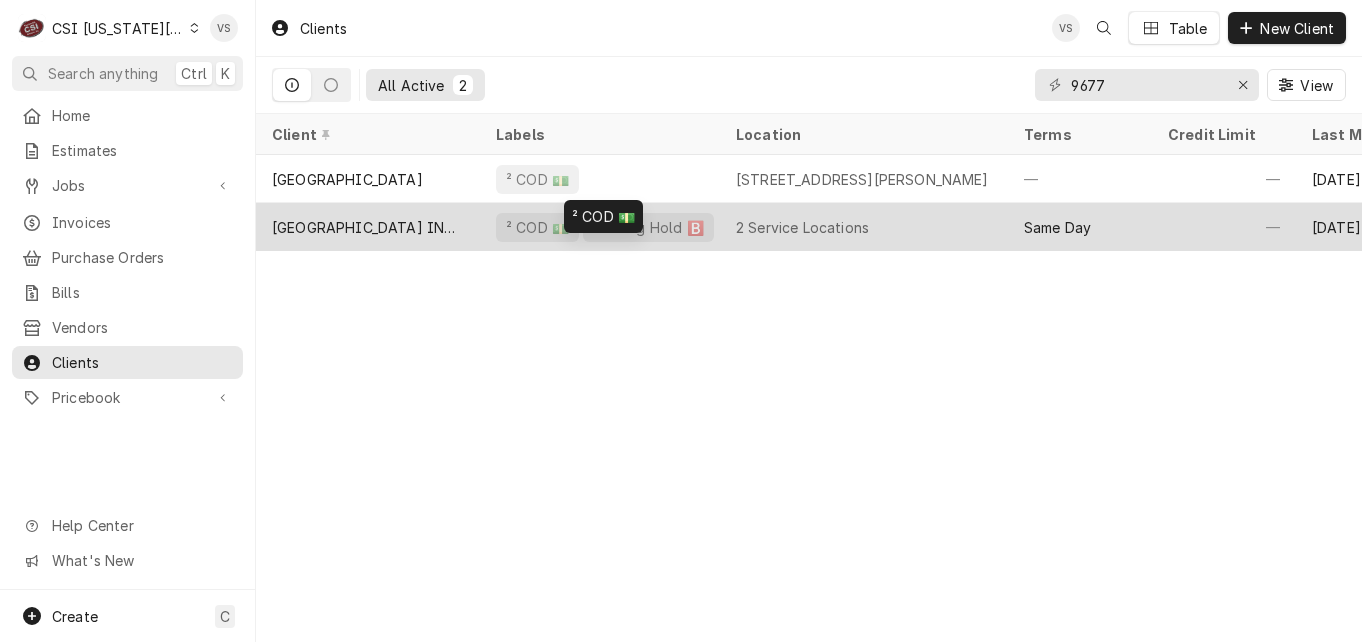 click on "HILTON GARDEN INN INDEPENDENCE" at bounding box center [368, 227] 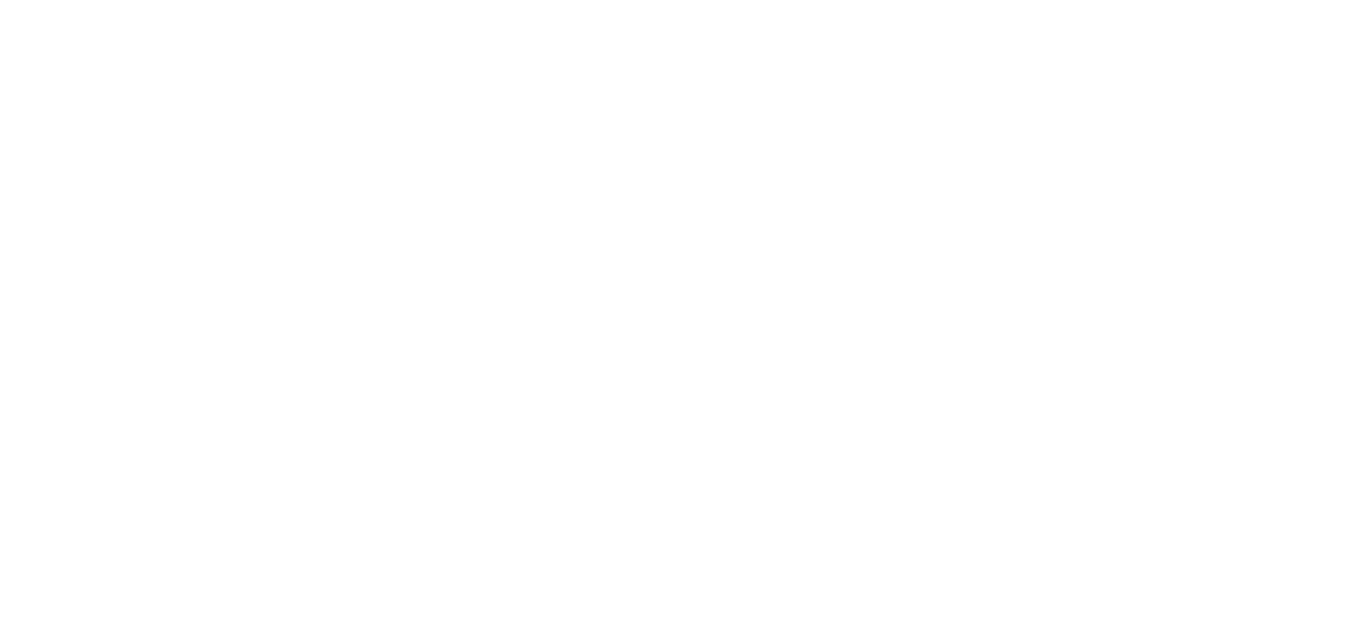 scroll, scrollTop: 0, scrollLeft: 0, axis: both 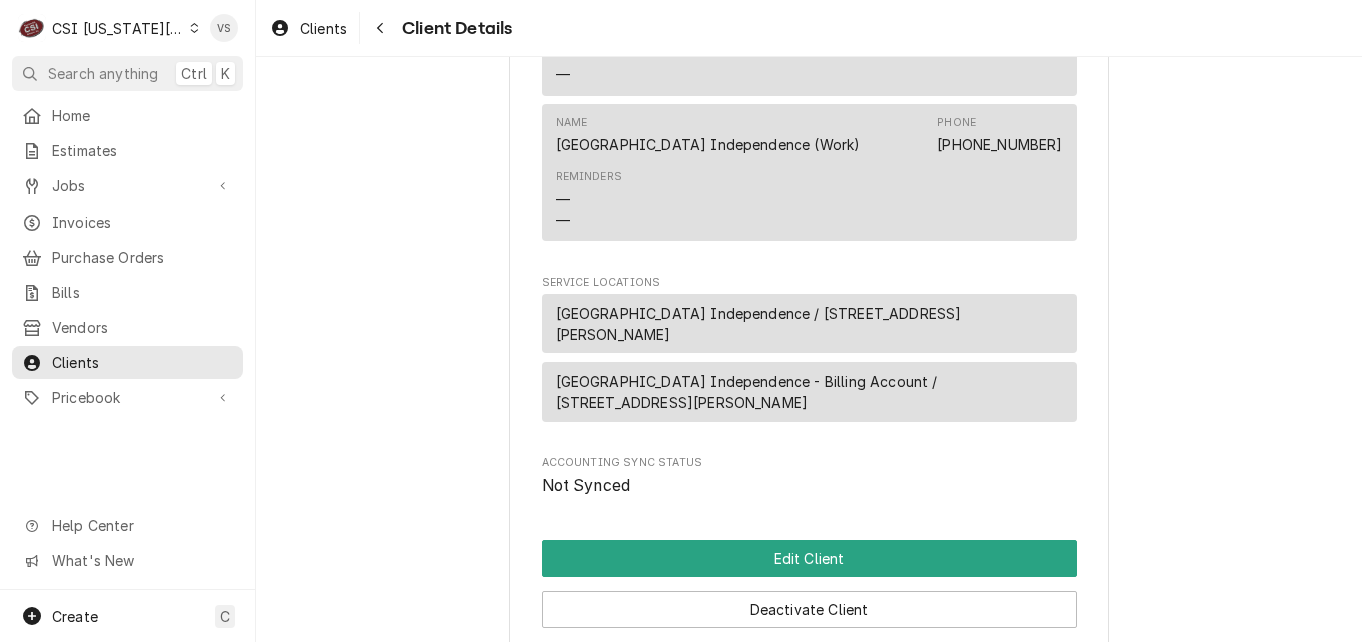 click on "Hilton Garden Inn Independence / 19677 E Jackson Drive, Independence, MO 64057" at bounding box center [809, 324] 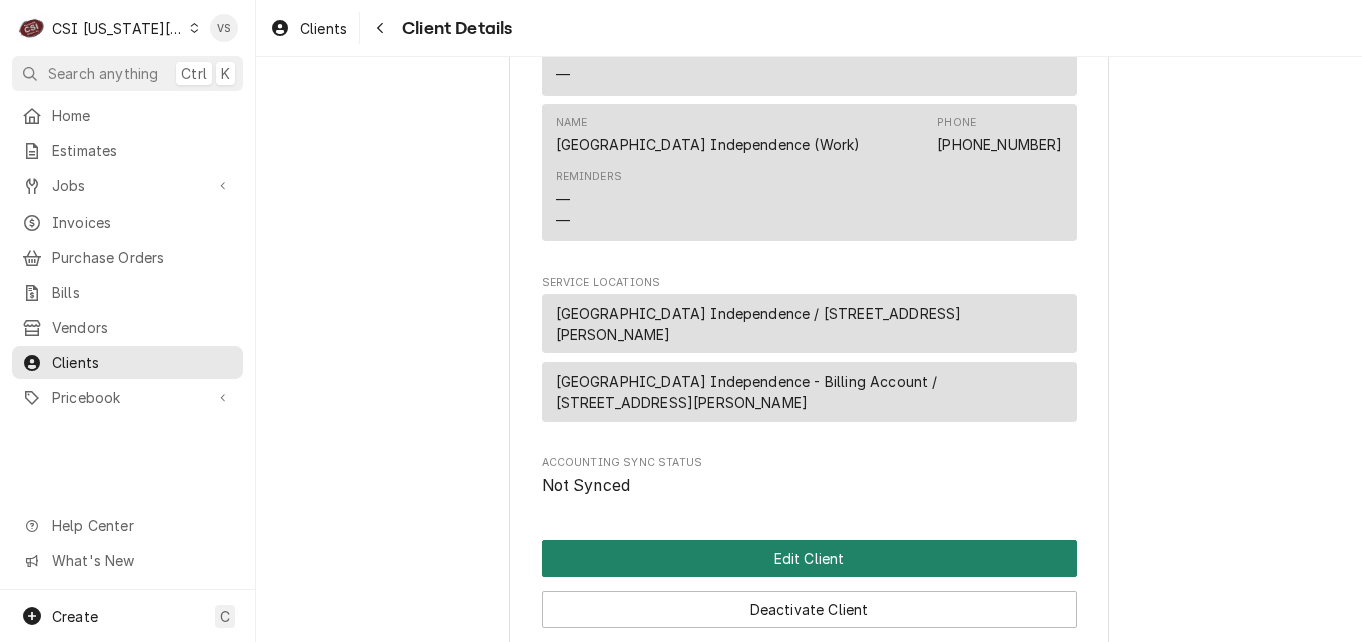 click on "Edit Client" at bounding box center (809, 558) 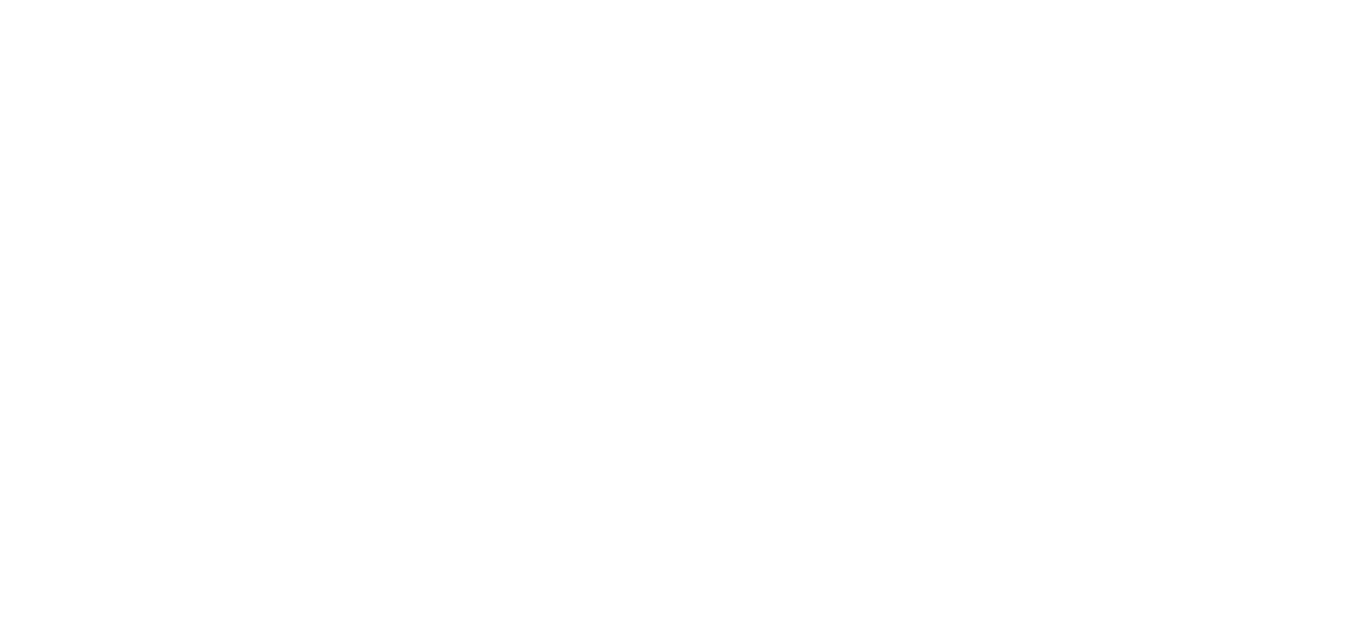 scroll, scrollTop: 0, scrollLeft: 0, axis: both 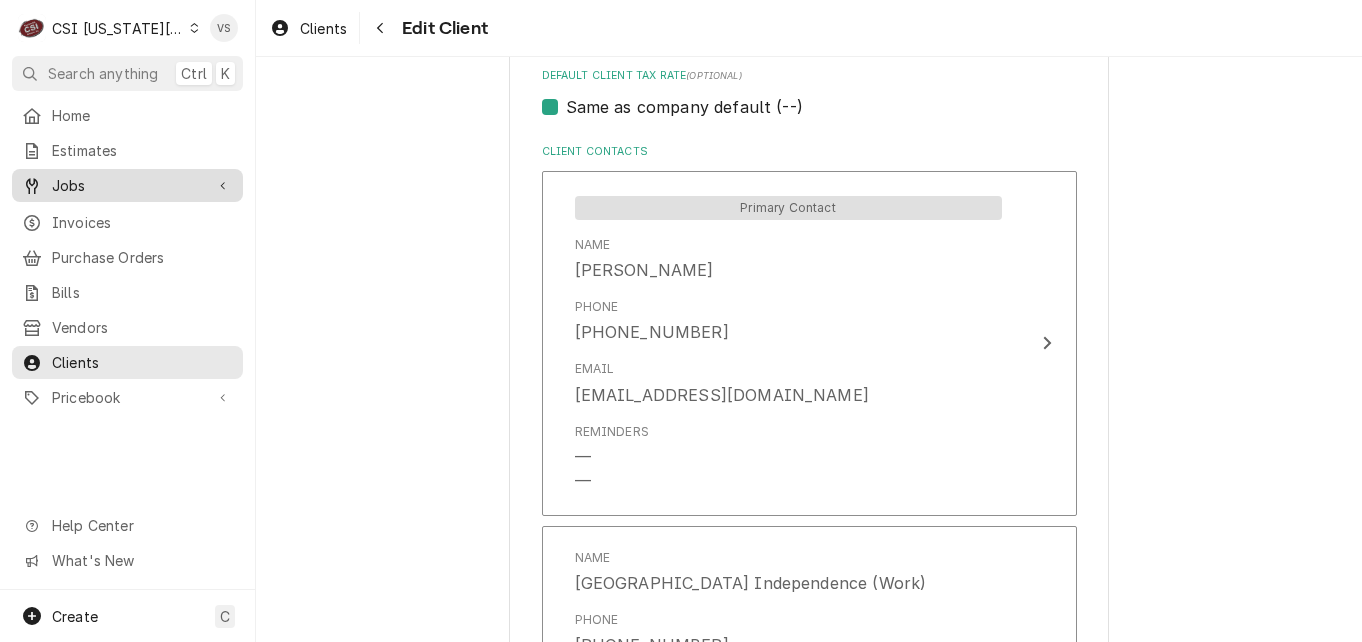 click on "Jobs" at bounding box center (127, 185) 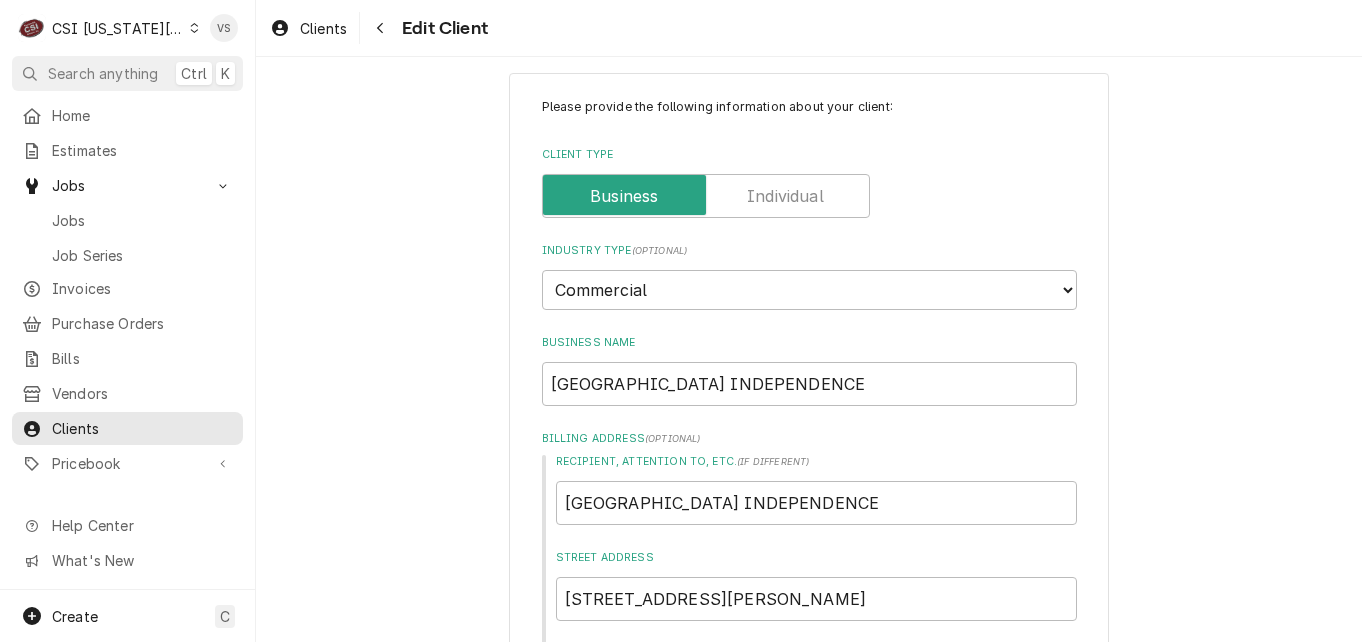 scroll, scrollTop: 0, scrollLeft: 0, axis: both 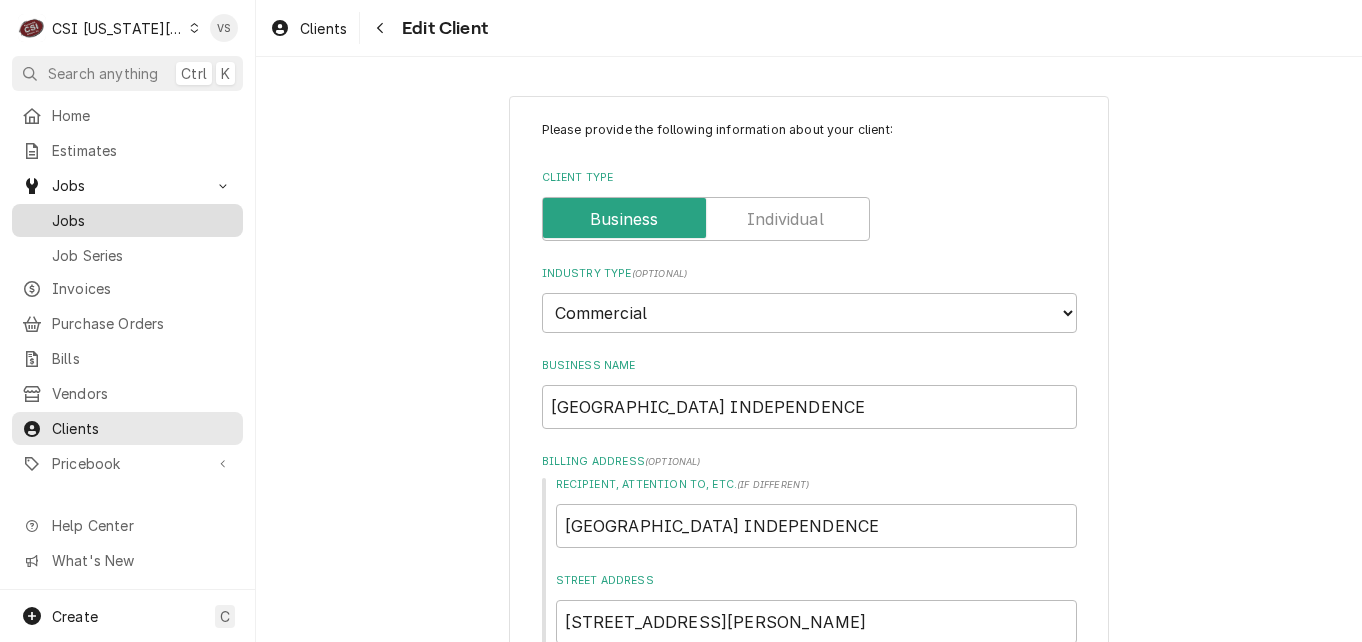 click on "Jobs" at bounding box center [142, 220] 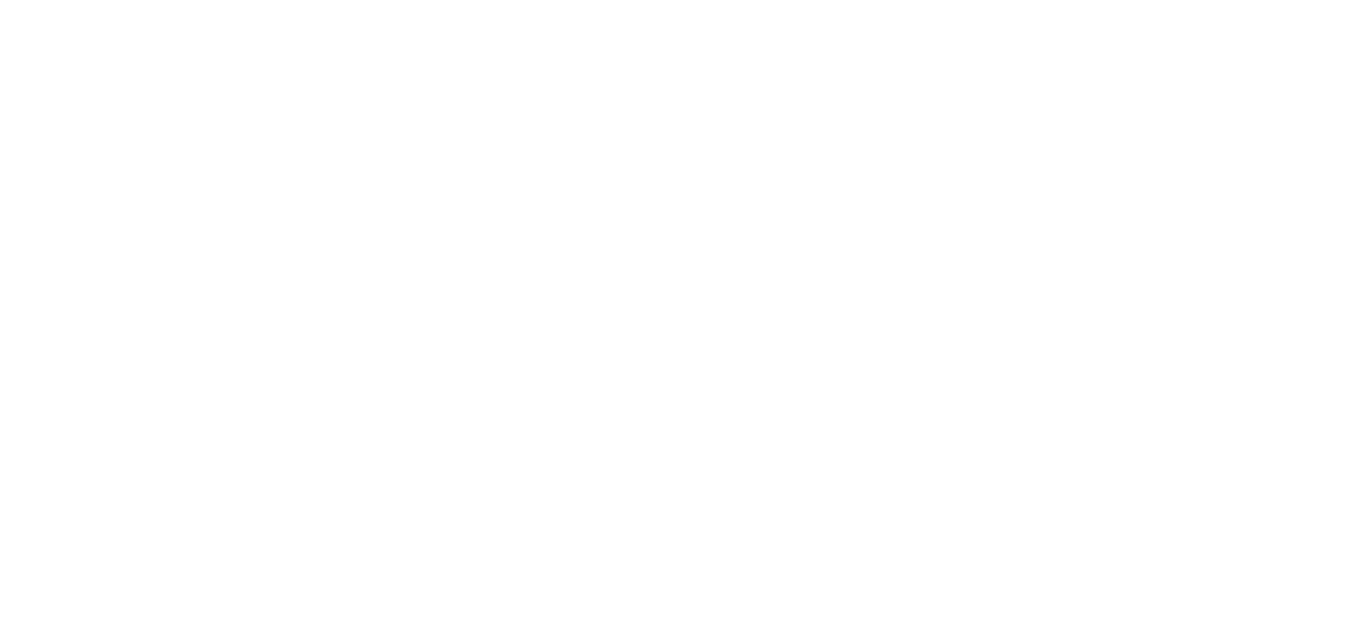 scroll, scrollTop: 0, scrollLeft: 0, axis: both 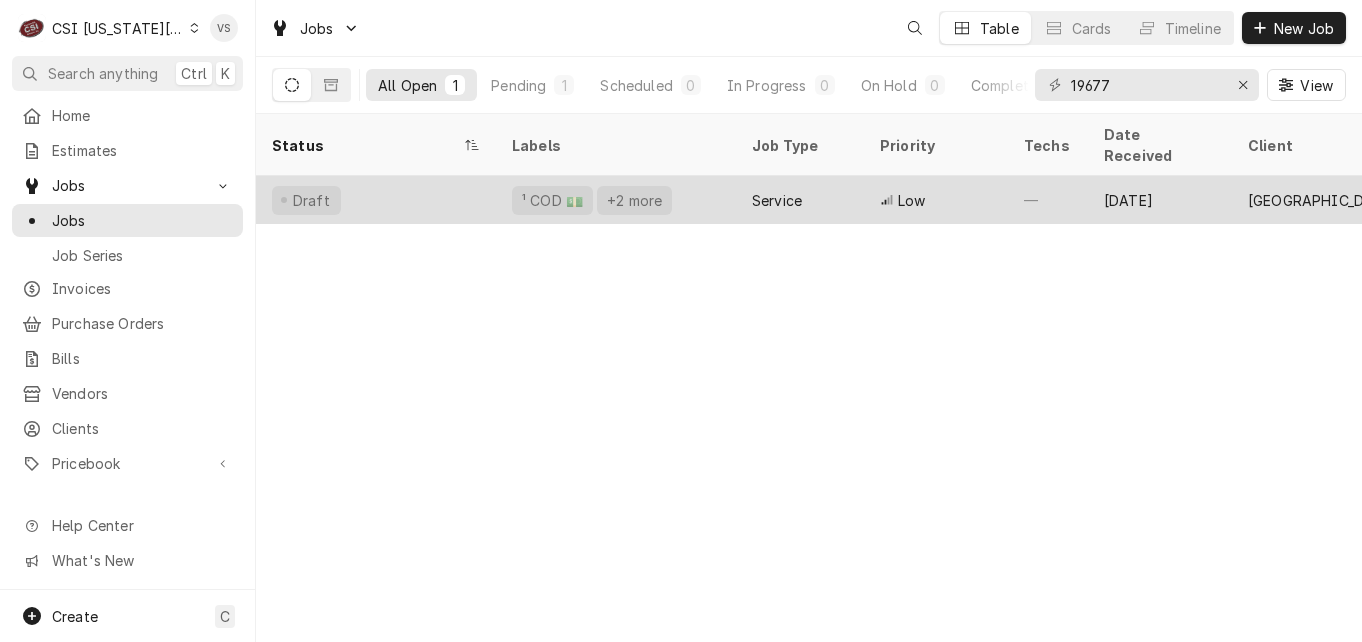 click on "Draft" at bounding box center (376, 200) 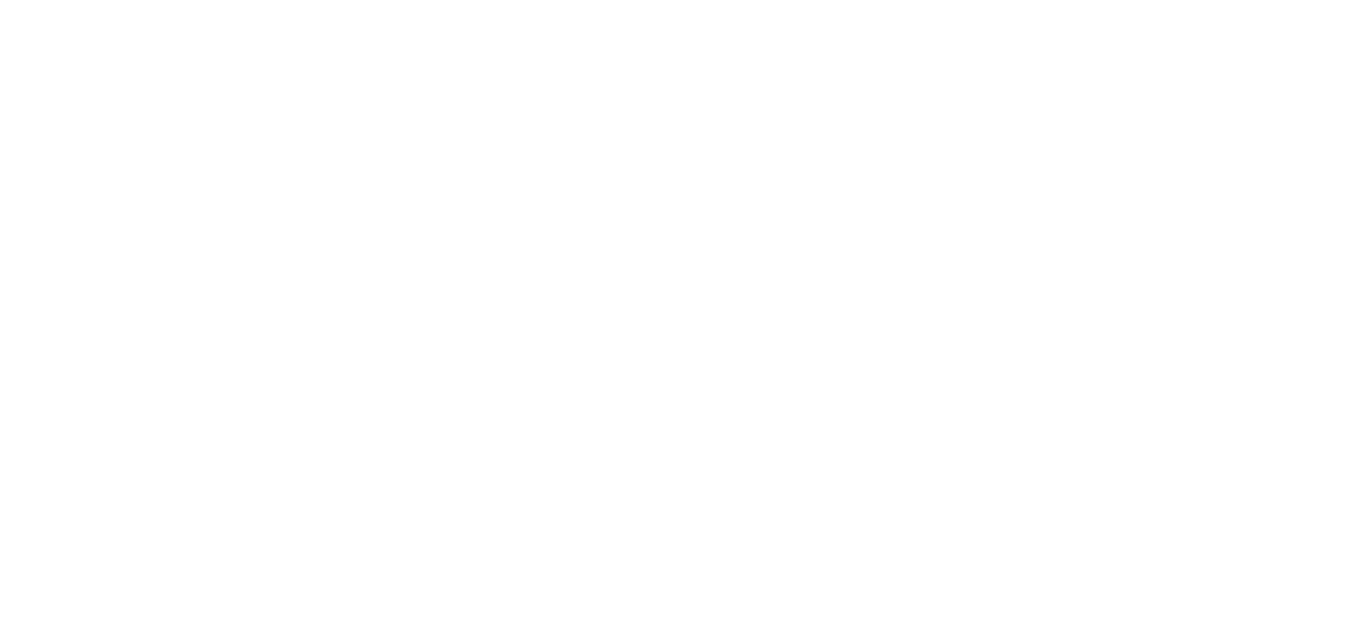 scroll, scrollTop: 0, scrollLeft: 0, axis: both 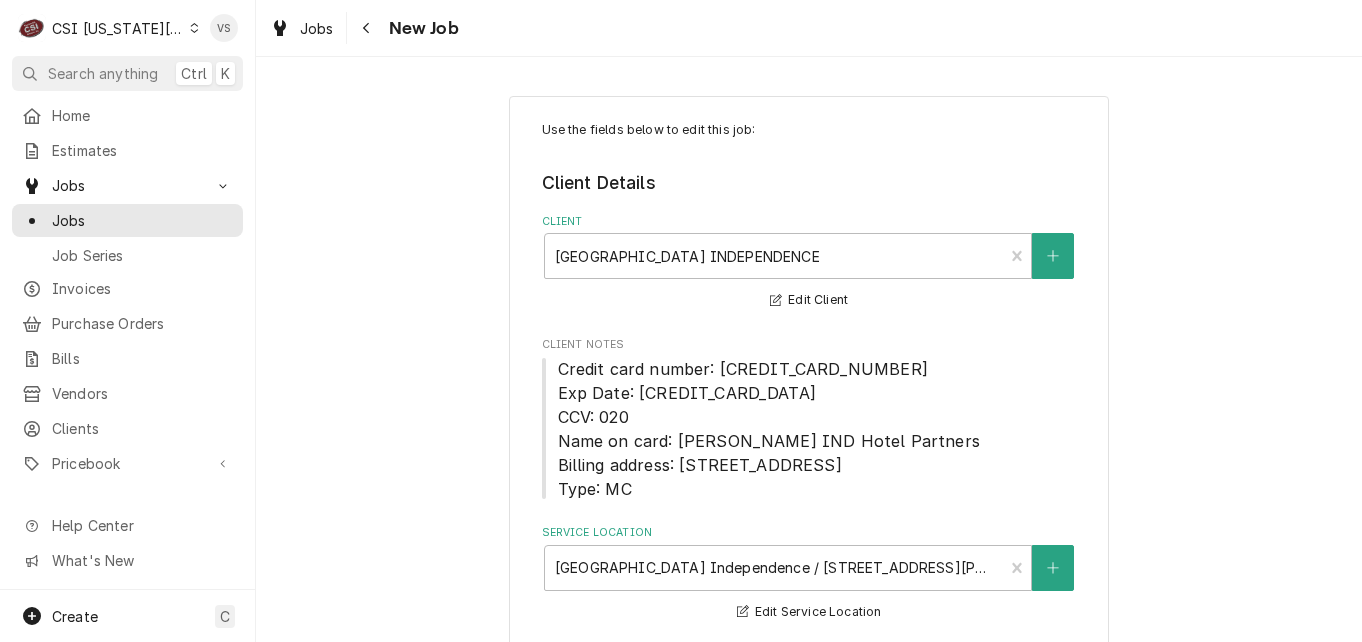 type on "x" 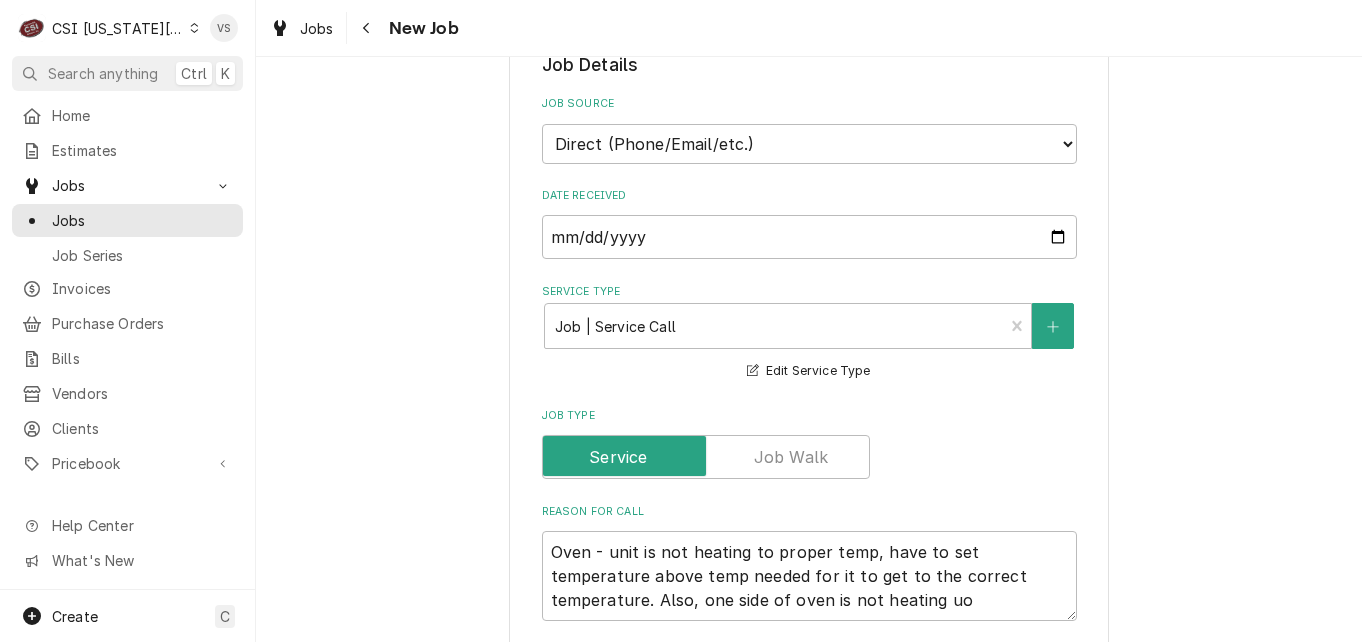 scroll, scrollTop: 700, scrollLeft: 0, axis: vertical 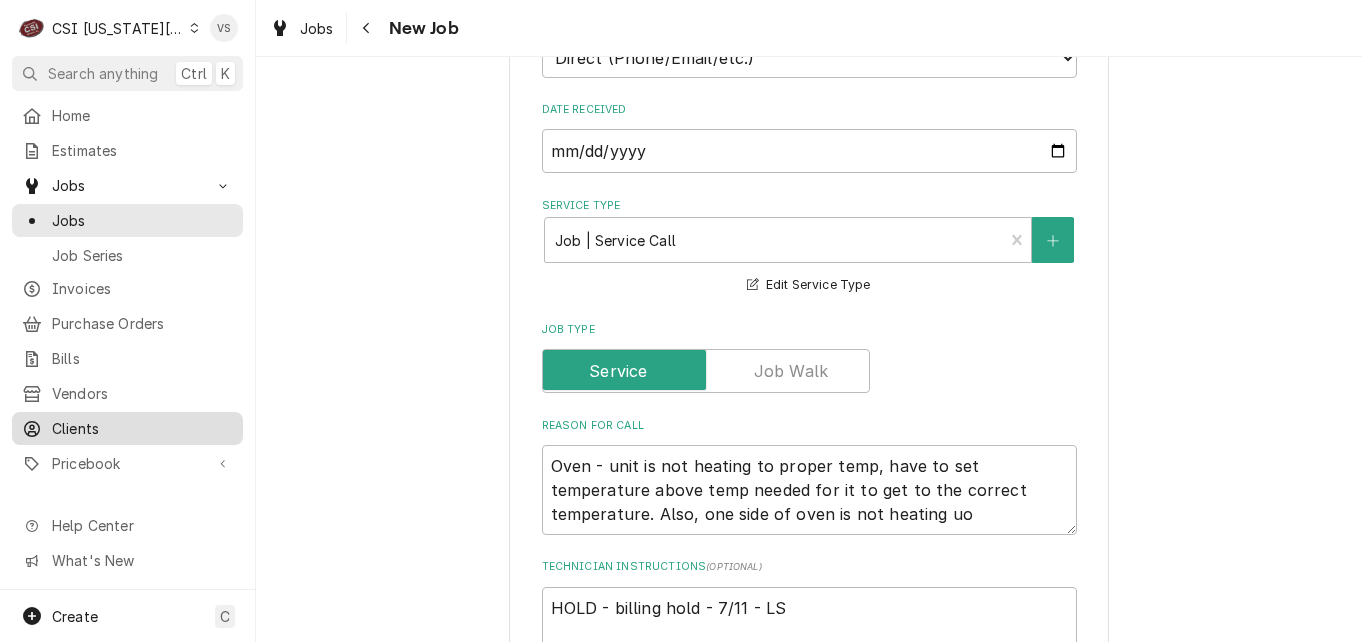 click on "Clients" at bounding box center [142, 428] 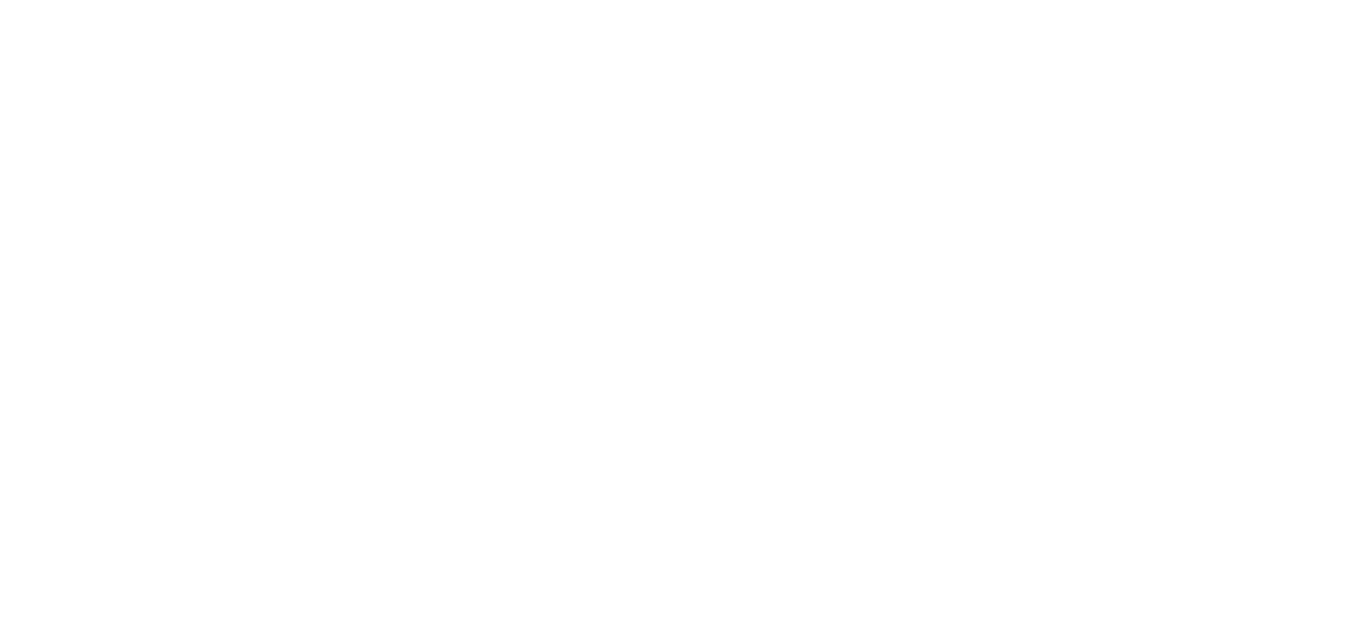 scroll, scrollTop: 0, scrollLeft: 0, axis: both 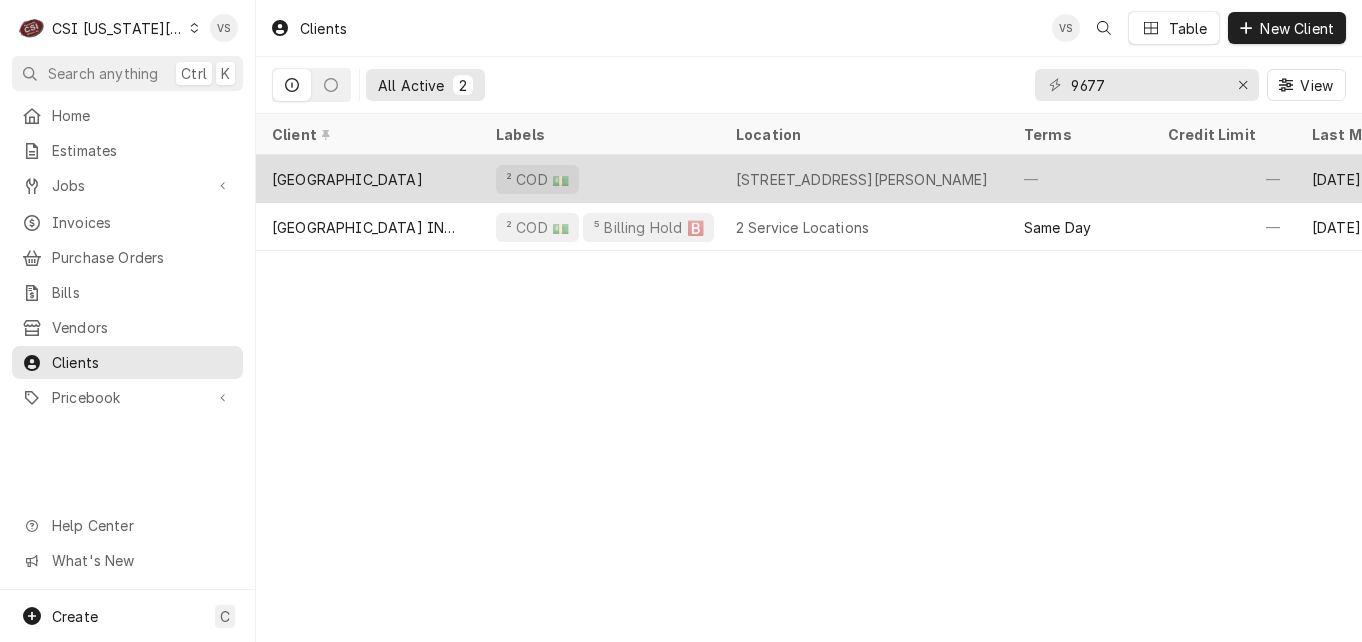 click on "[GEOGRAPHIC_DATA]" at bounding box center (347, 179) 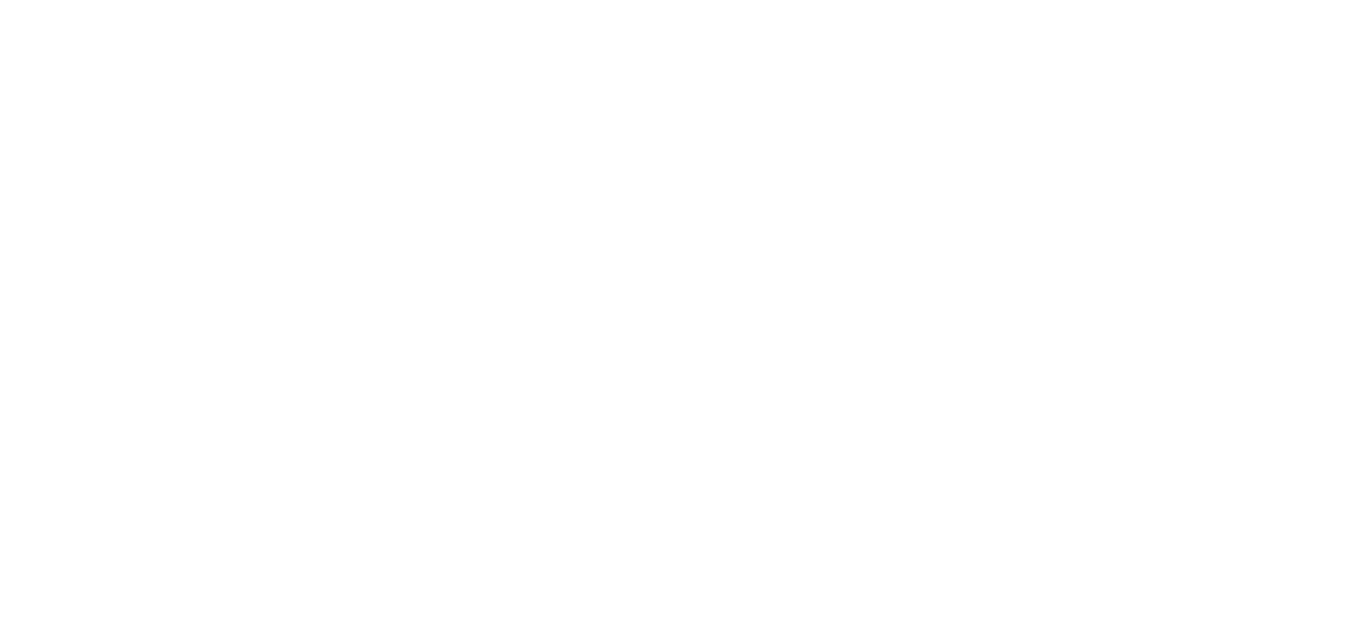scroll, scrollTop: 0, scrollLeft: 0, axis: both 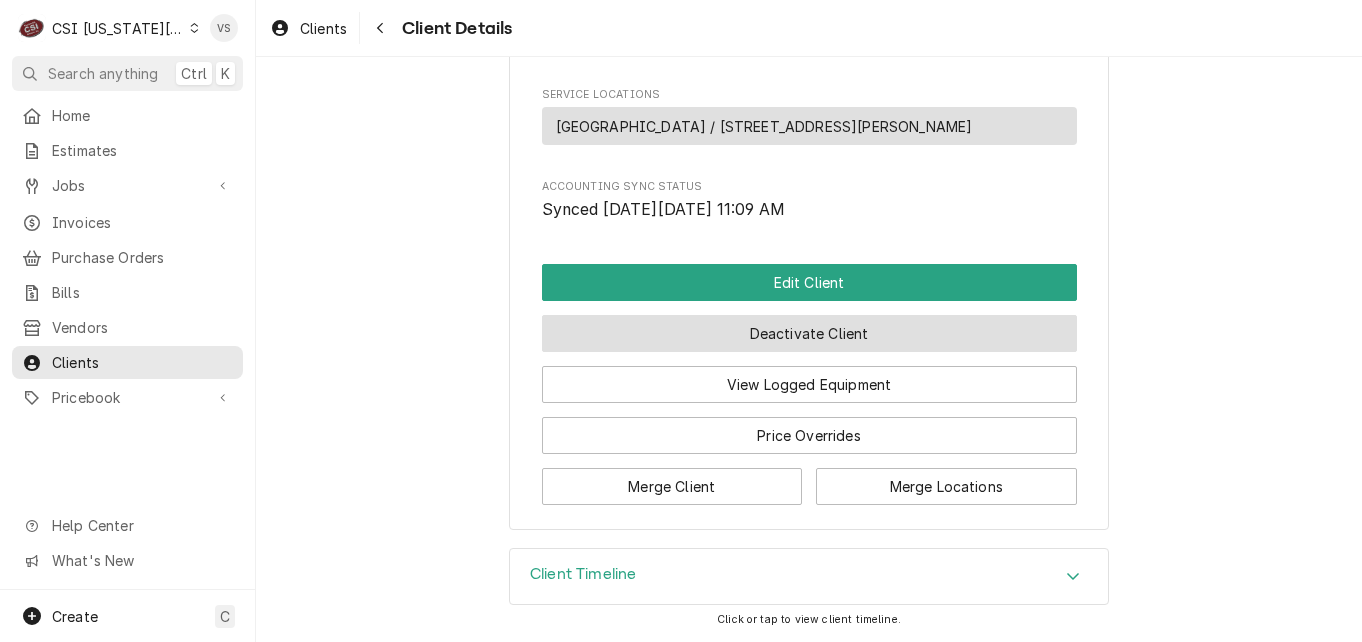 click on "Deactivate Client" at bounding box center [809, 333] 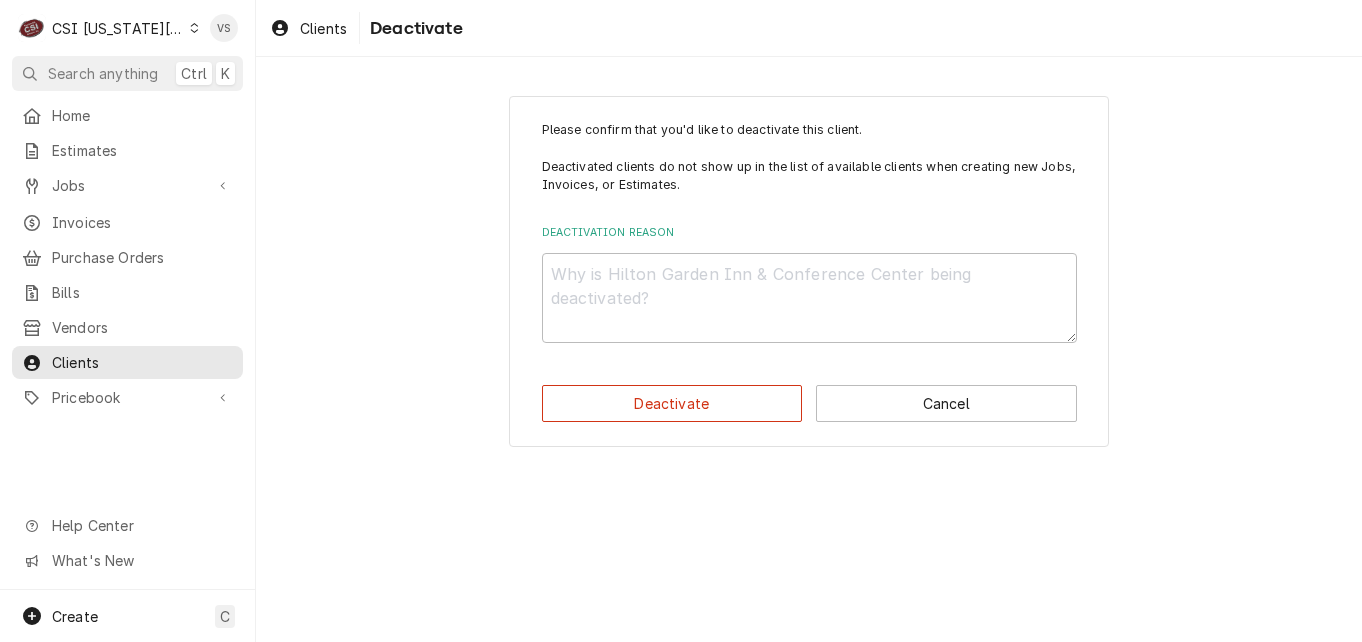 scroll, scrollTop: 0, scrollLeft: 0, axis: both 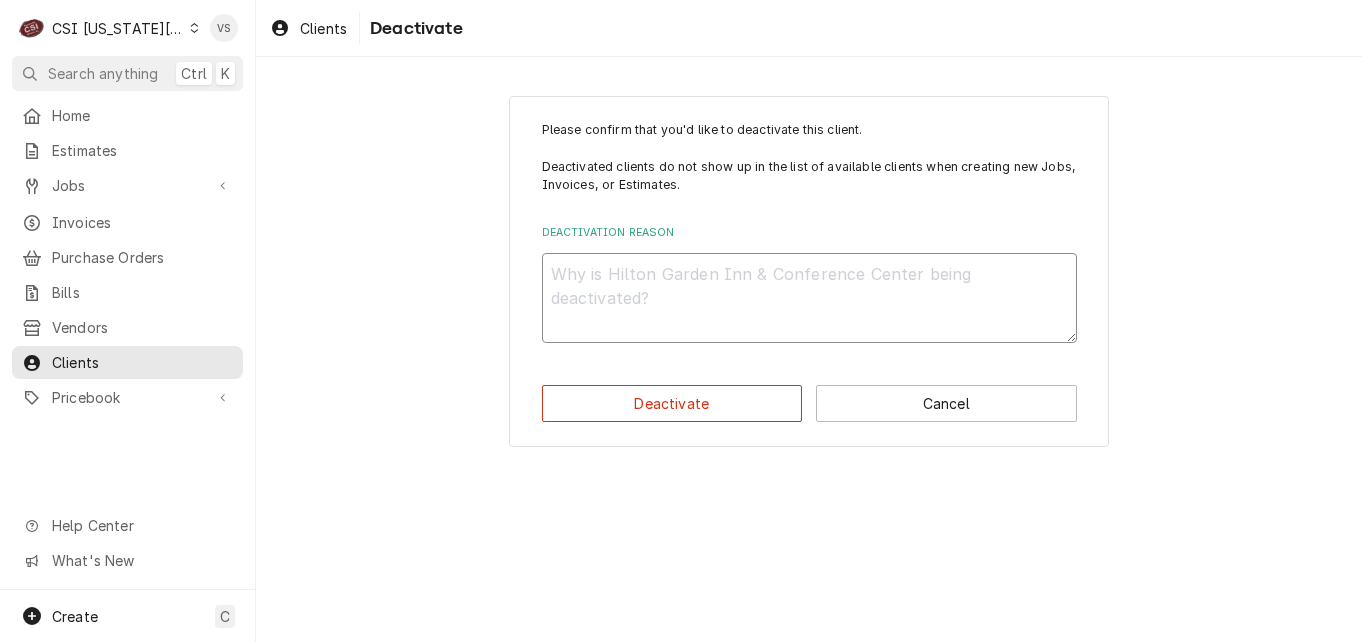 click on "Deactivation Reason" at bounding box center (809, 298) 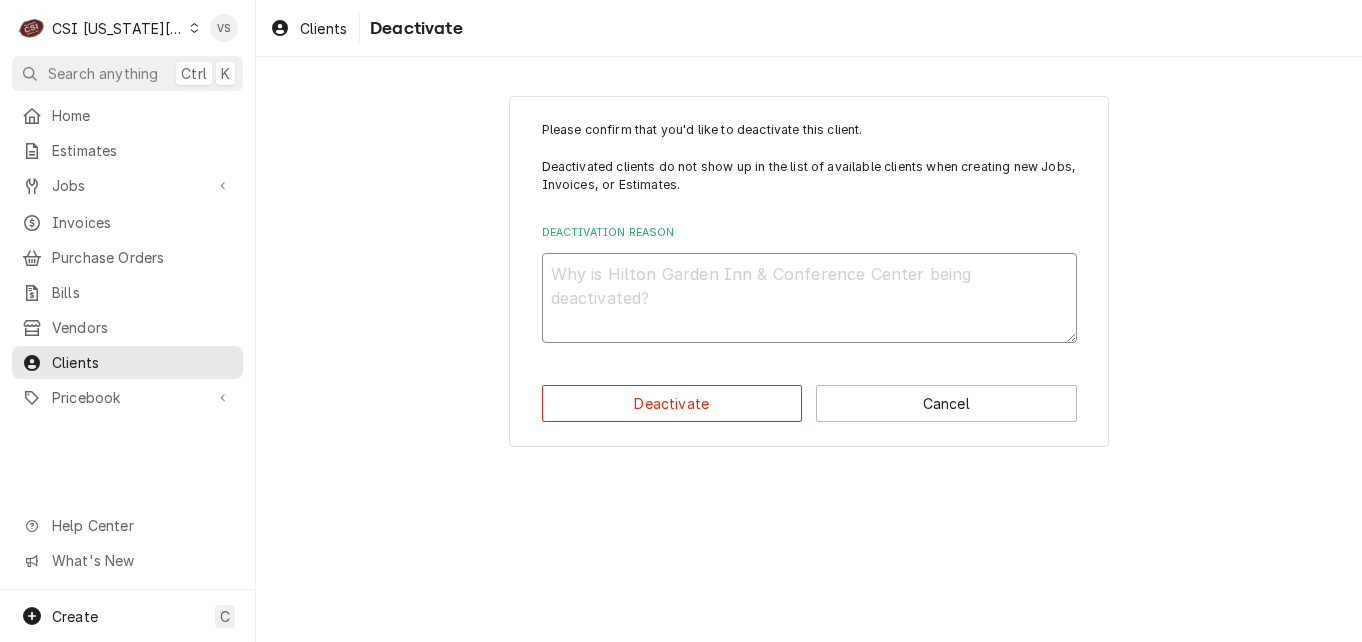 type on "x" 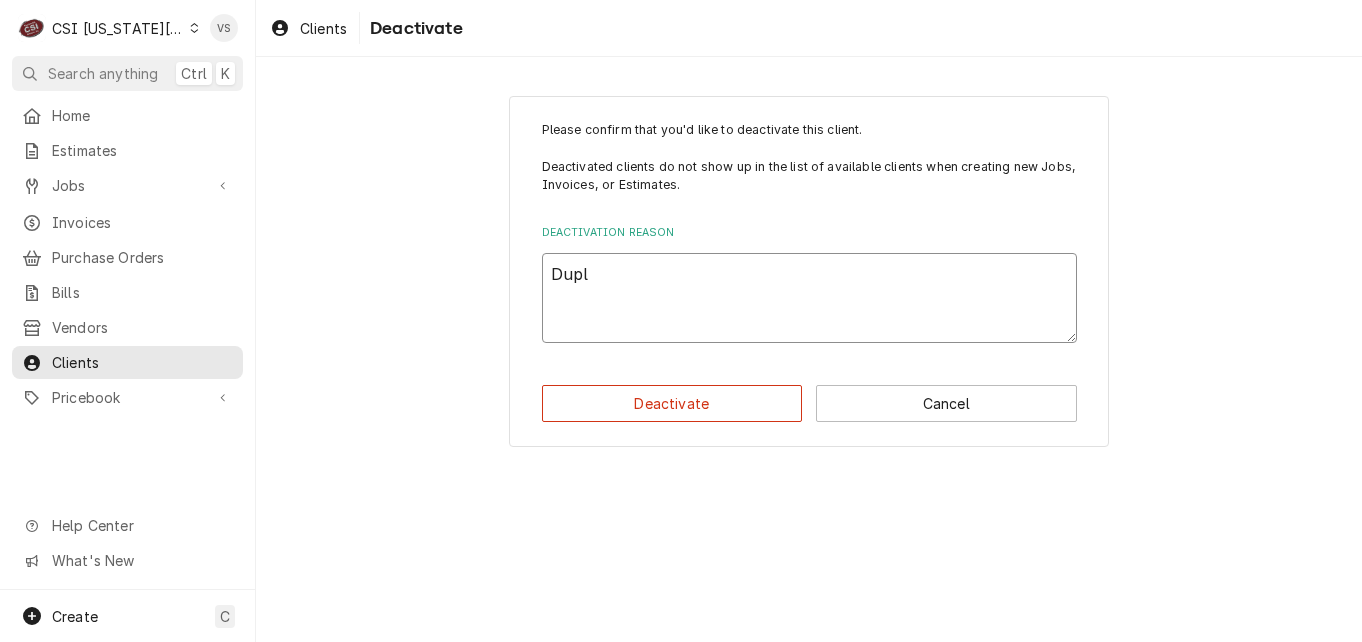 type on "Dupli" 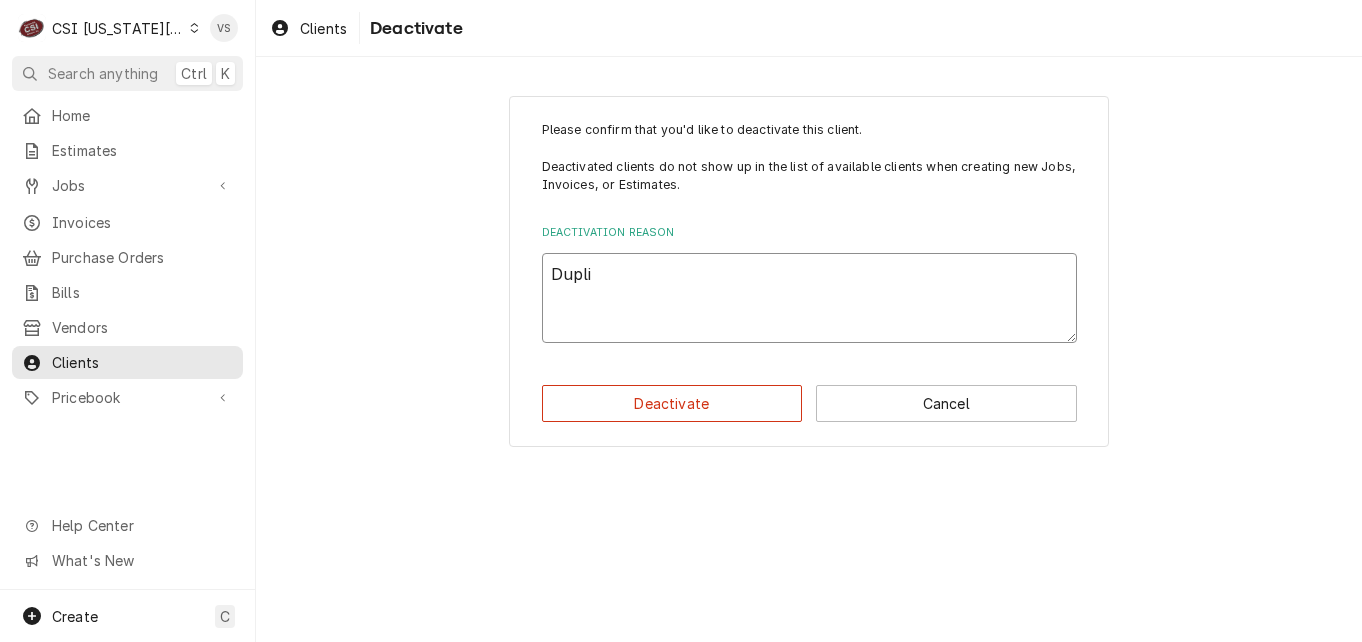 type on "x" 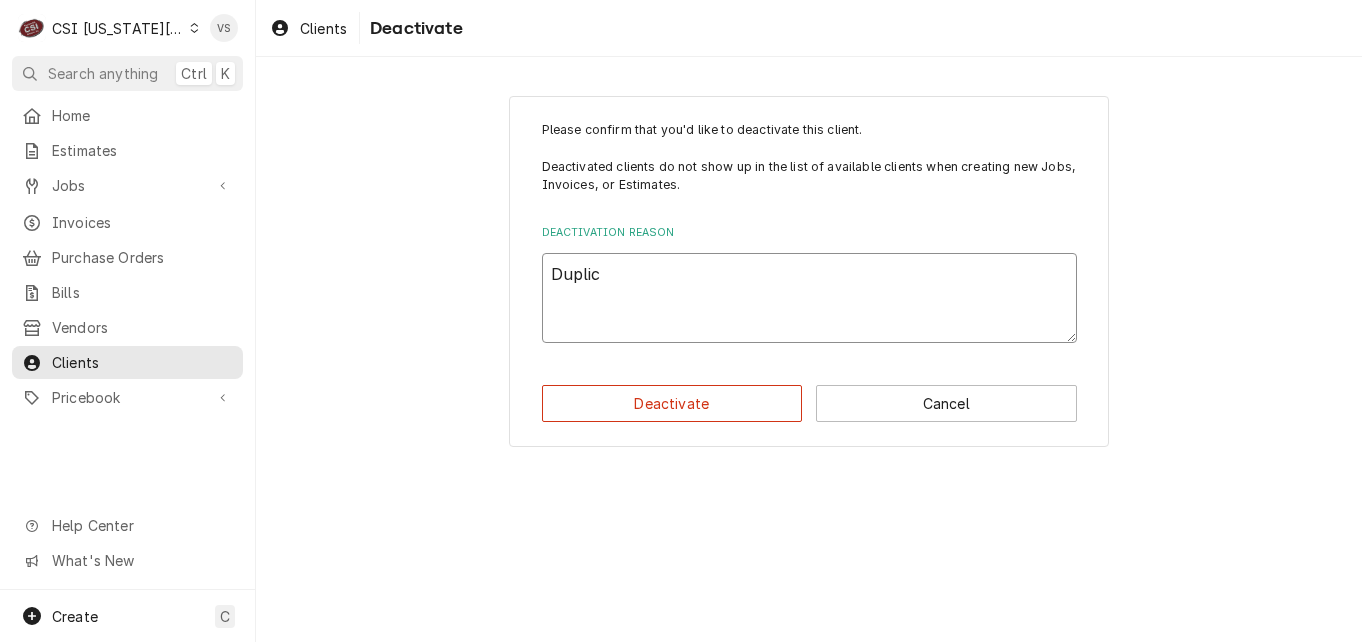 type on "x" 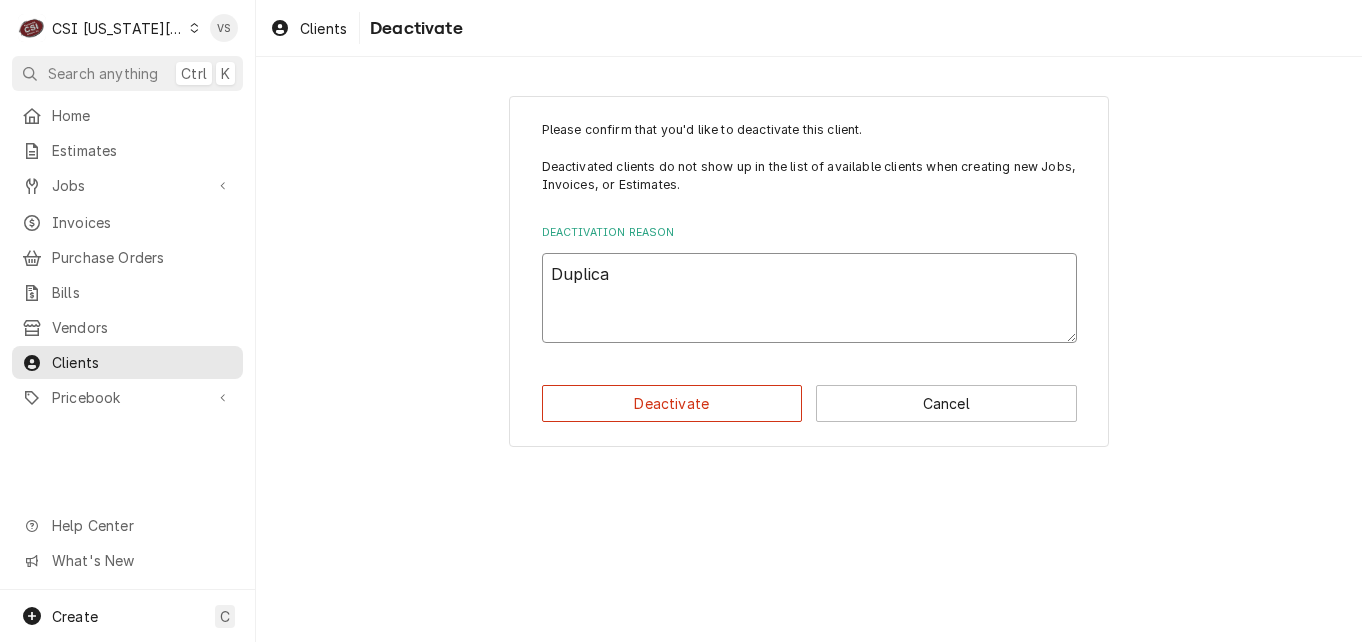 type on "x" 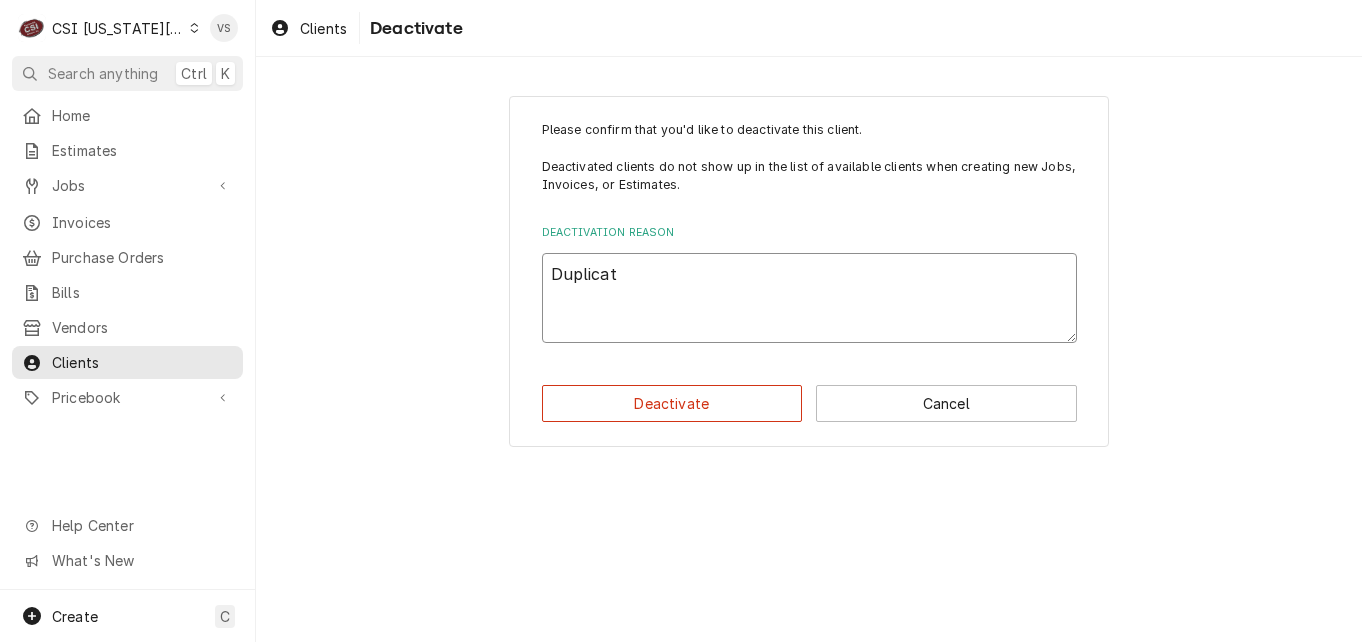 type on "x" 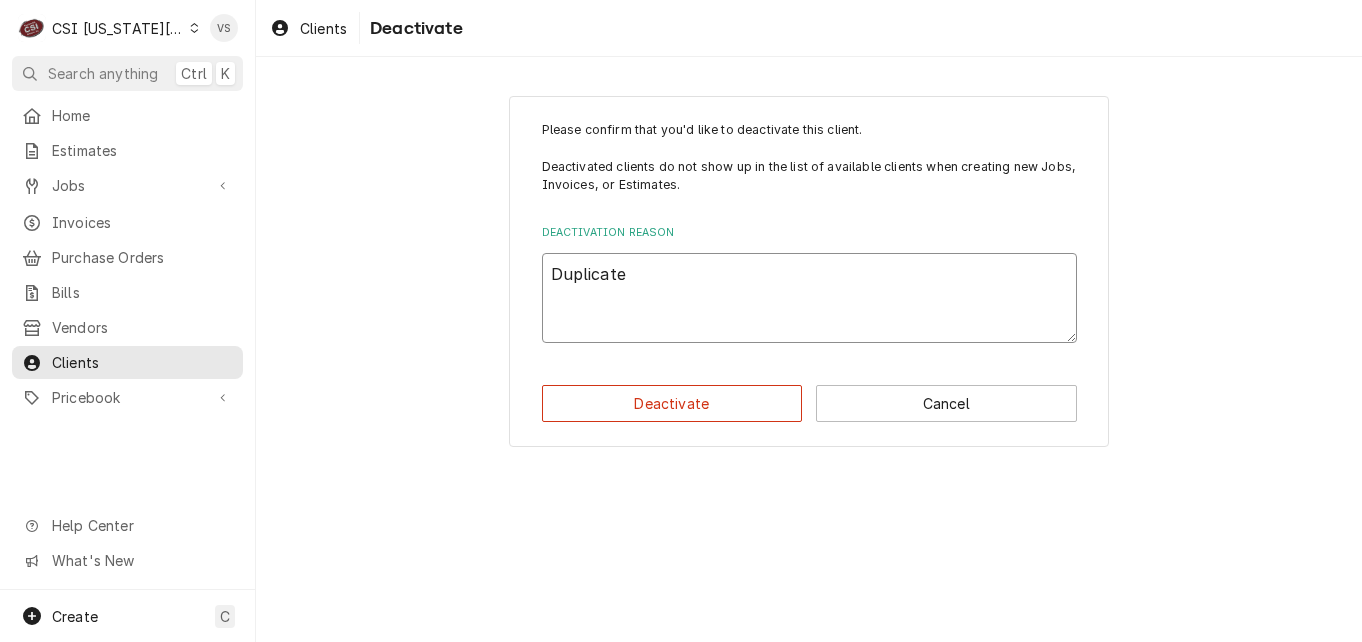 type on "x" 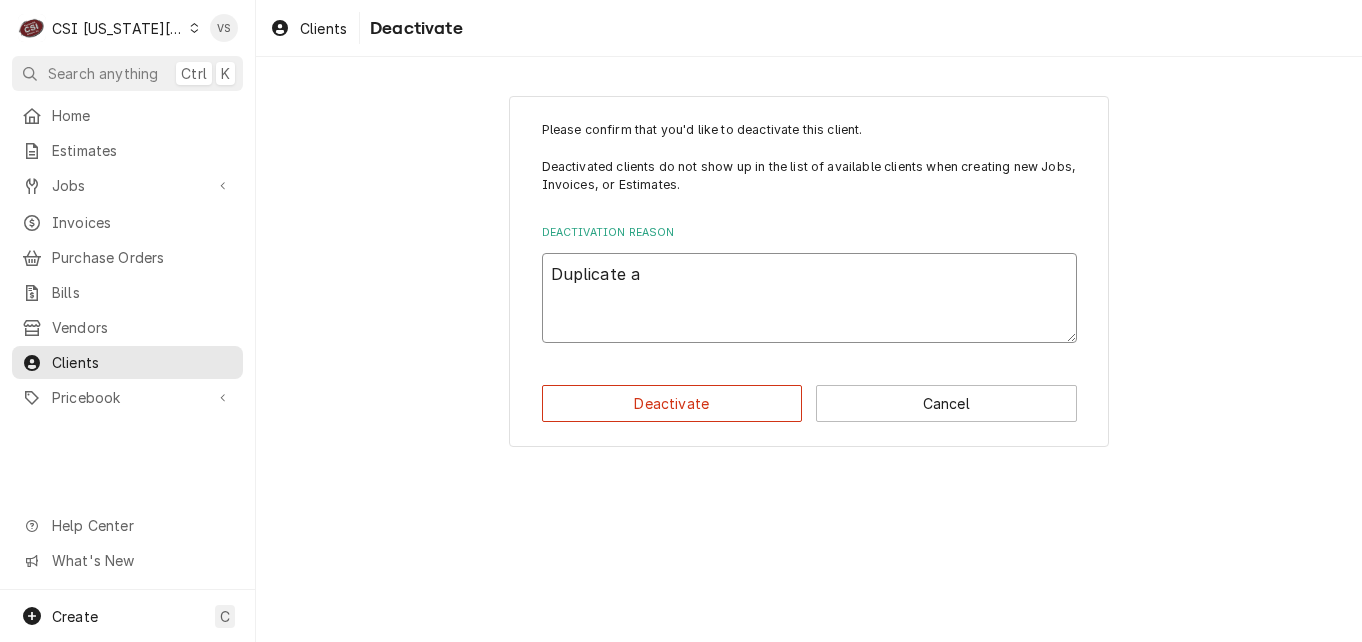 type on "x" 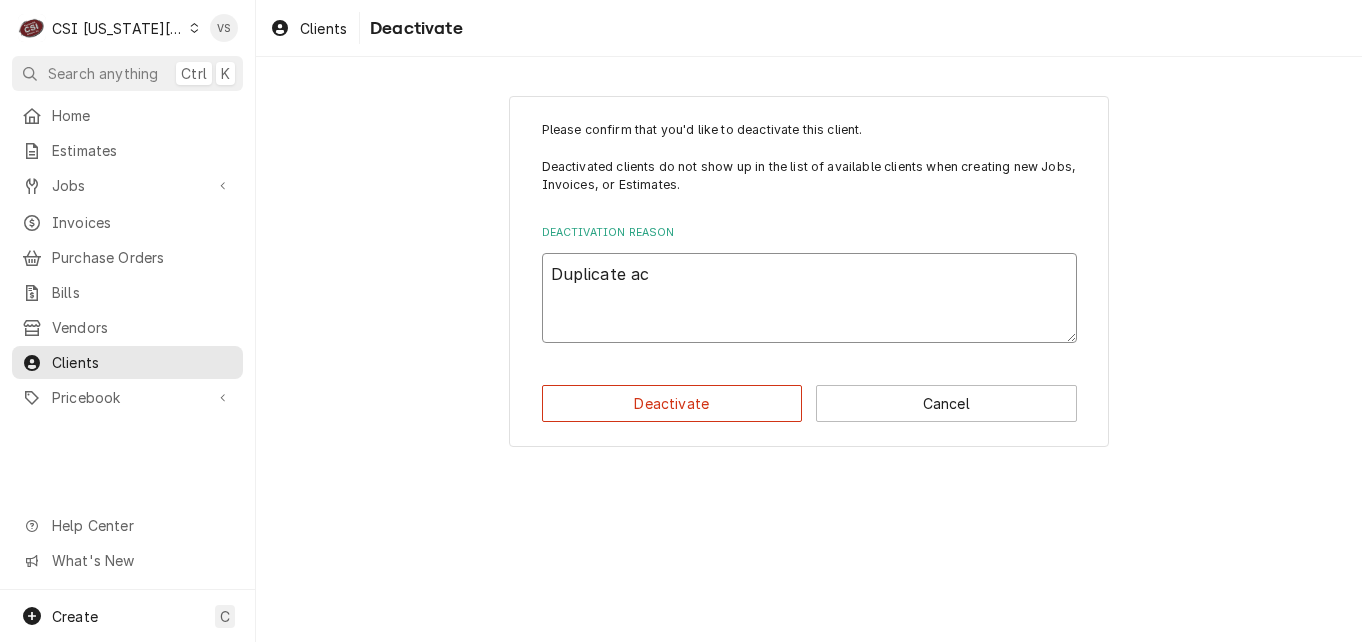 type on "x" 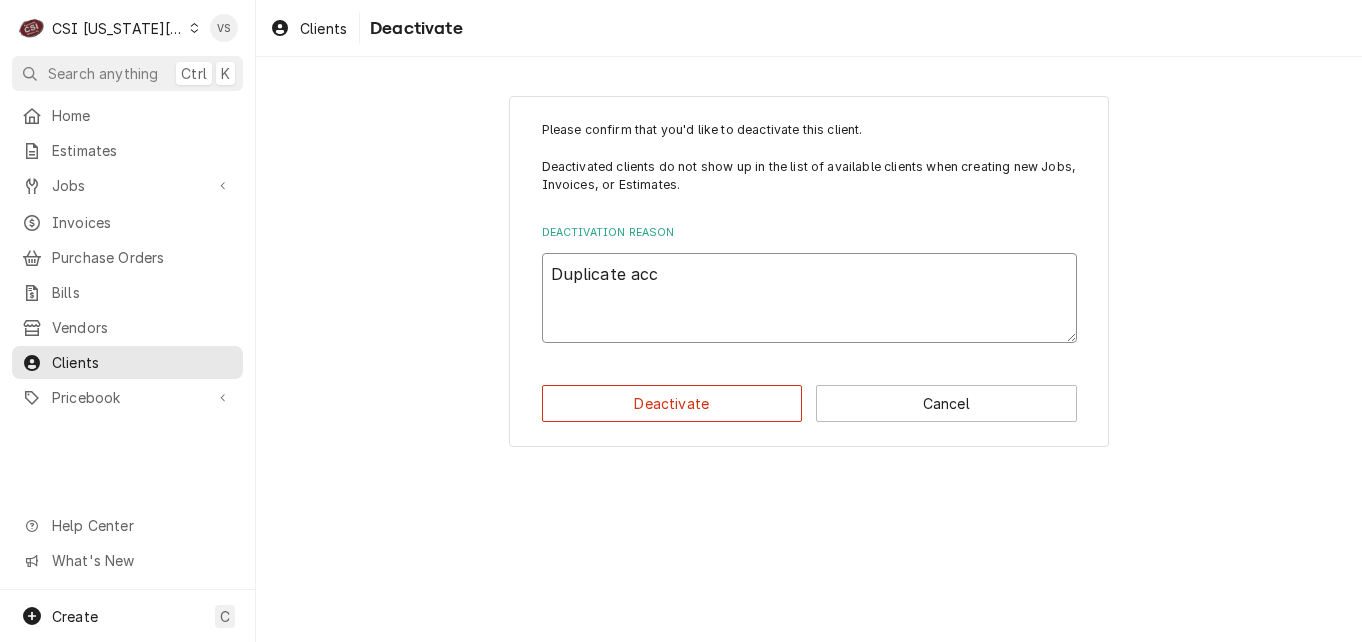 type on "x" 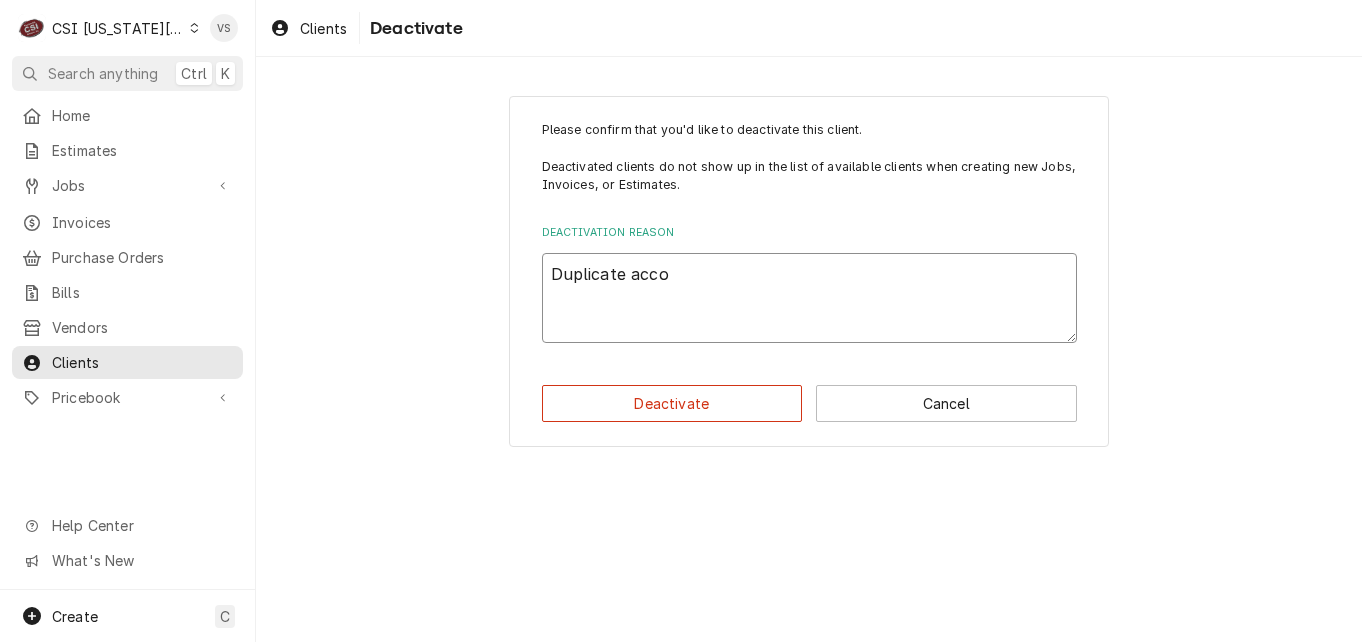 type on "x" 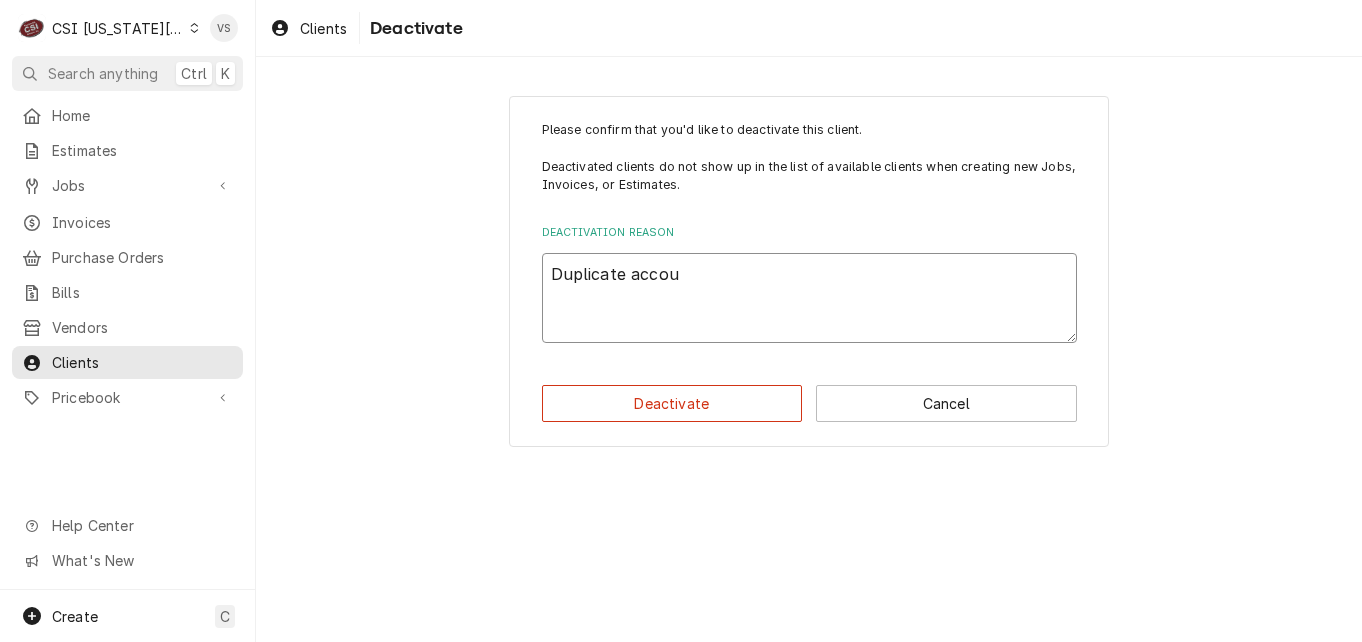 type on "x" 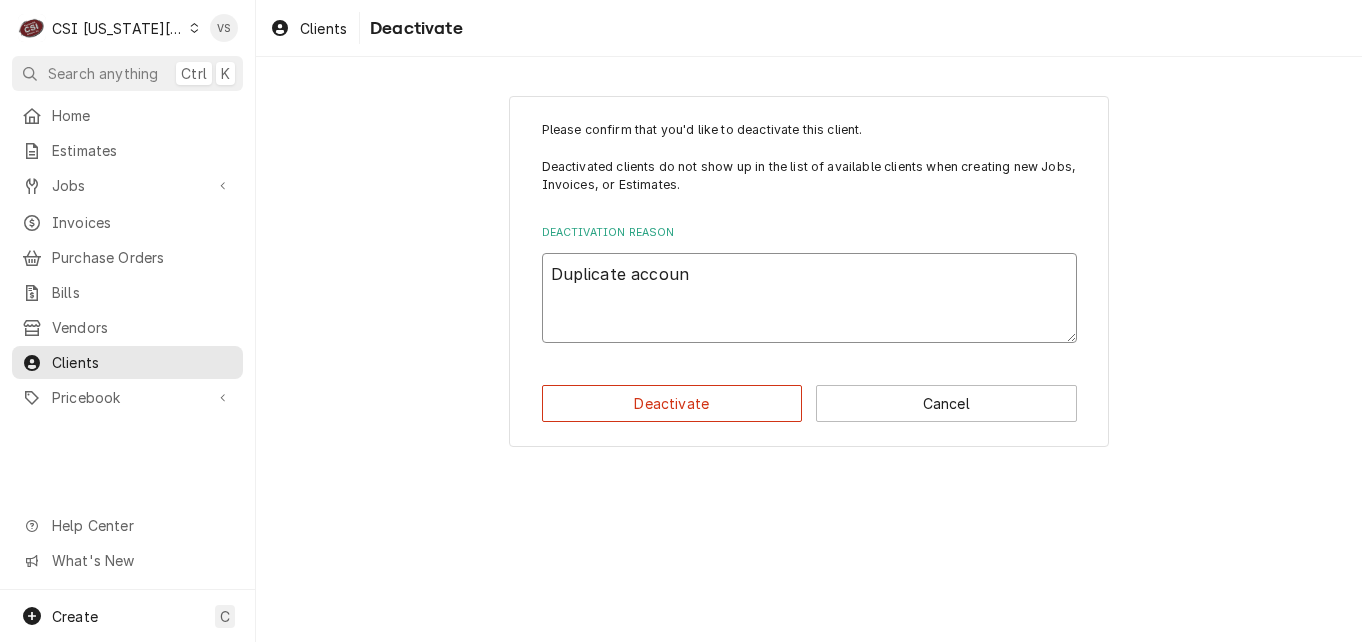type on "x" 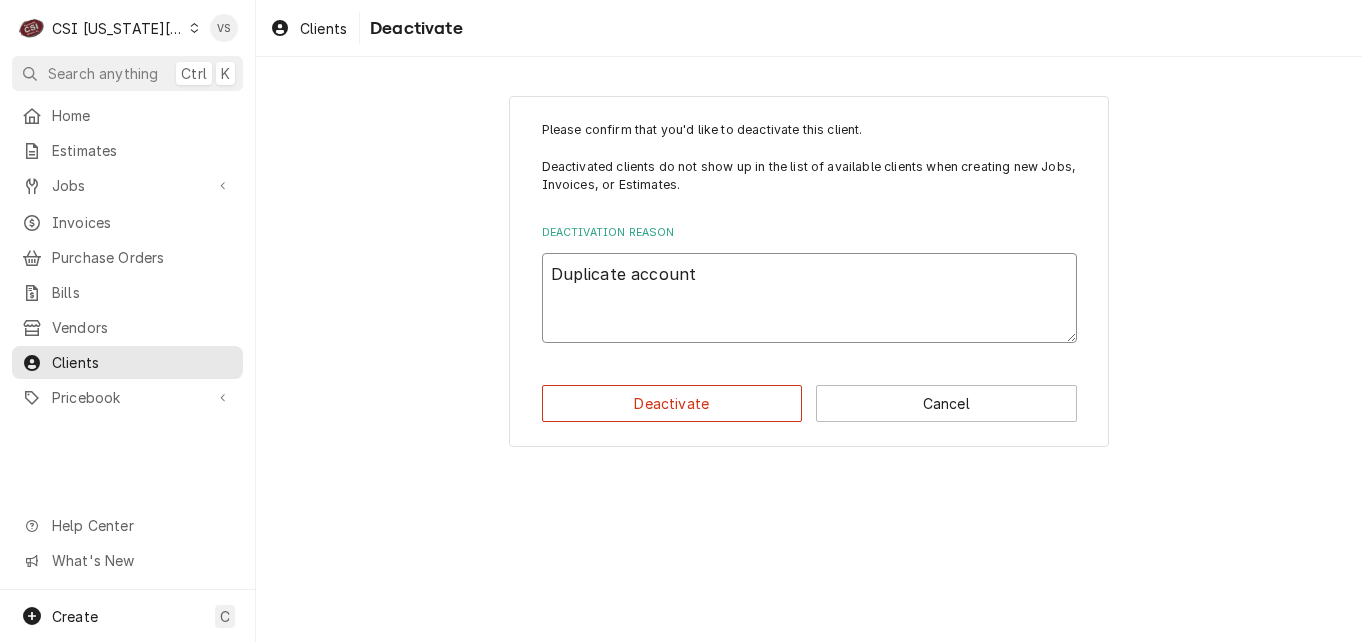 type on "x" 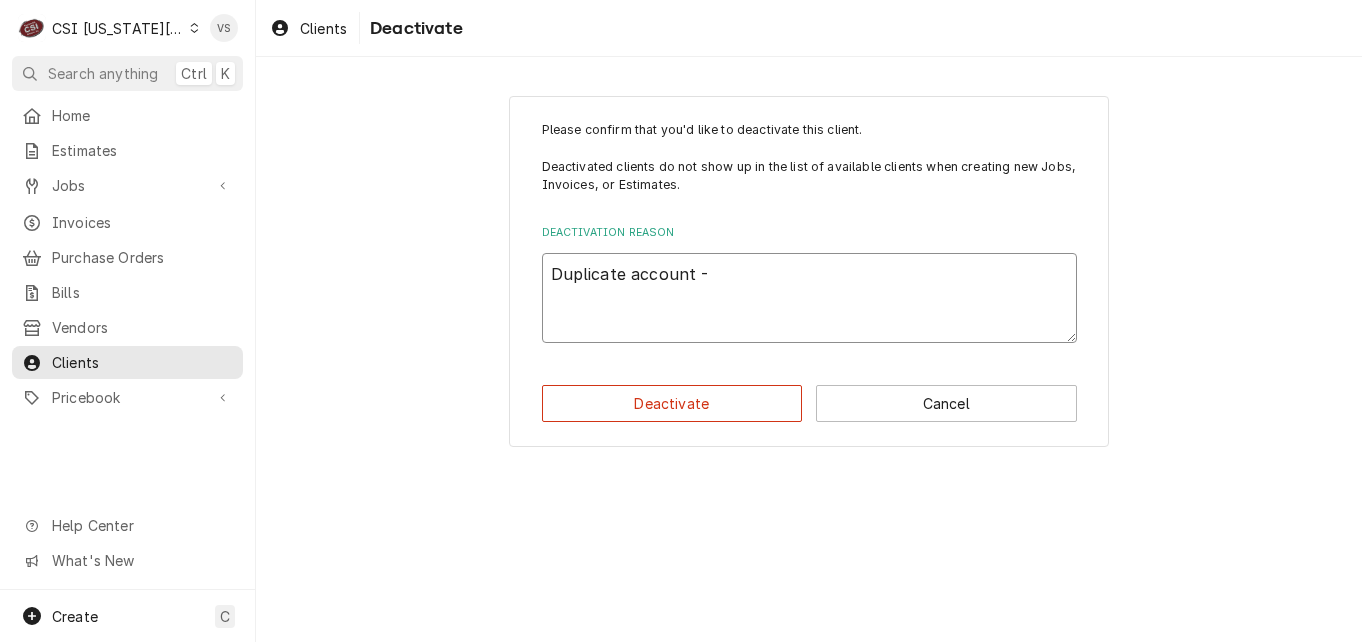 type on "x" 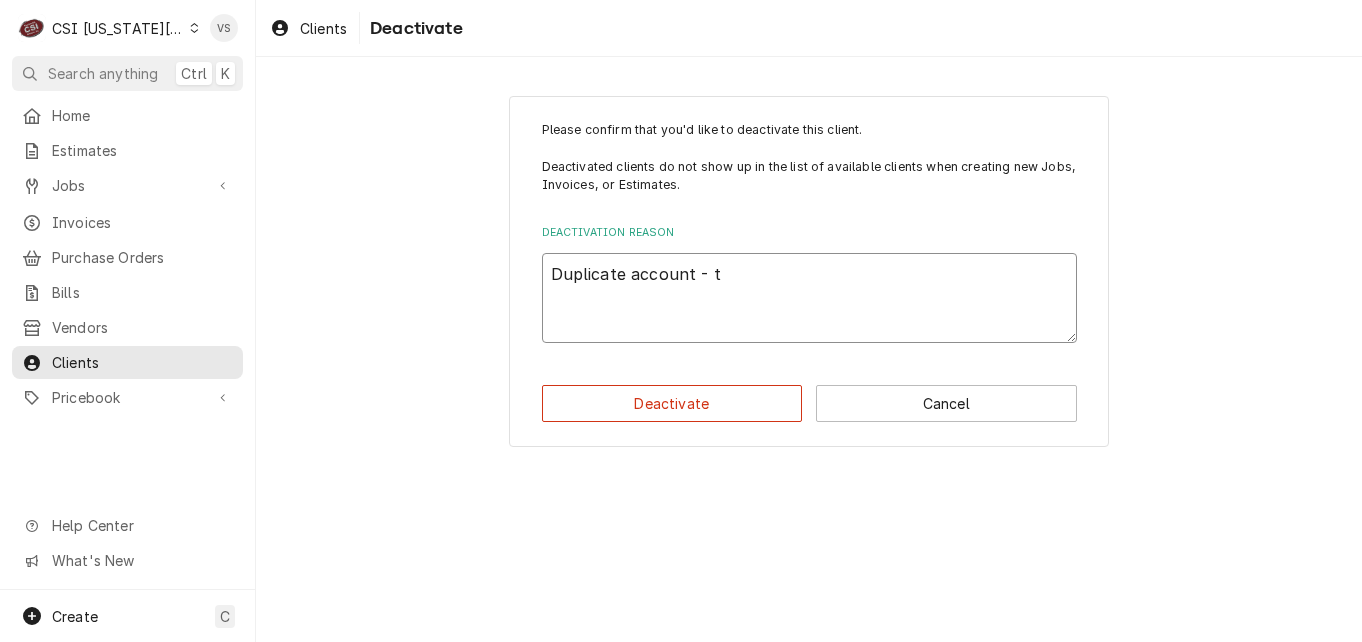 type on "x" 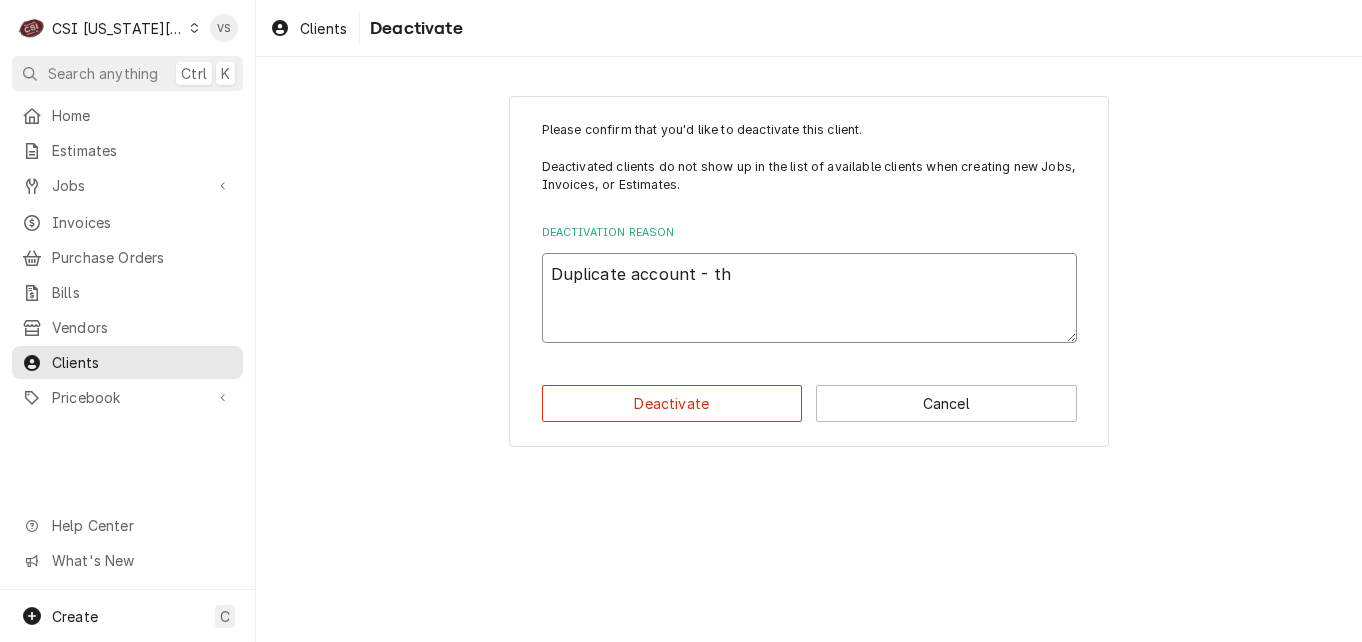 type on "x" 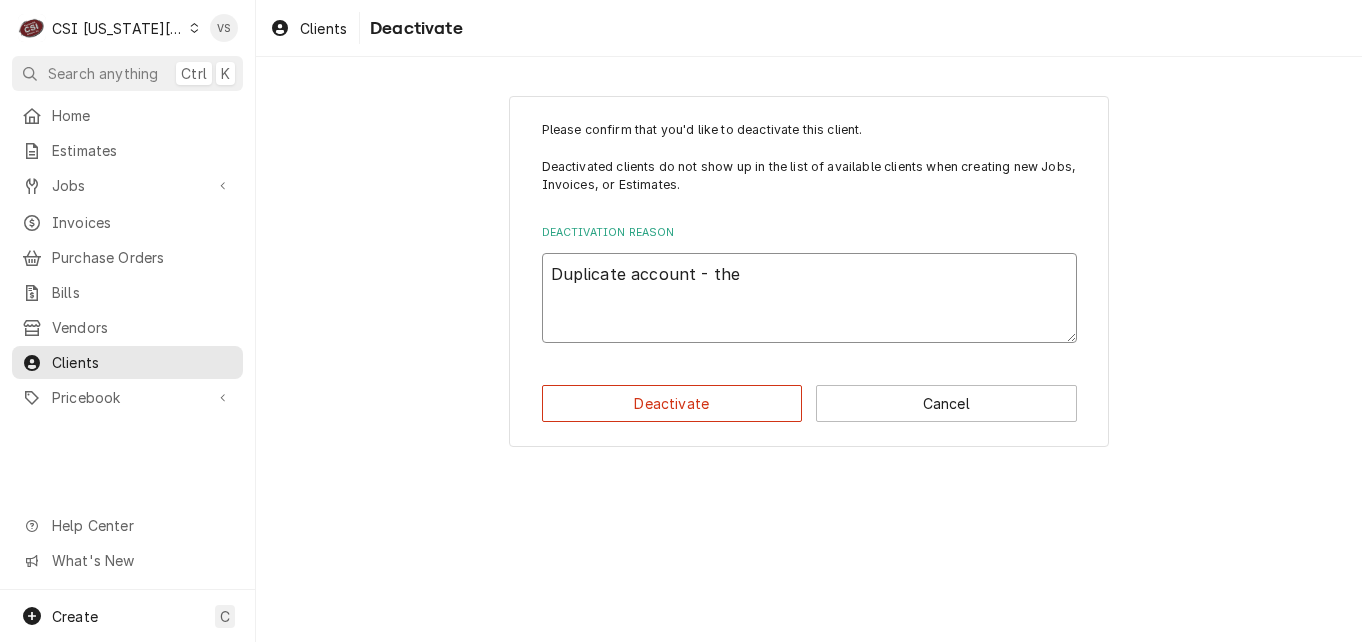 type on "x" 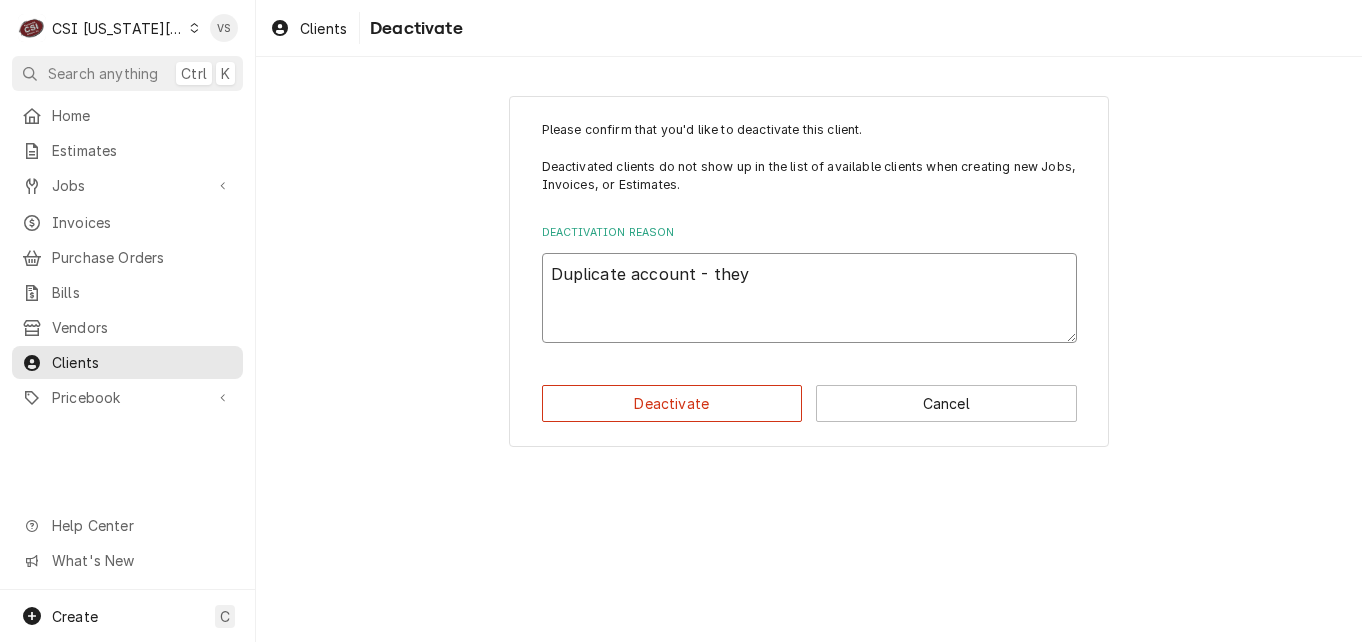 type on "x" 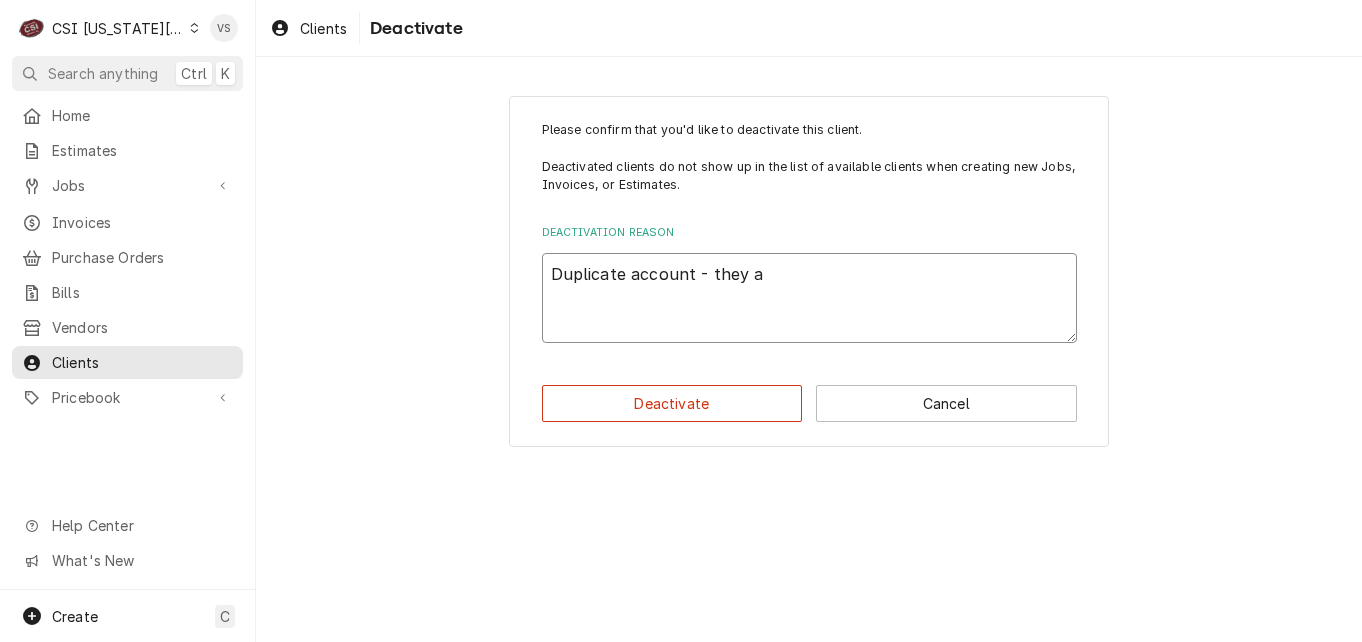 type on "x" 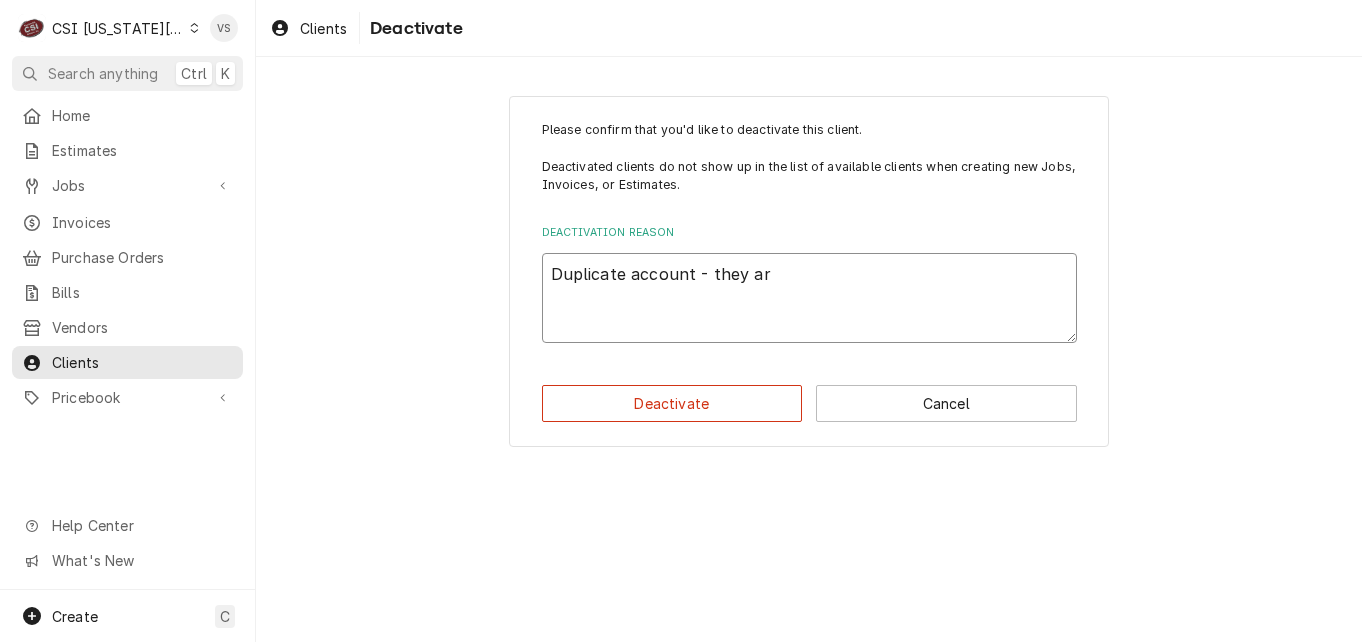 type on "x" 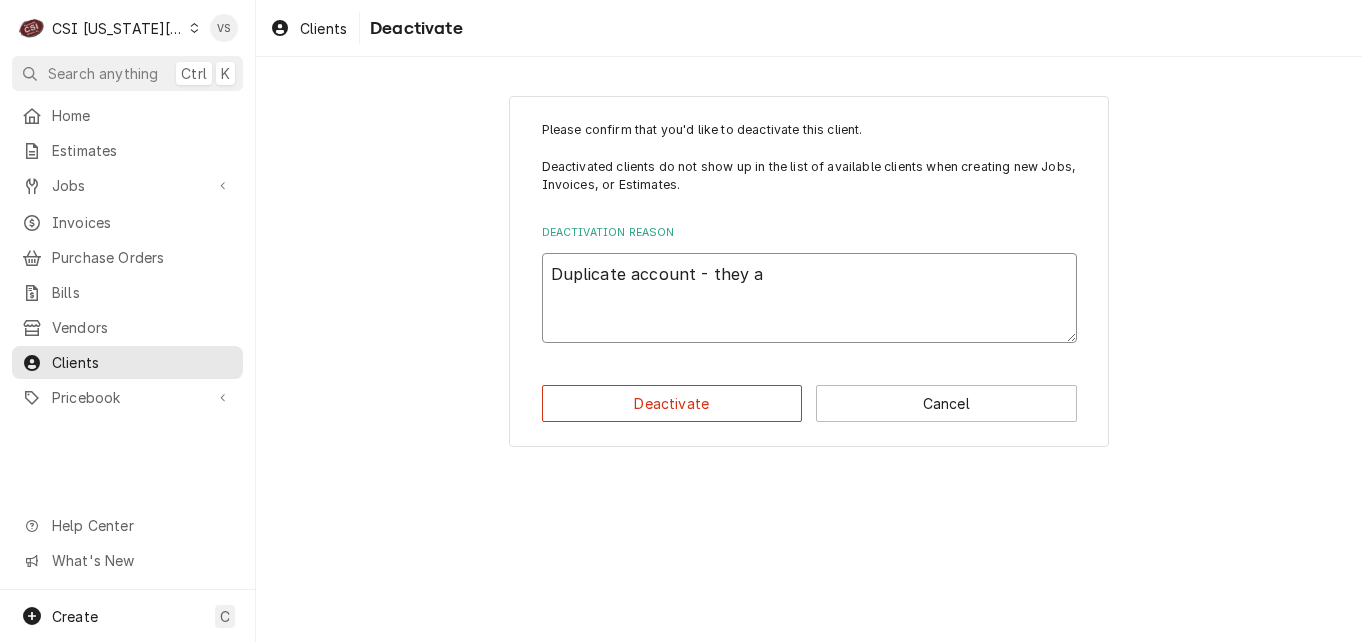 type on "x" 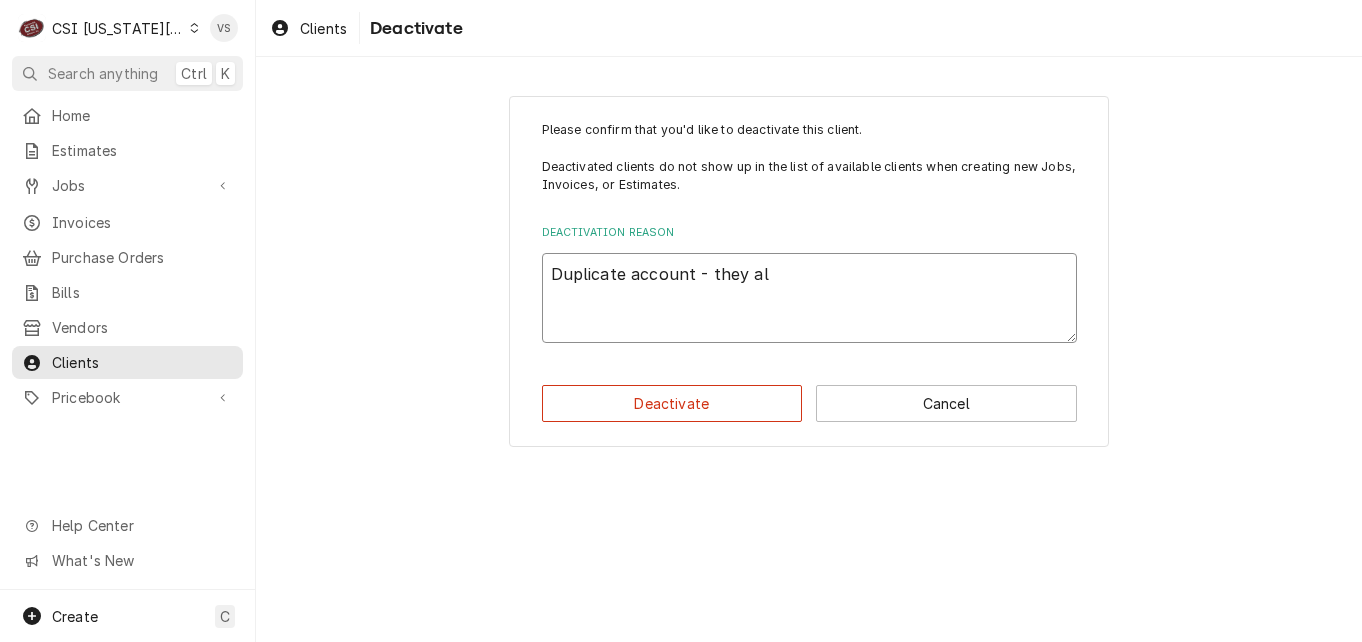 type on "x" 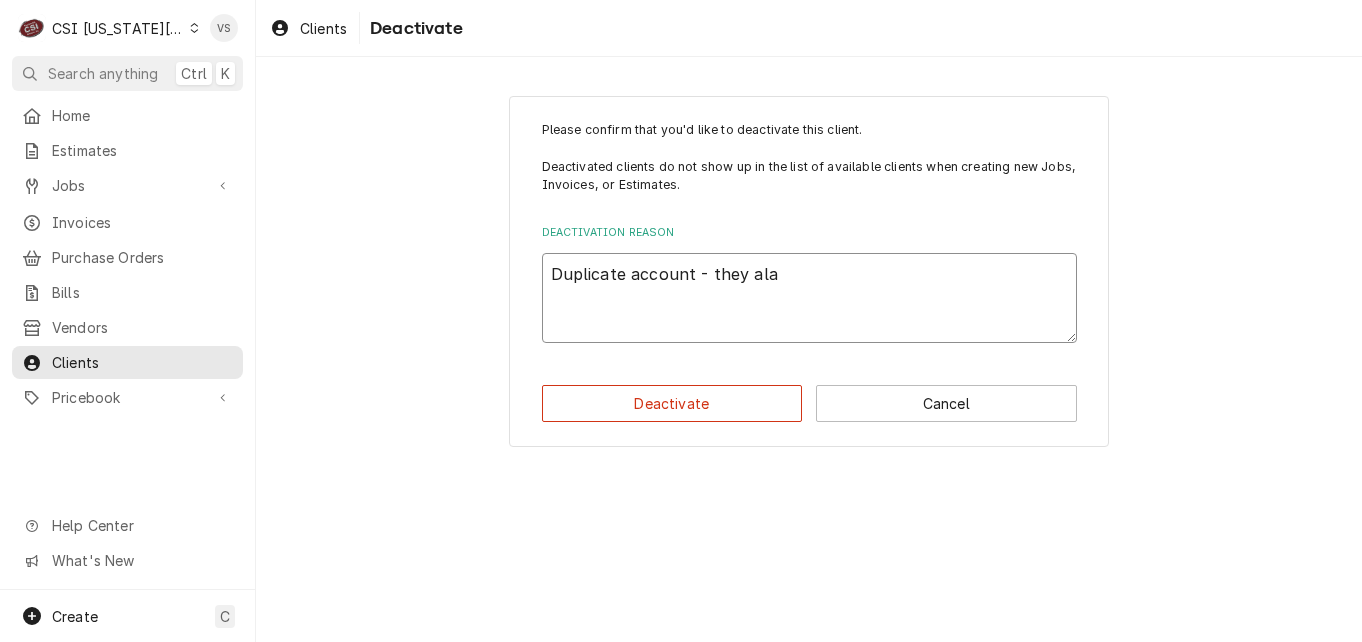 type on "x" 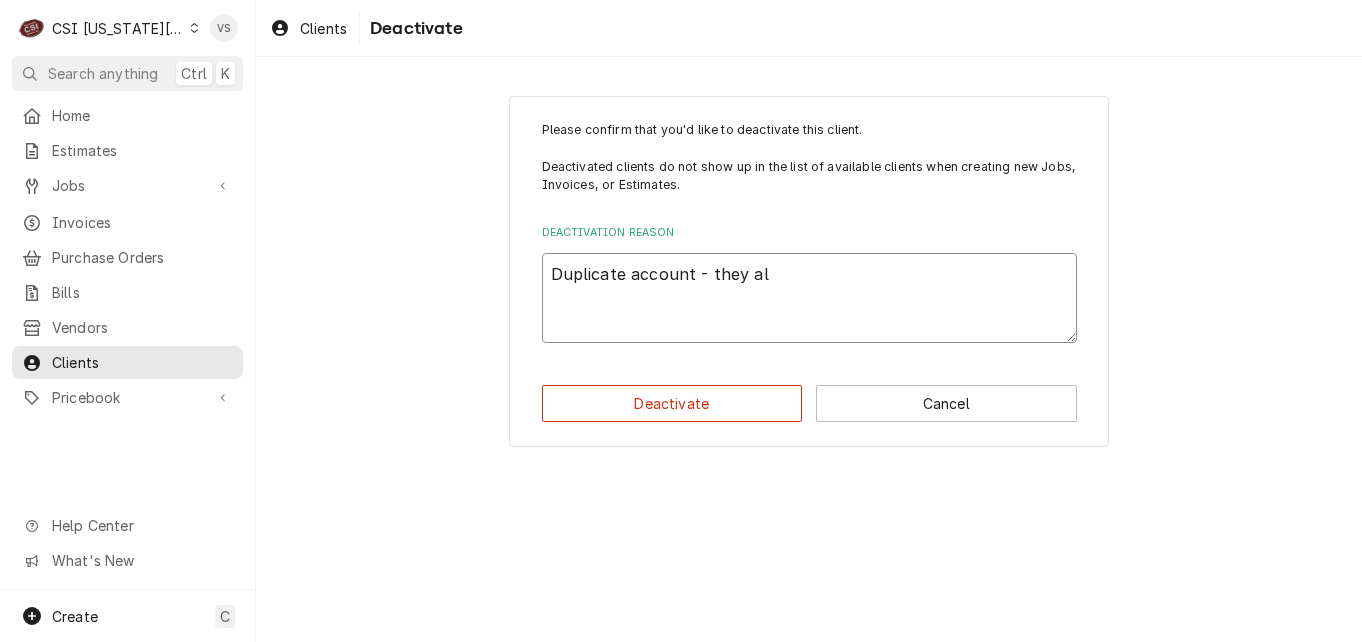 type on "x" 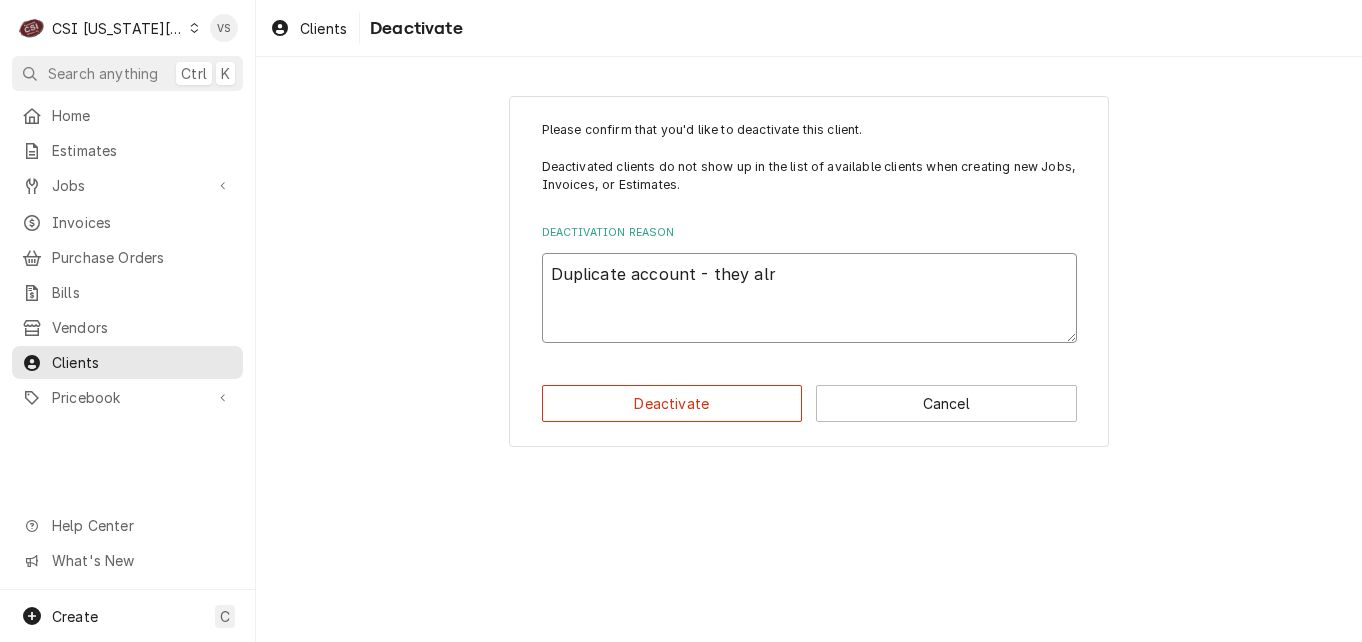 type on "x" 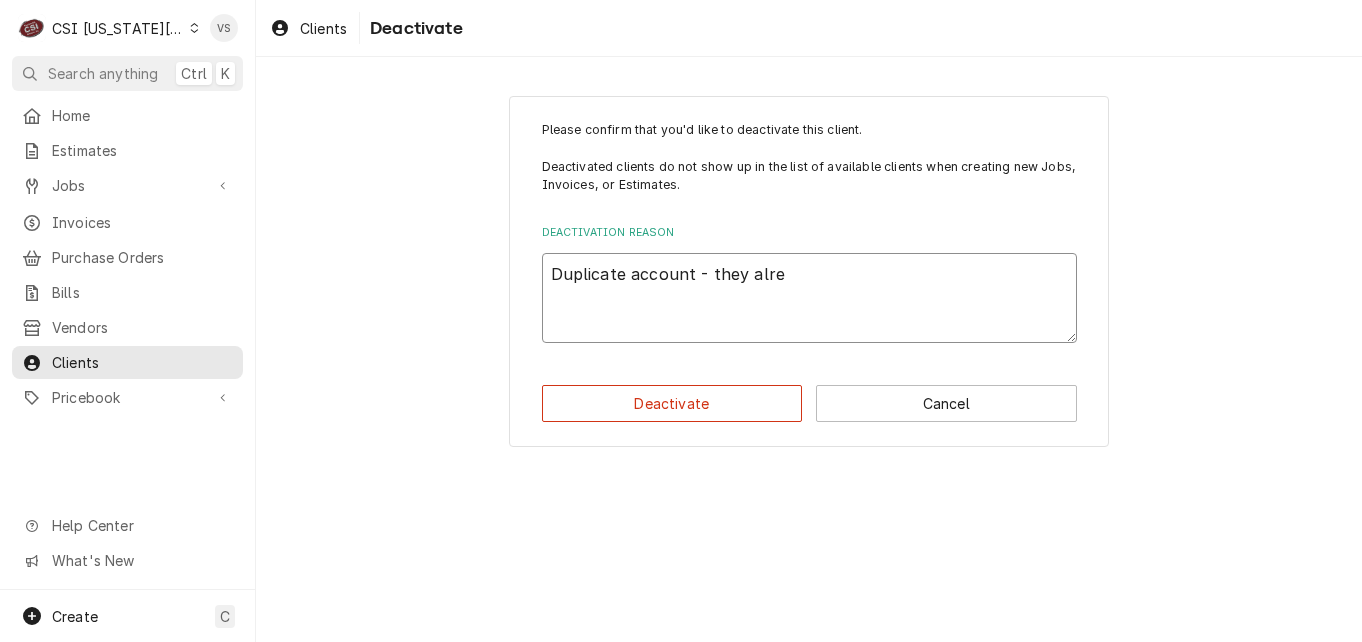 type on "x" 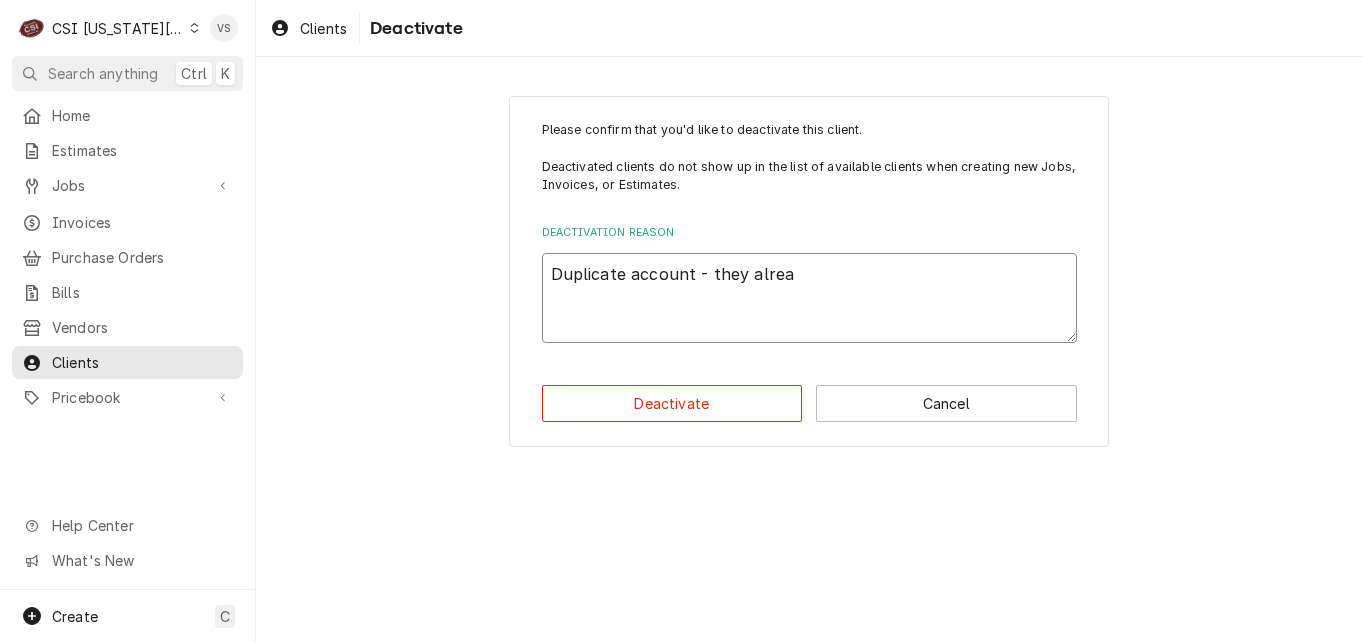 type on "x" 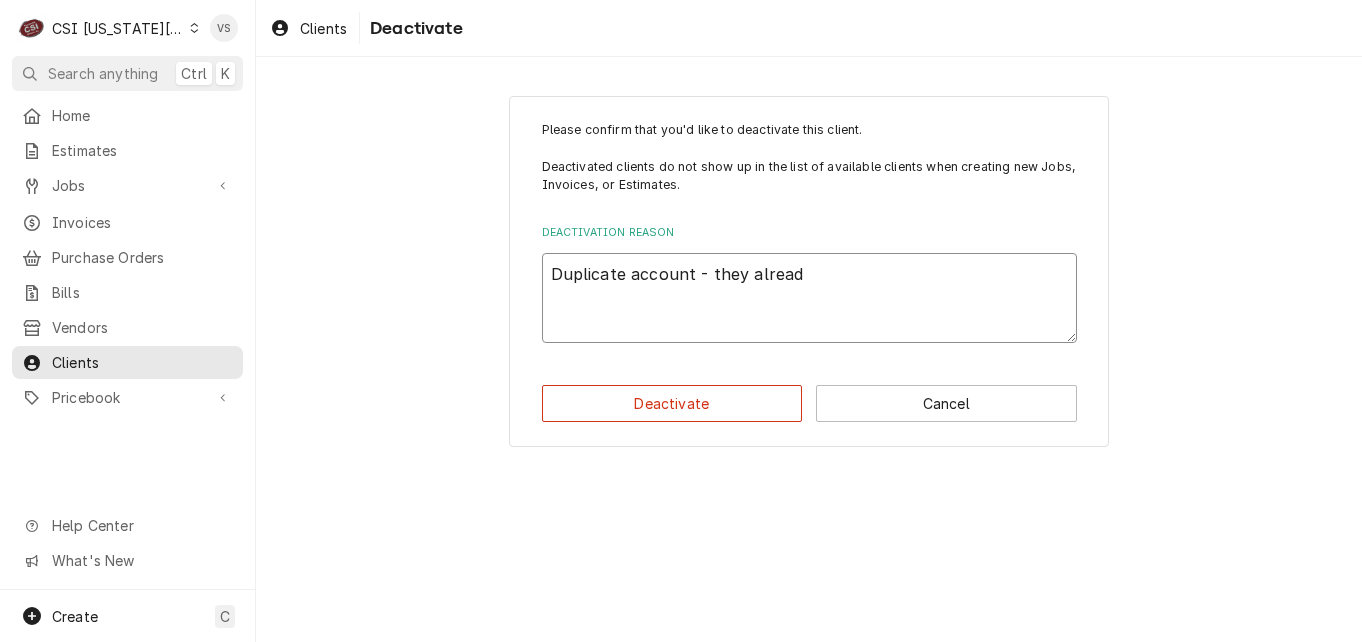 type on "x" 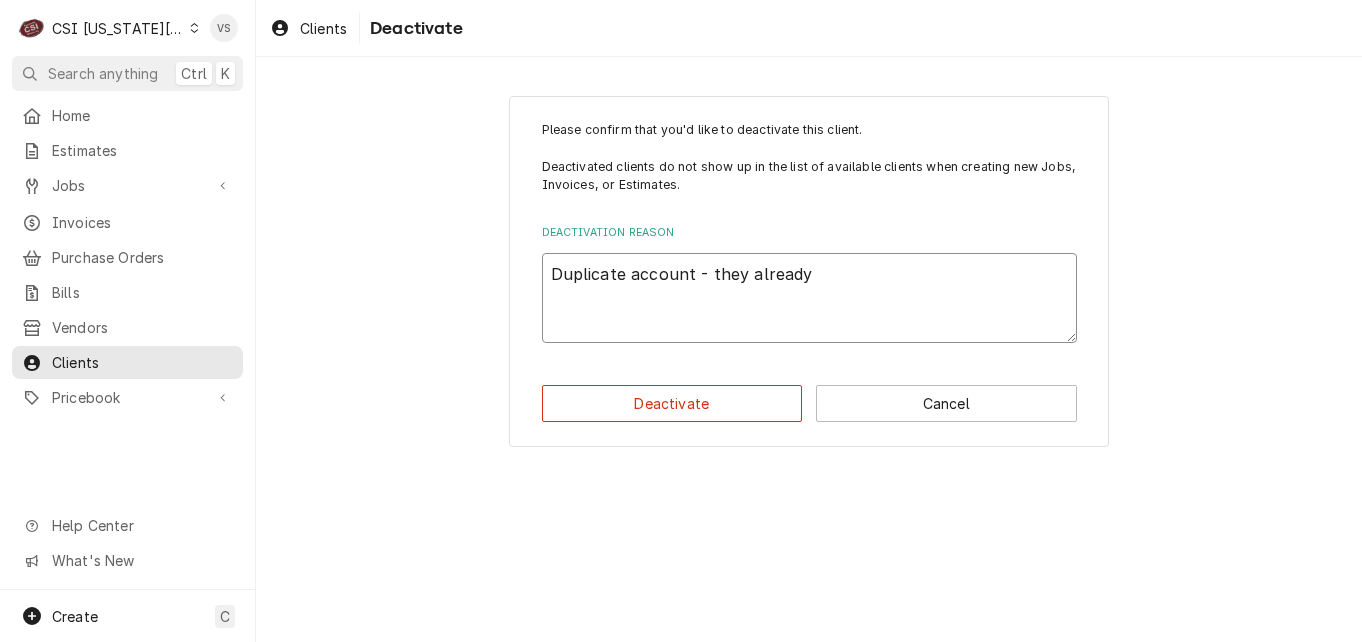 type on "x" 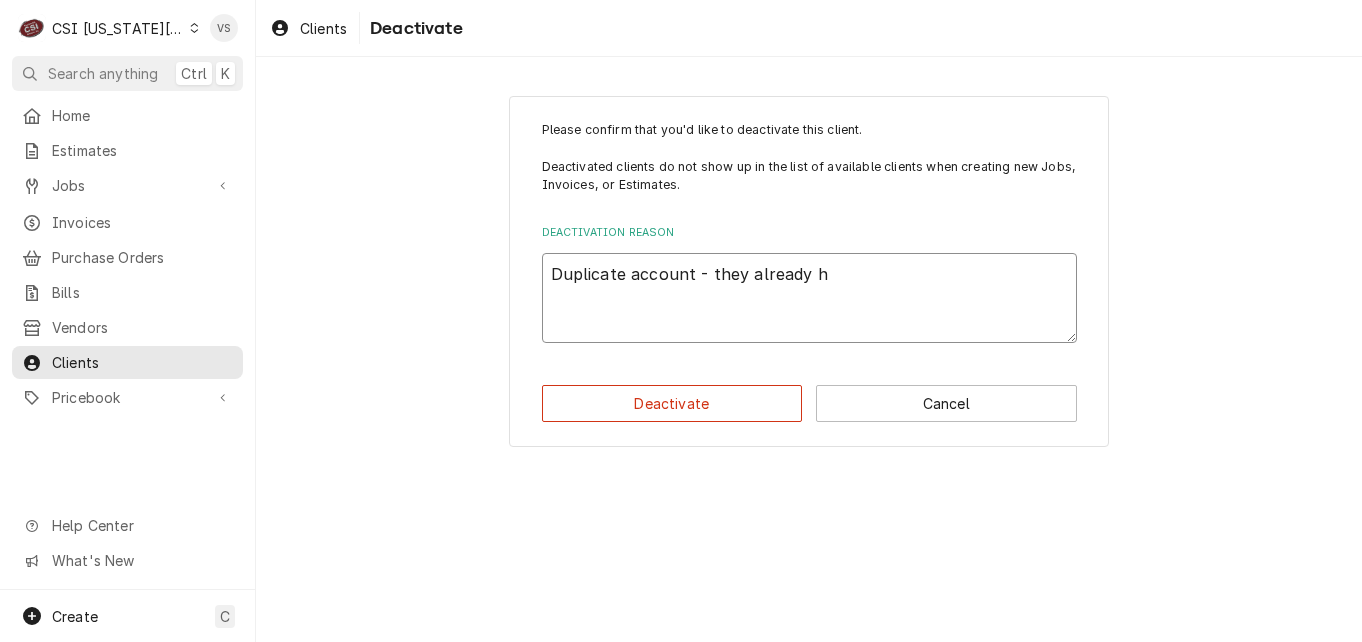 type on "x" 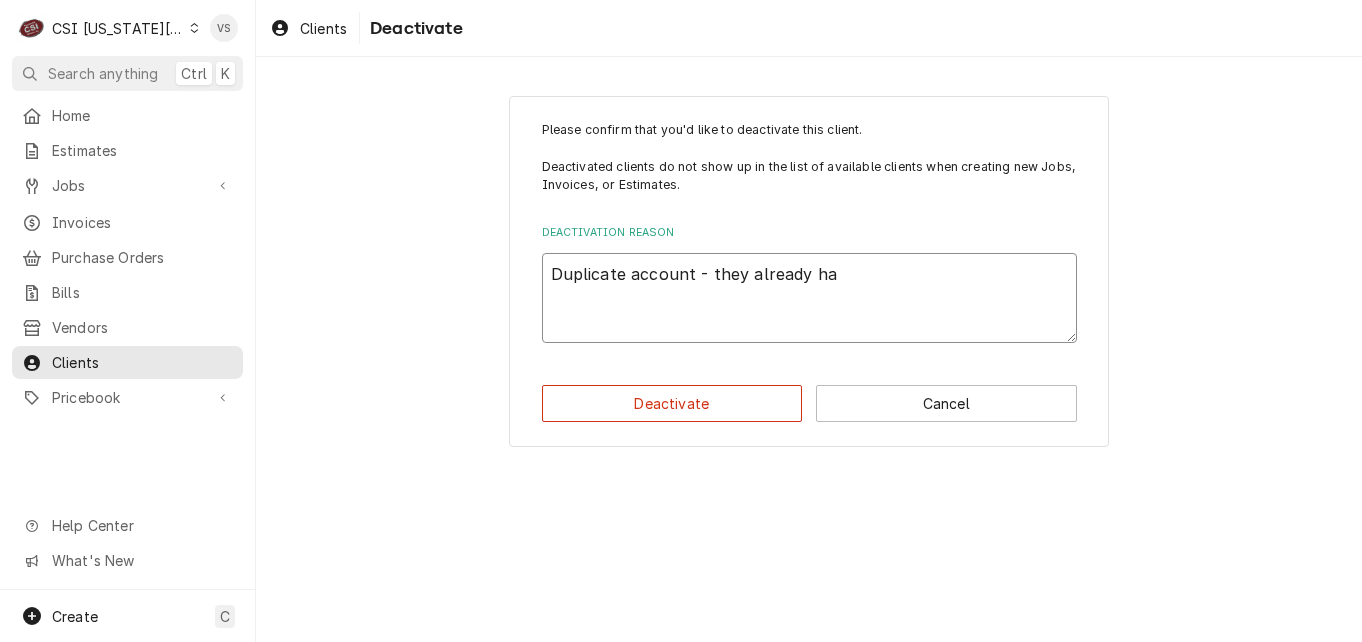 type on "x" 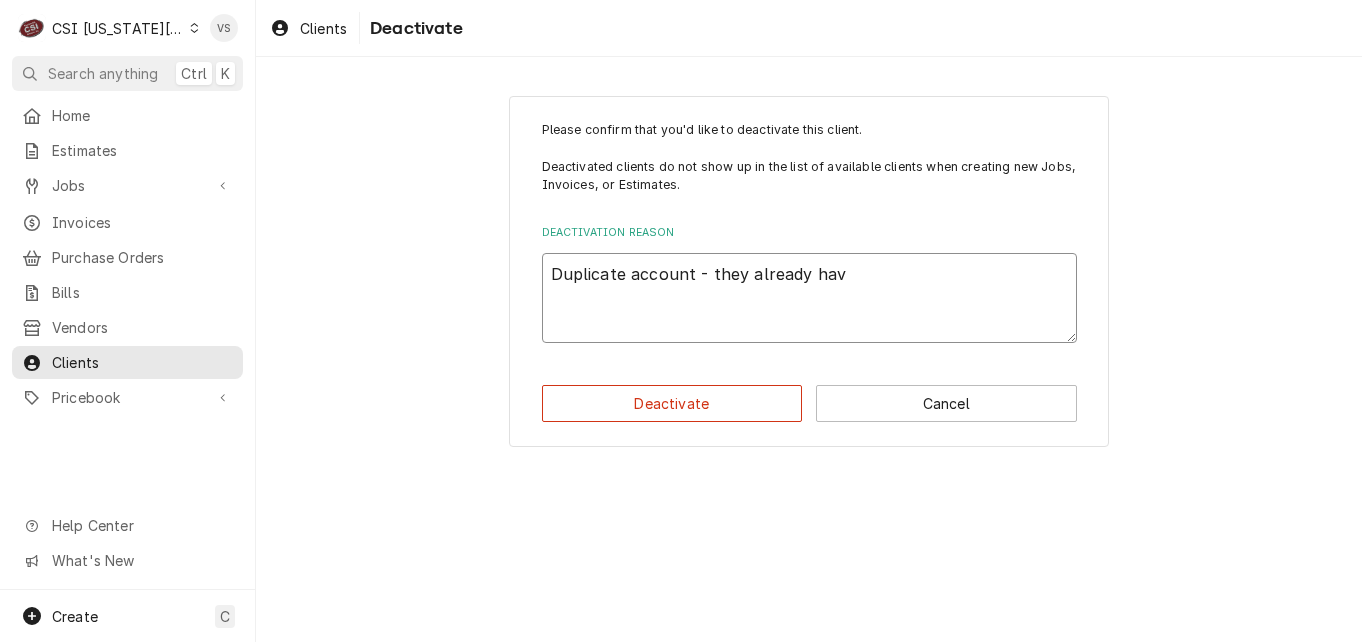 type on "x" 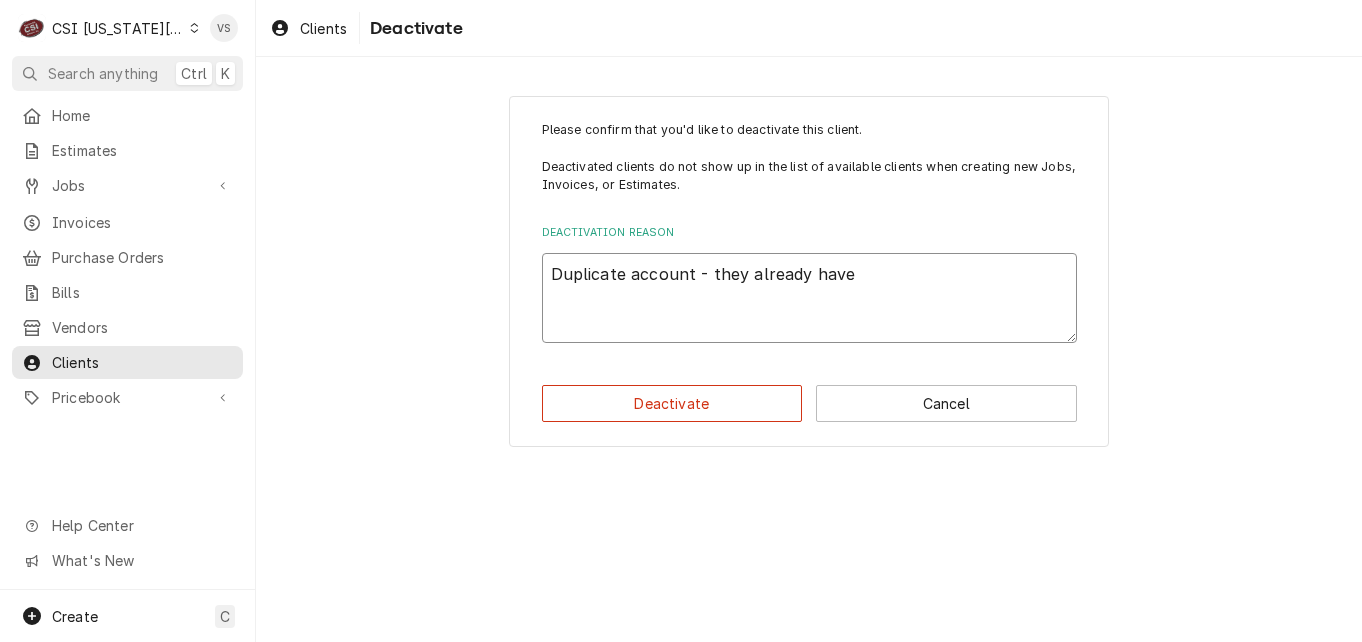 type on "x" 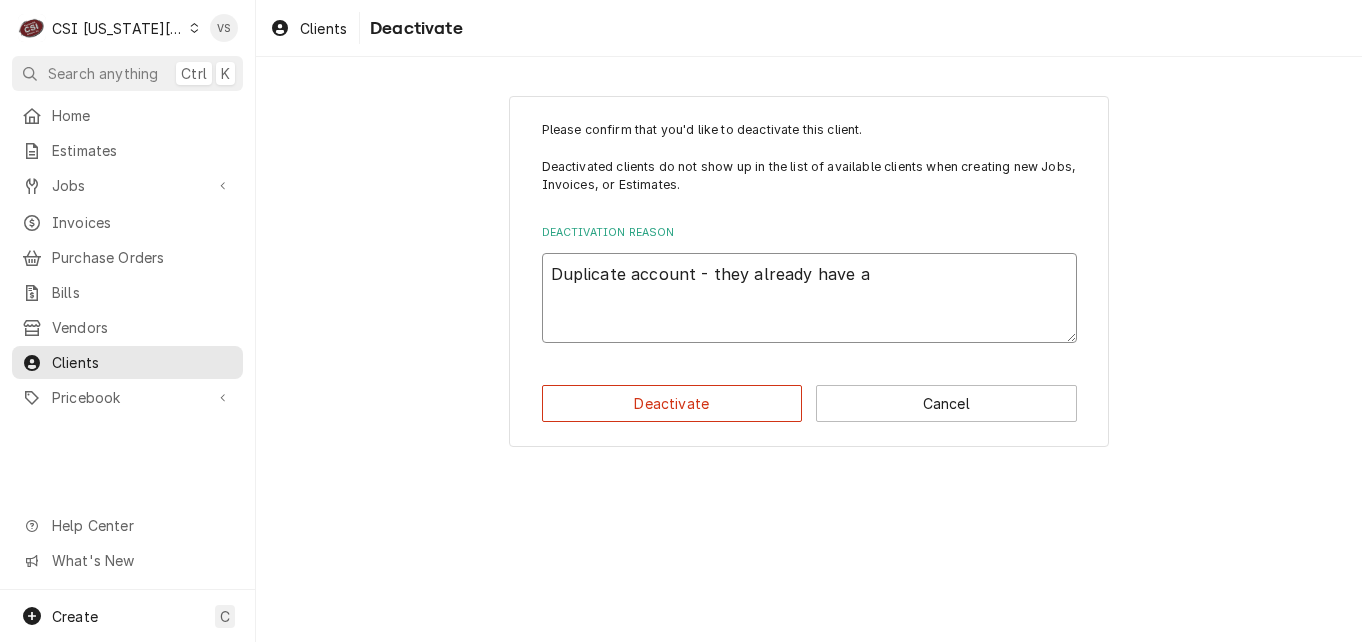 type on "x" 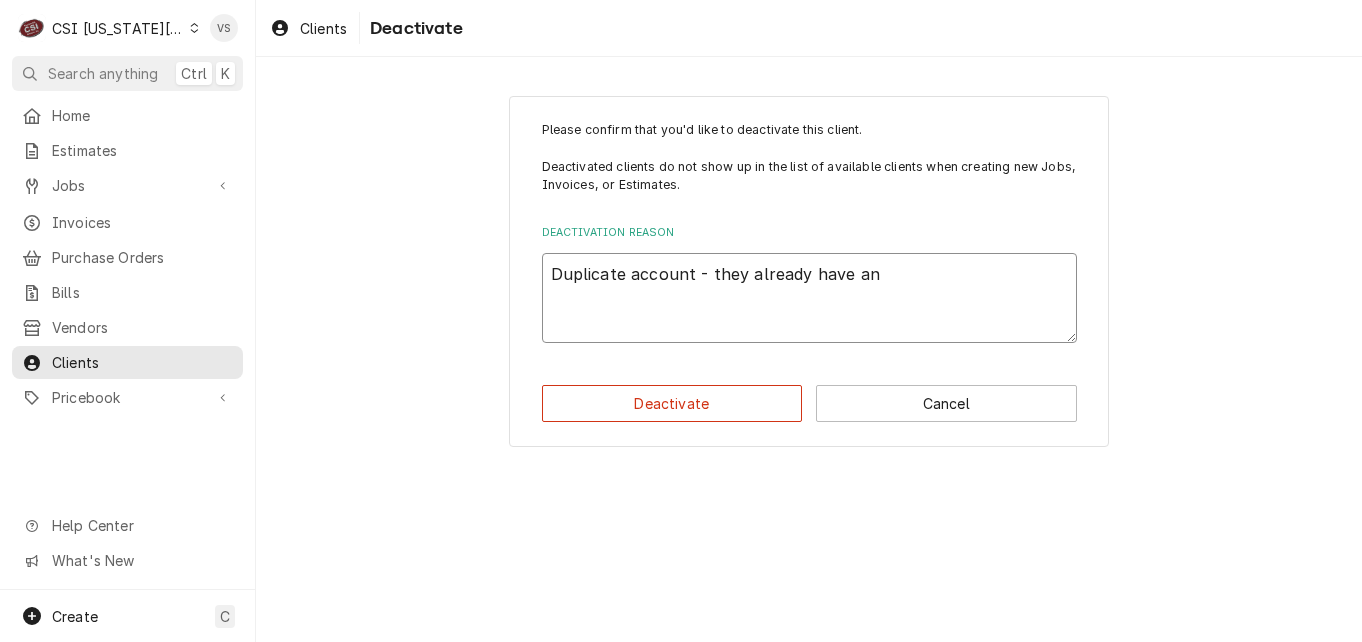 type on "x" 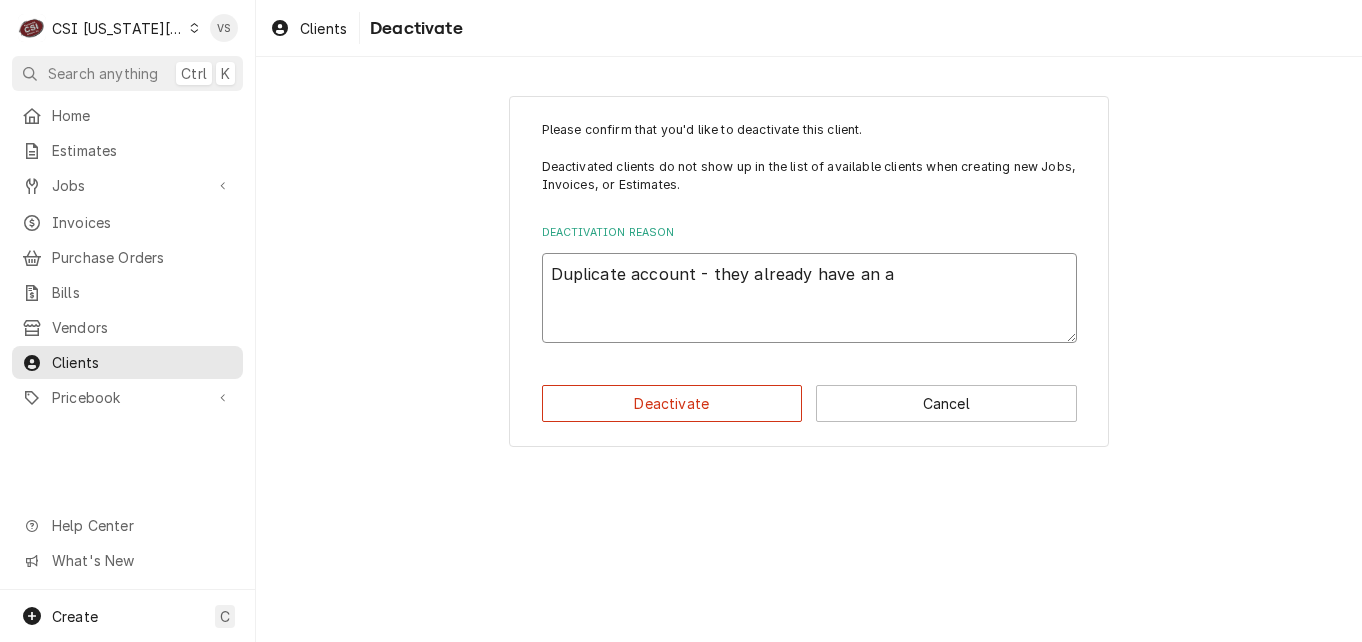 type on "x" 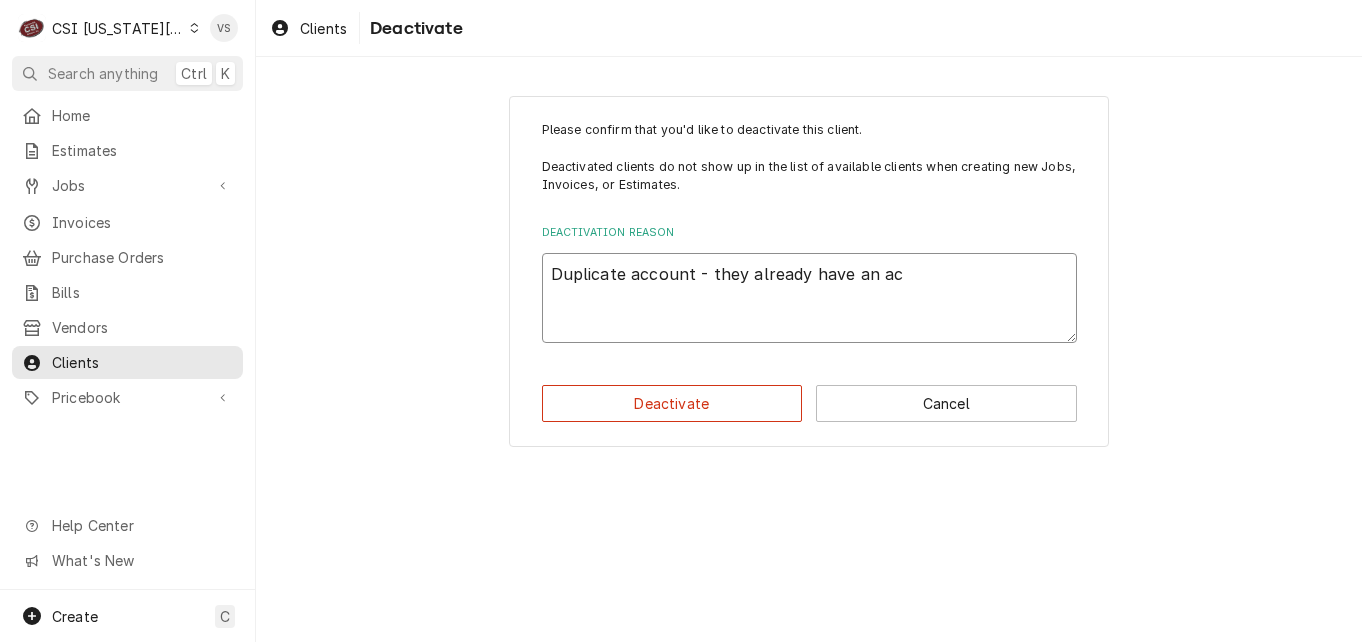 type on "x" 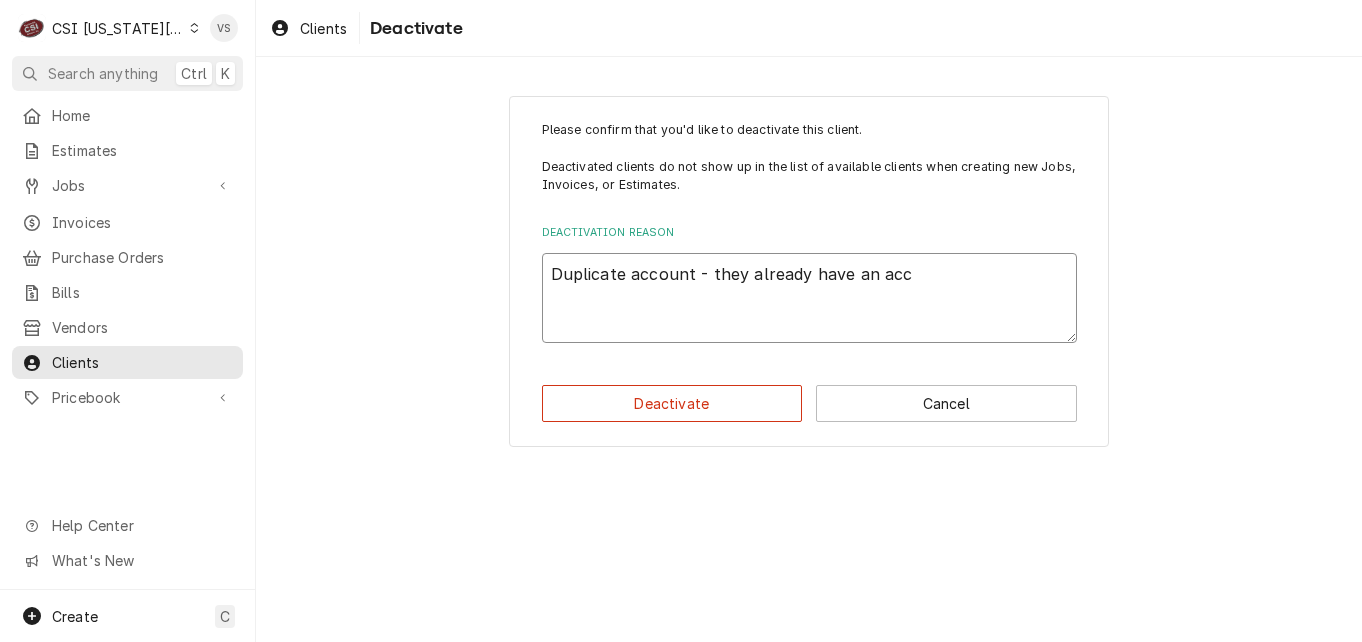 type on "x" 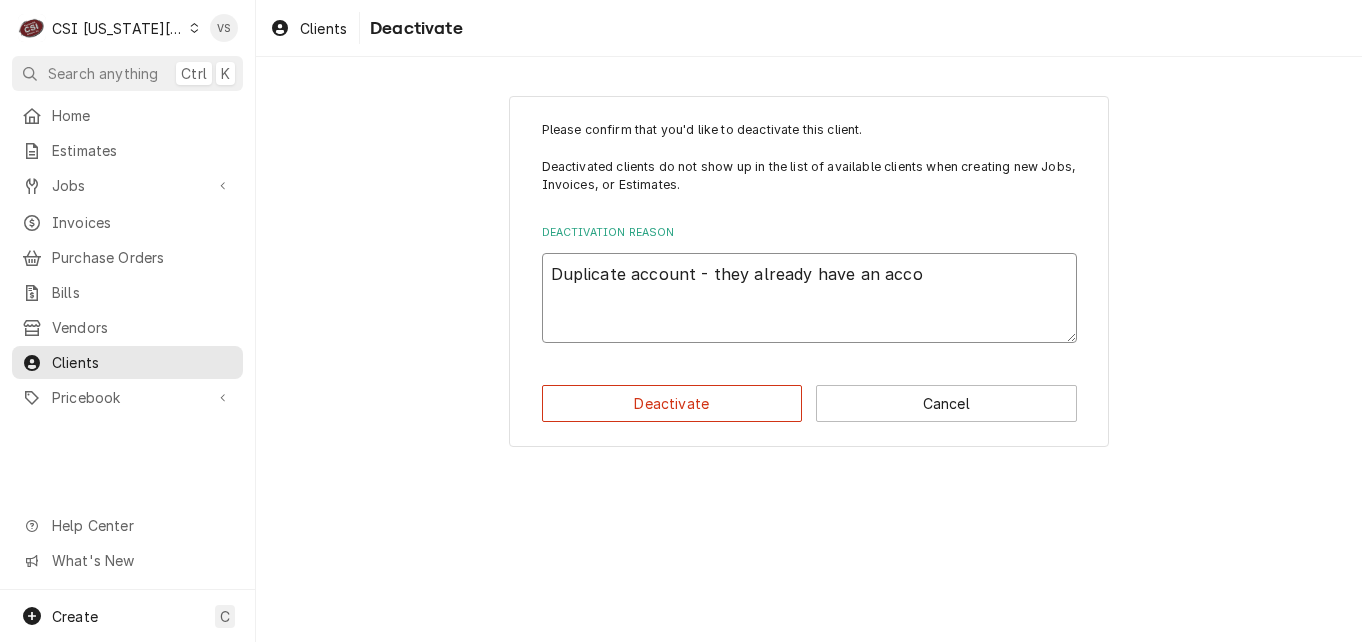 type on "x" 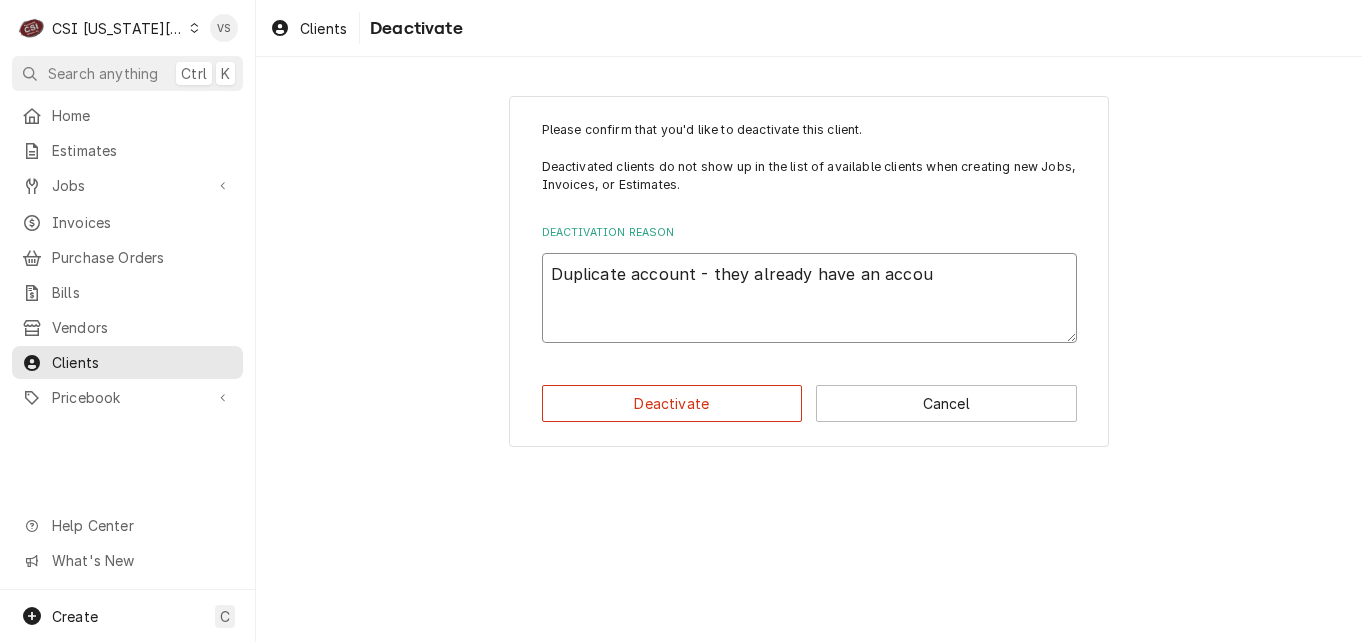 type on "x" 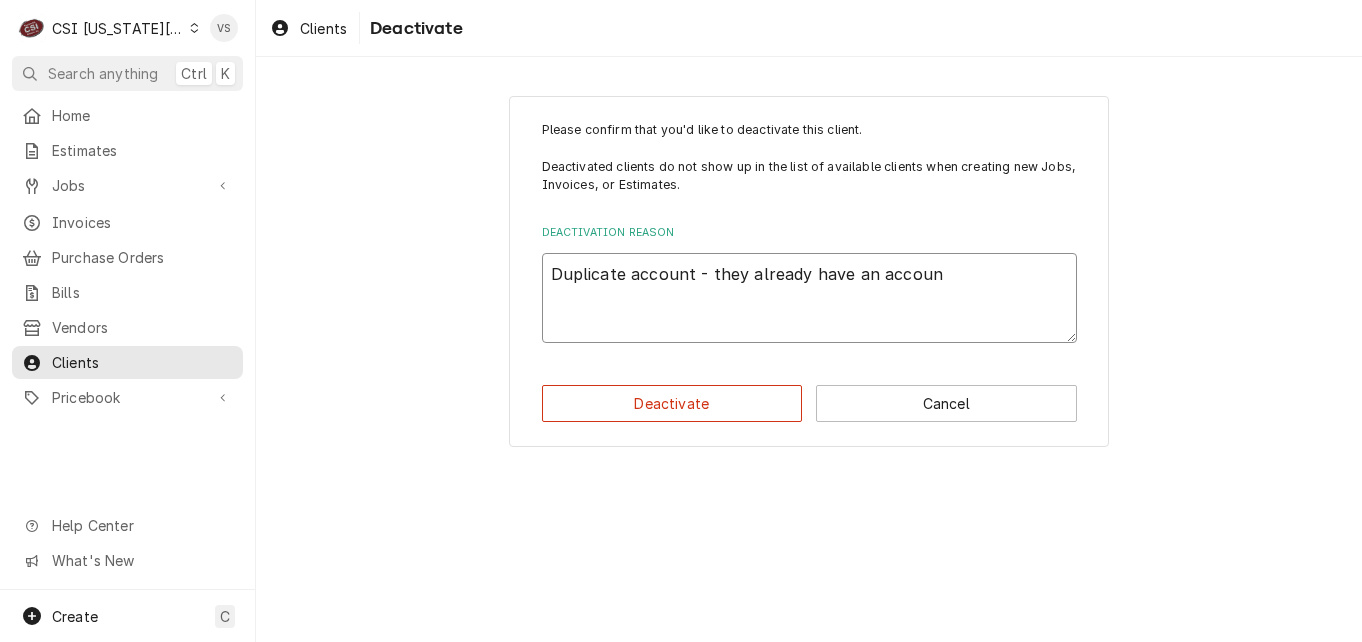 type on "x" 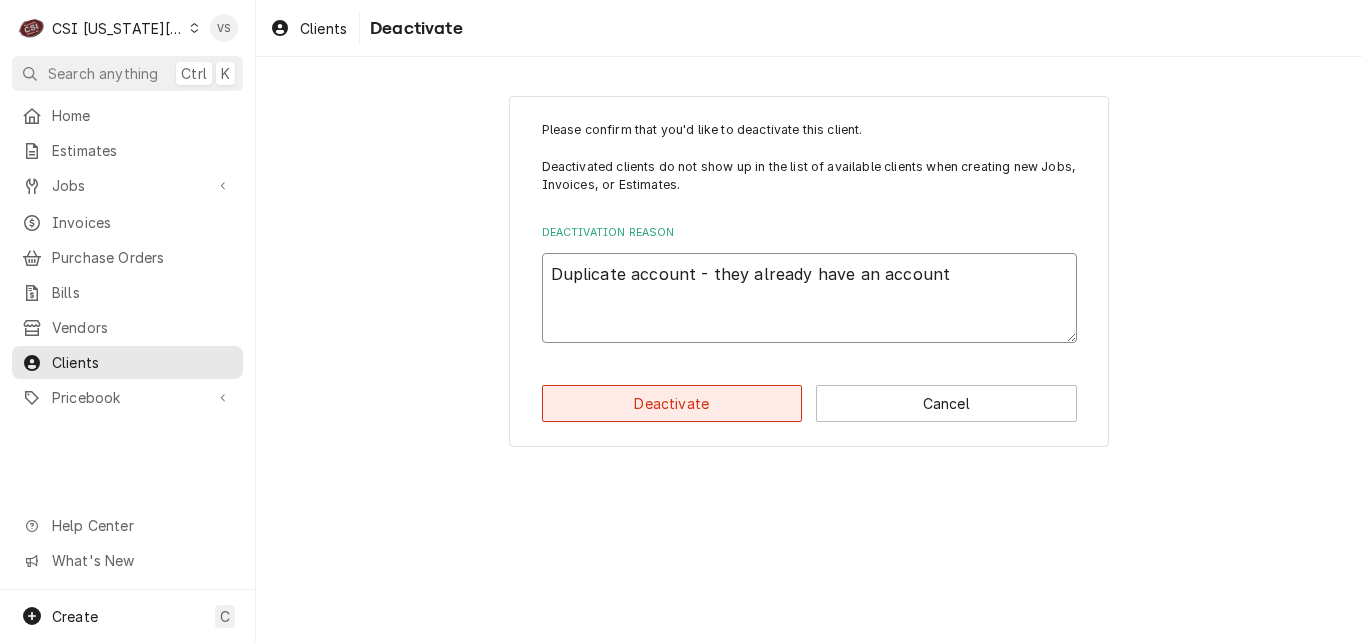 type on "Duplicate account - they already have an account" 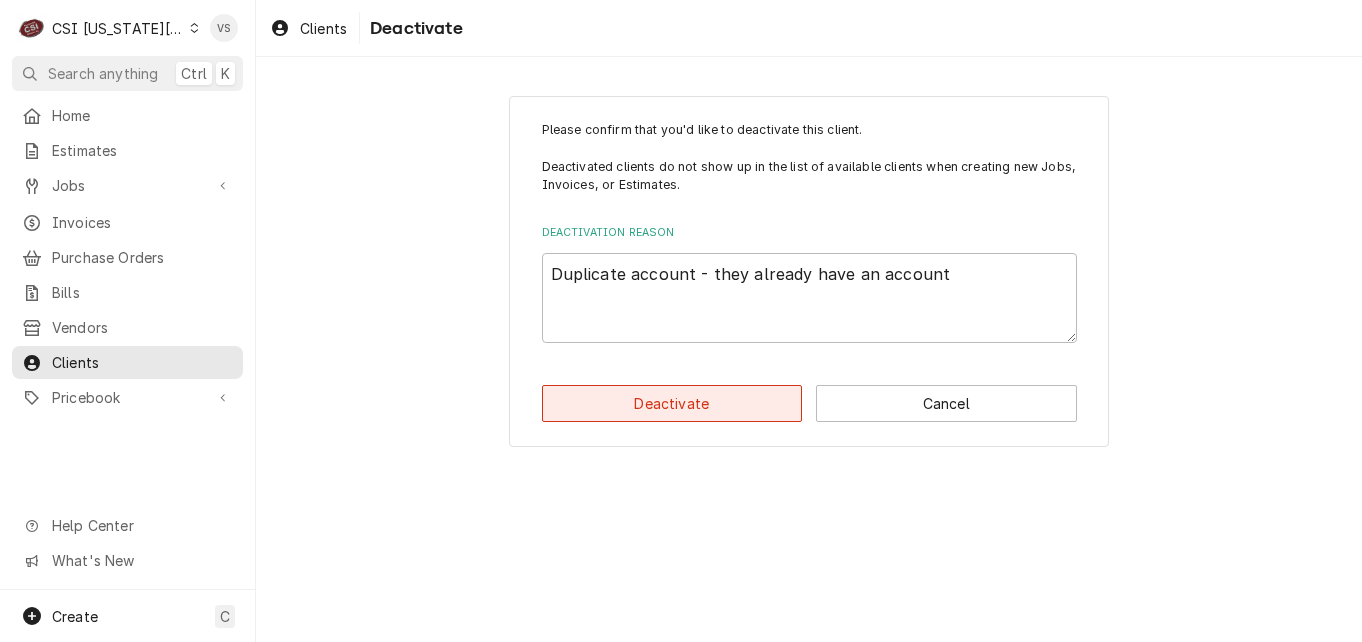 click on "Deactivate" at bounding box center [672, 403] 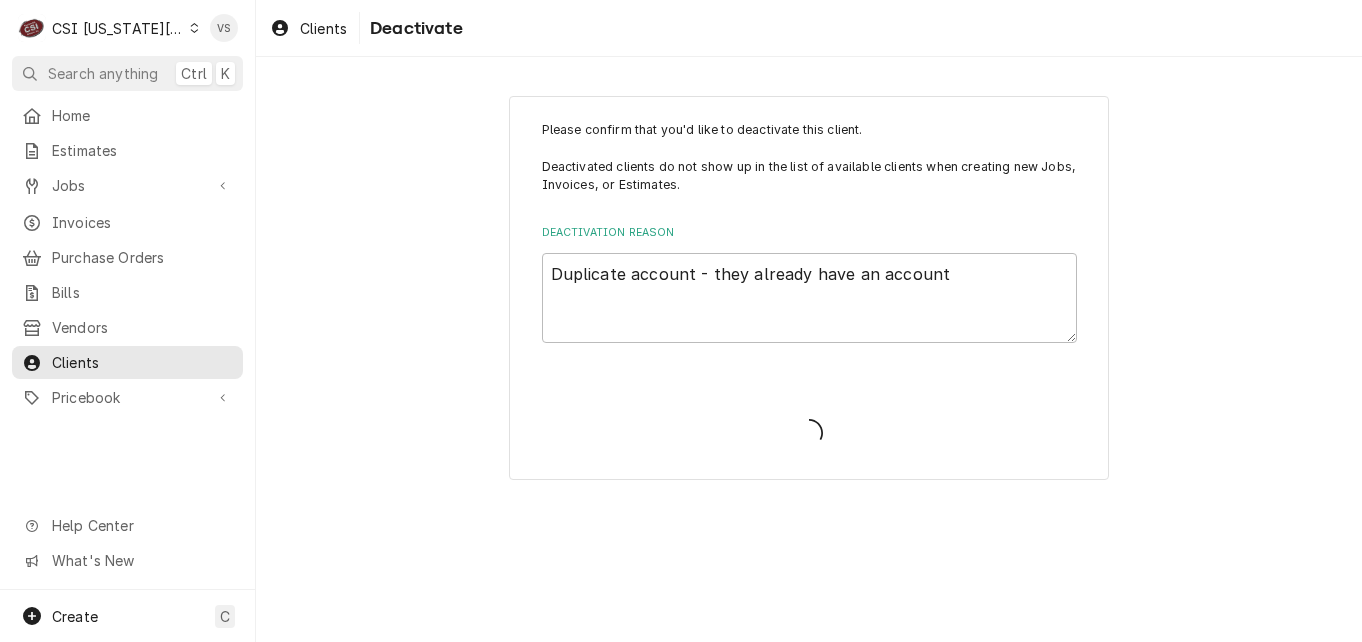 type on "x" 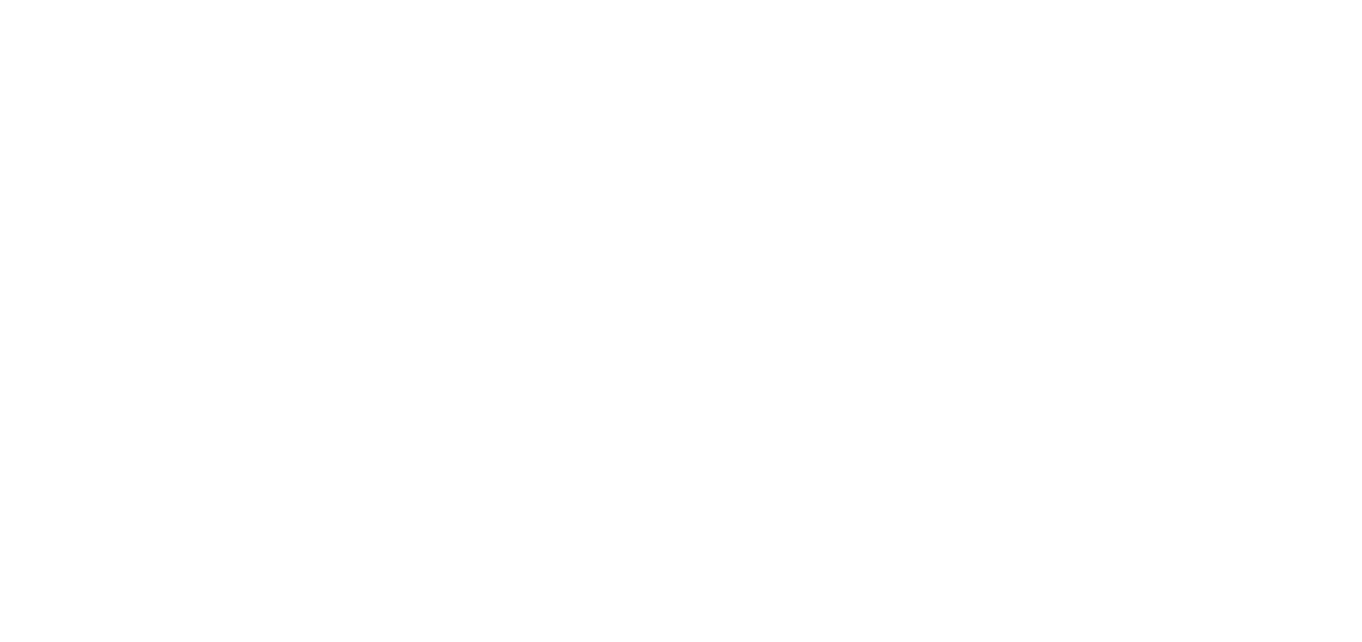 scroll, scrollTop: 0, scrollLeft: 0, axis: both 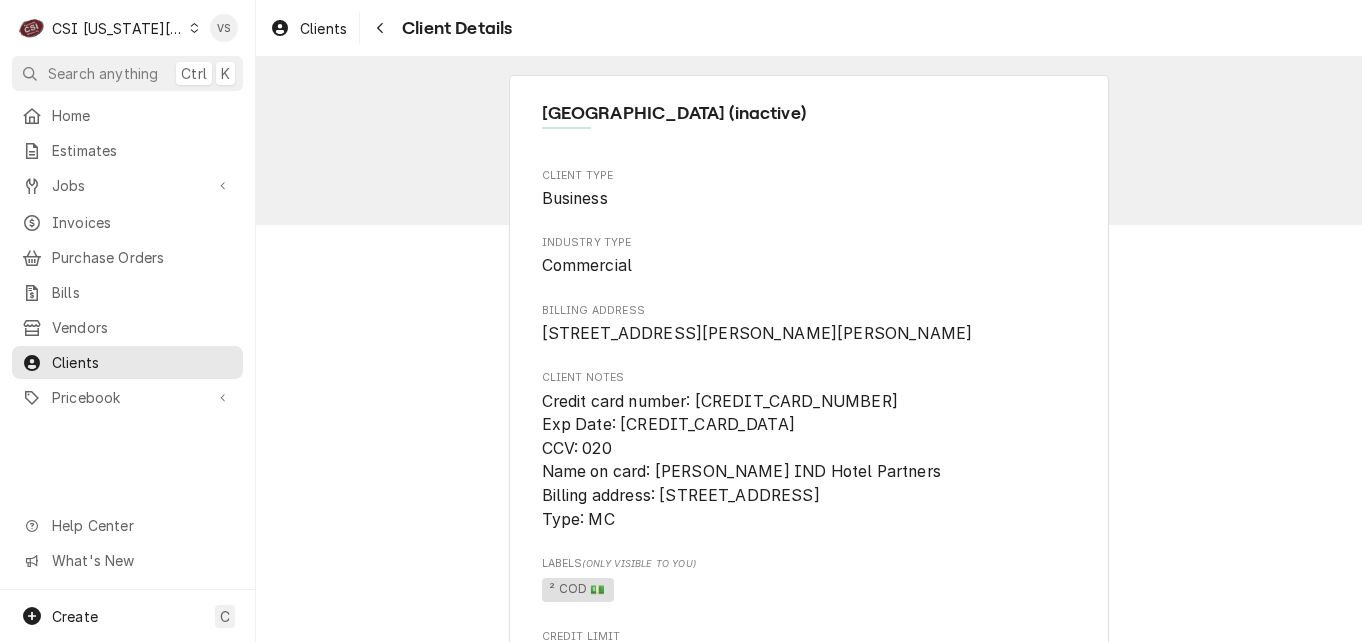 click on "C CSI [US_STATE] City" at bounding box center [108, 28] 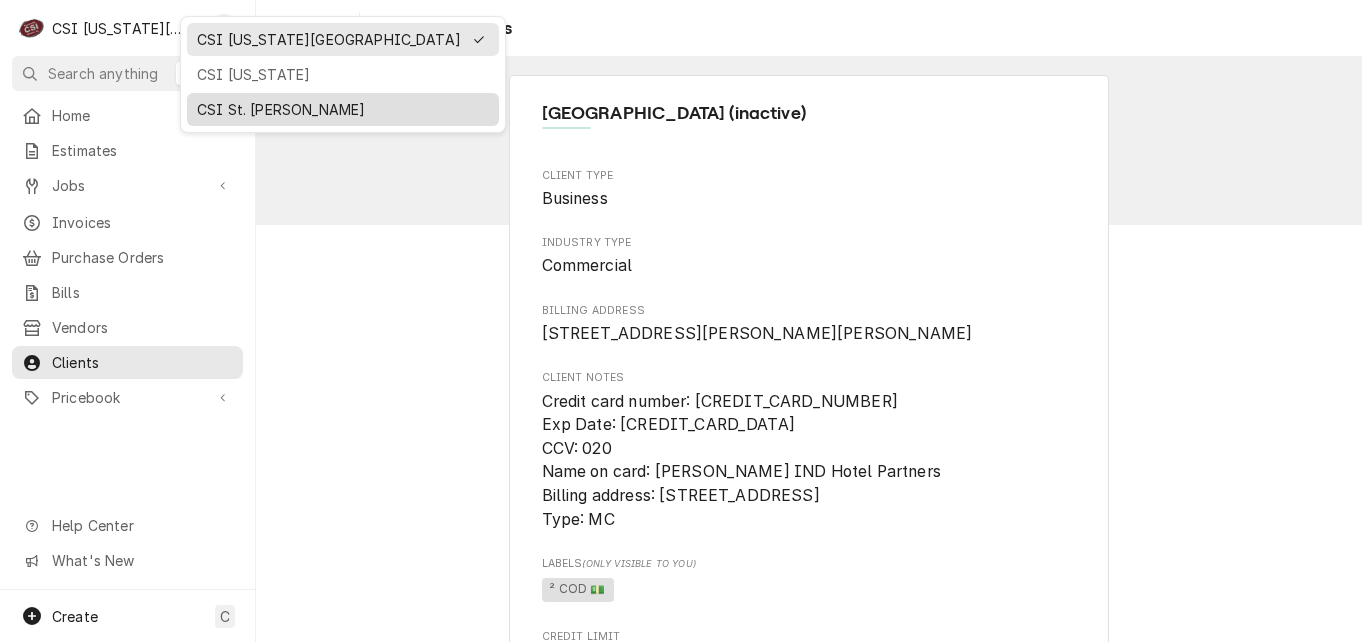 click on "CSI St. [PERSON_NAME]" at bounding box center (343, 109) 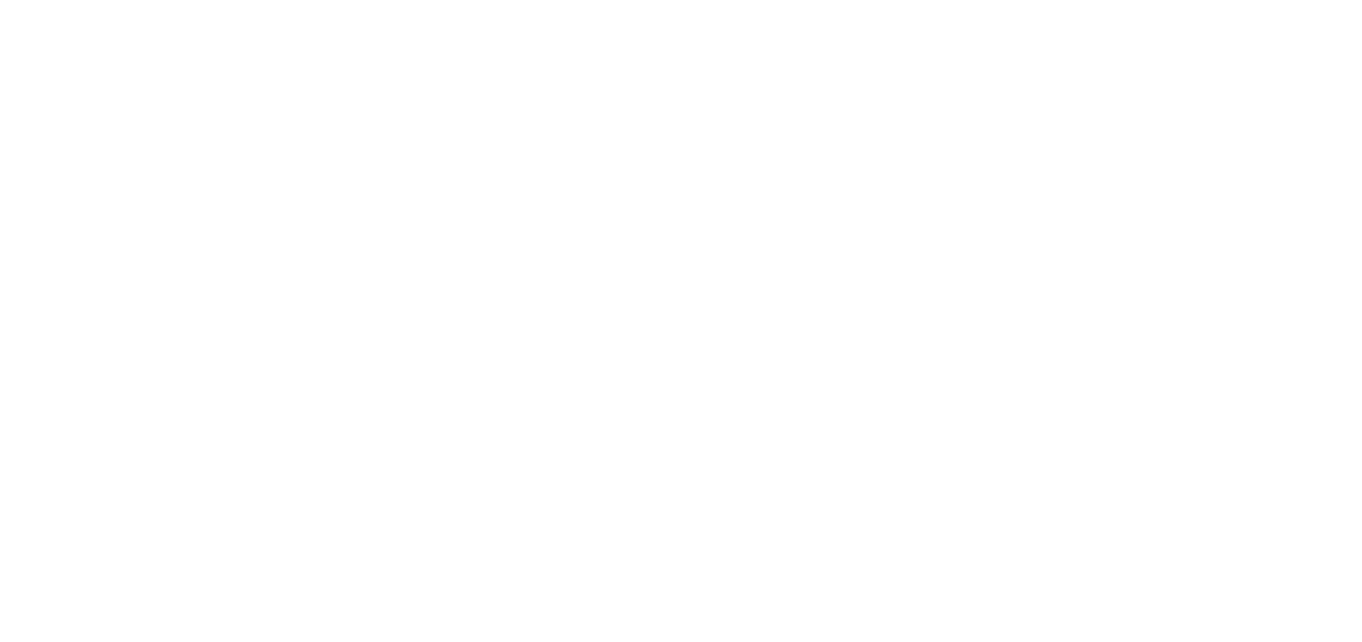 scroll, scrollTop: 0, scrollLeft: 0, axis: both 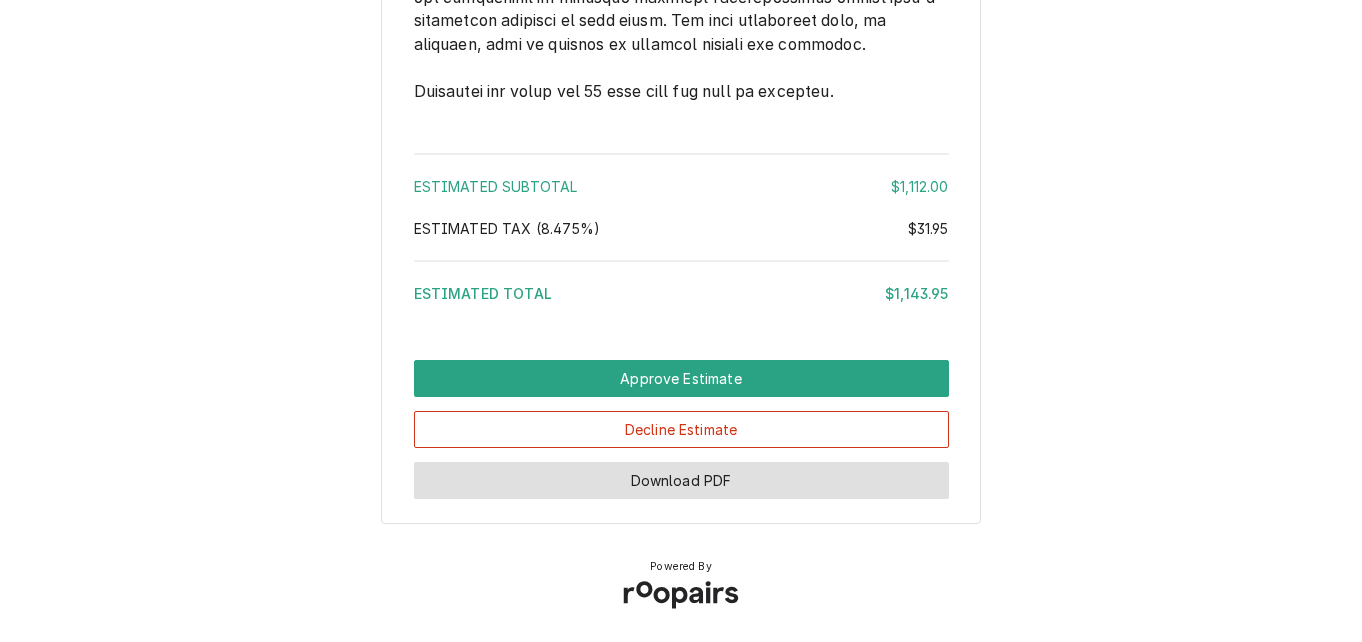 click on "Download PDF" at bounding box center (681, 480) 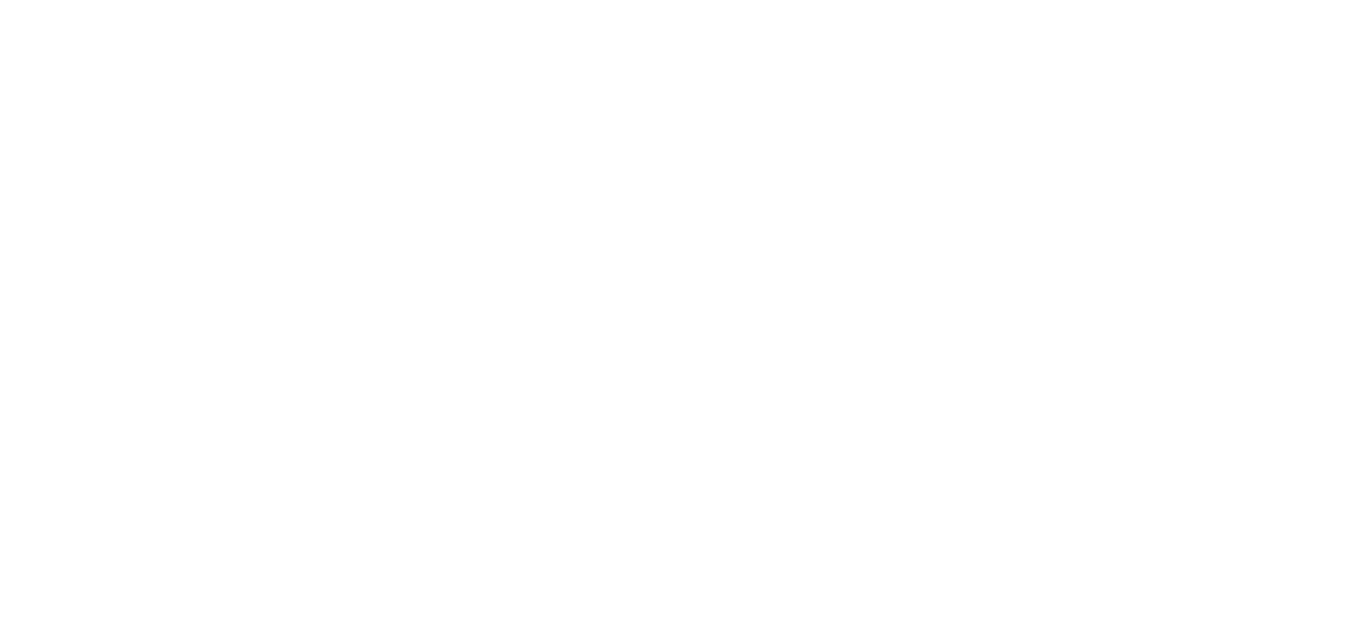 scroll, scrollTop: 0, scrollLeft: 0, axis: both 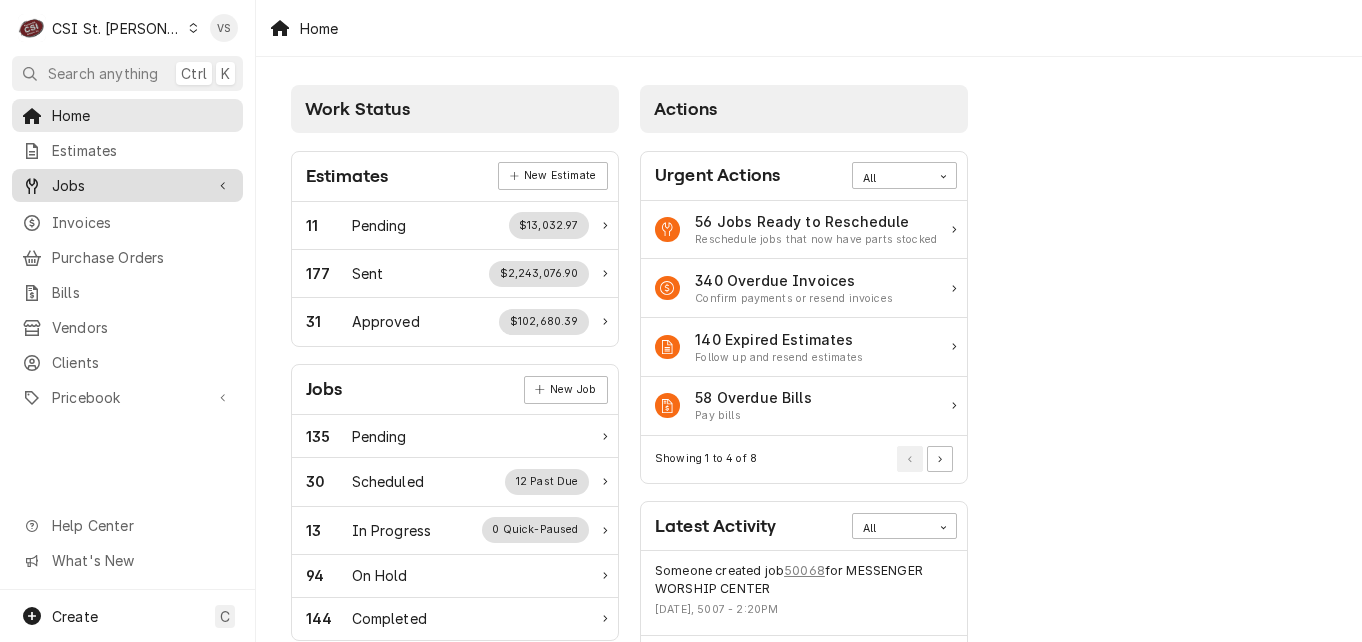 click on "Jobs" at bounding box center (127, 185) 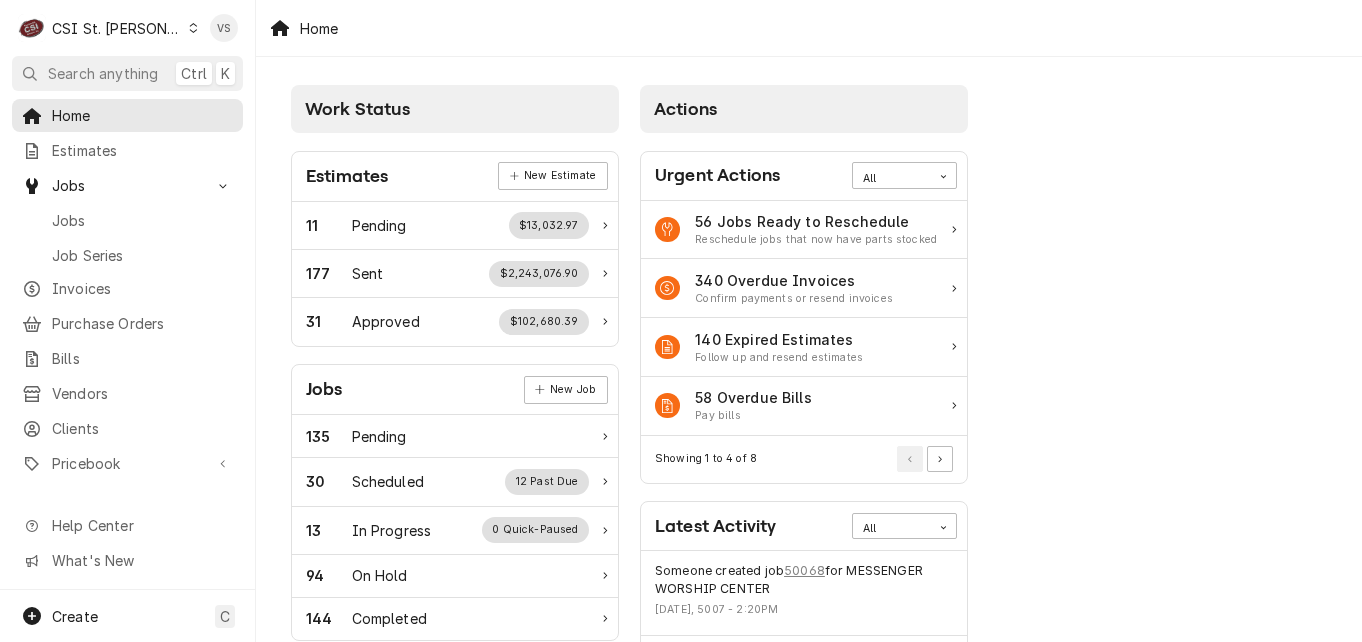 click on "Jobs" at bounding box center (142, 220) 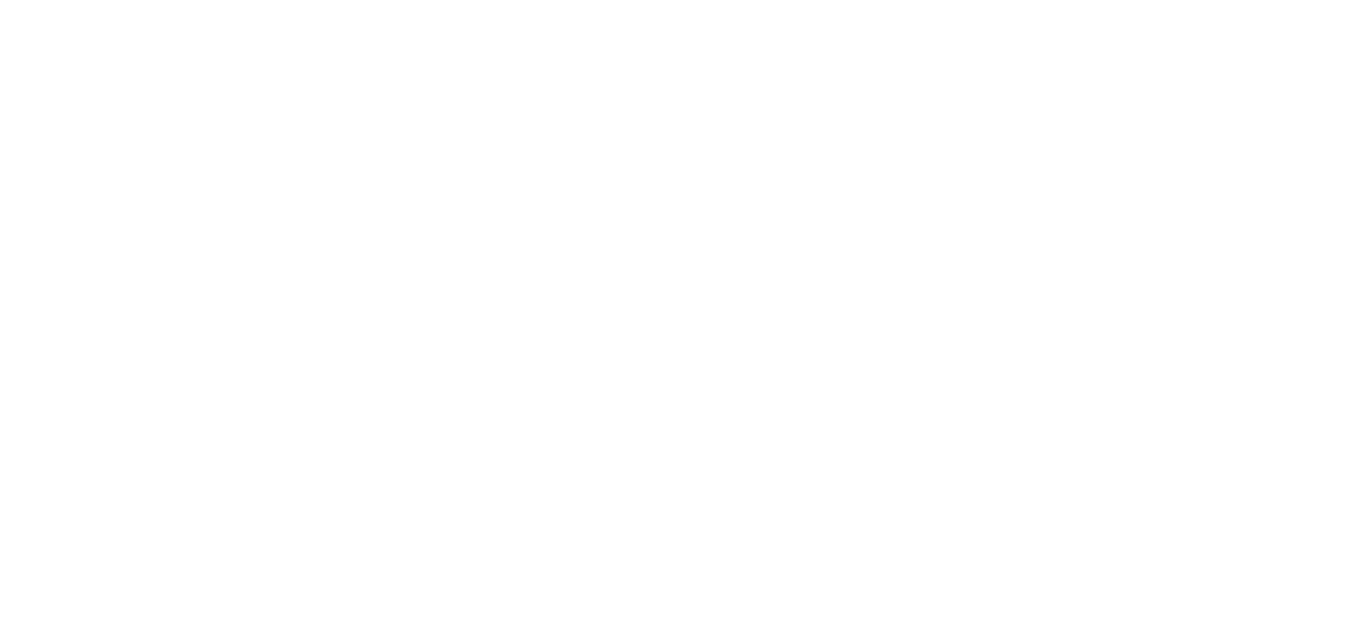 scroll, scrollTop: 0, scrollLeft: 0, axis: both 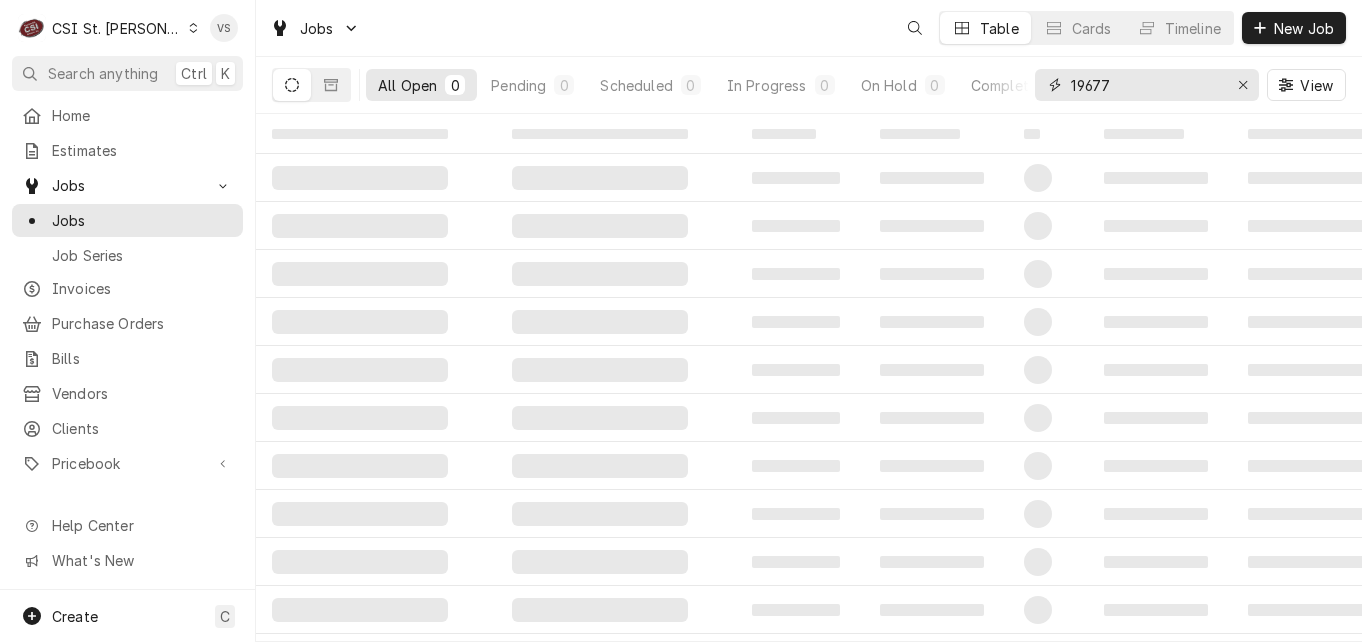 click on "19677" at bounding box center (1146, 85) 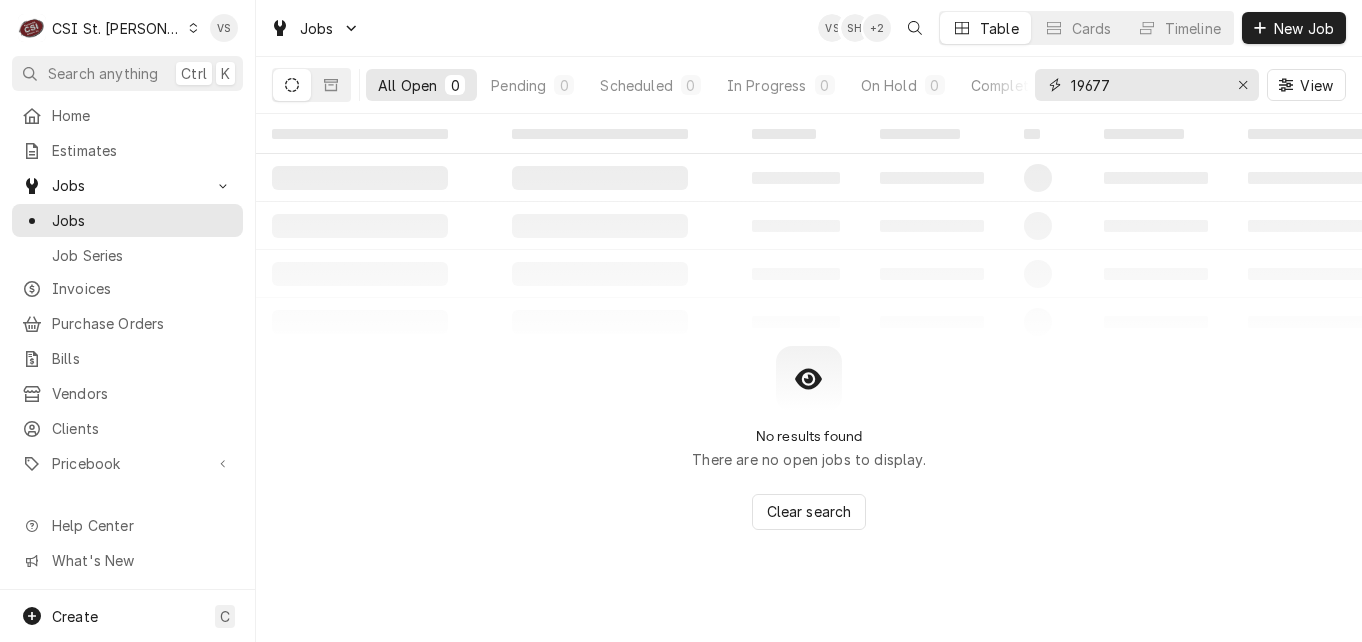 click on "All Open 0 Pending 0 Scheduled 0 In Progress 0 On Hold 0 Completed 0 19677 View" at bounding box center (809, 85) 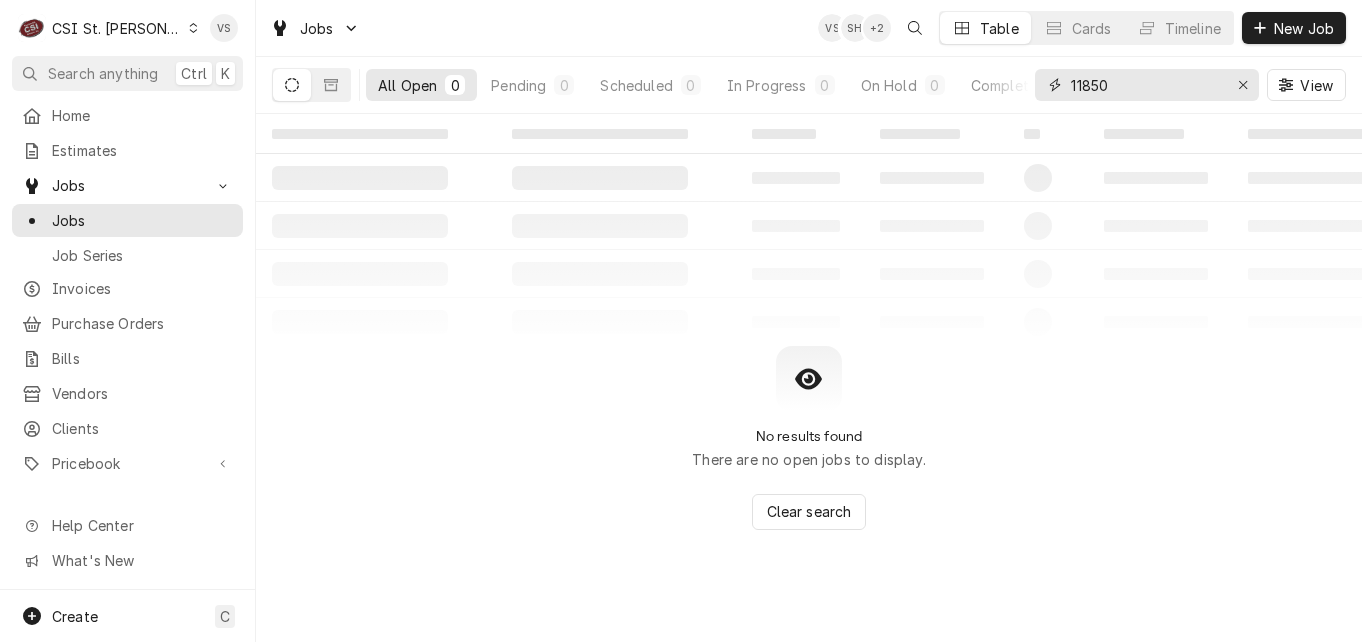 click on "11850" at bounding box center (1146, 85) 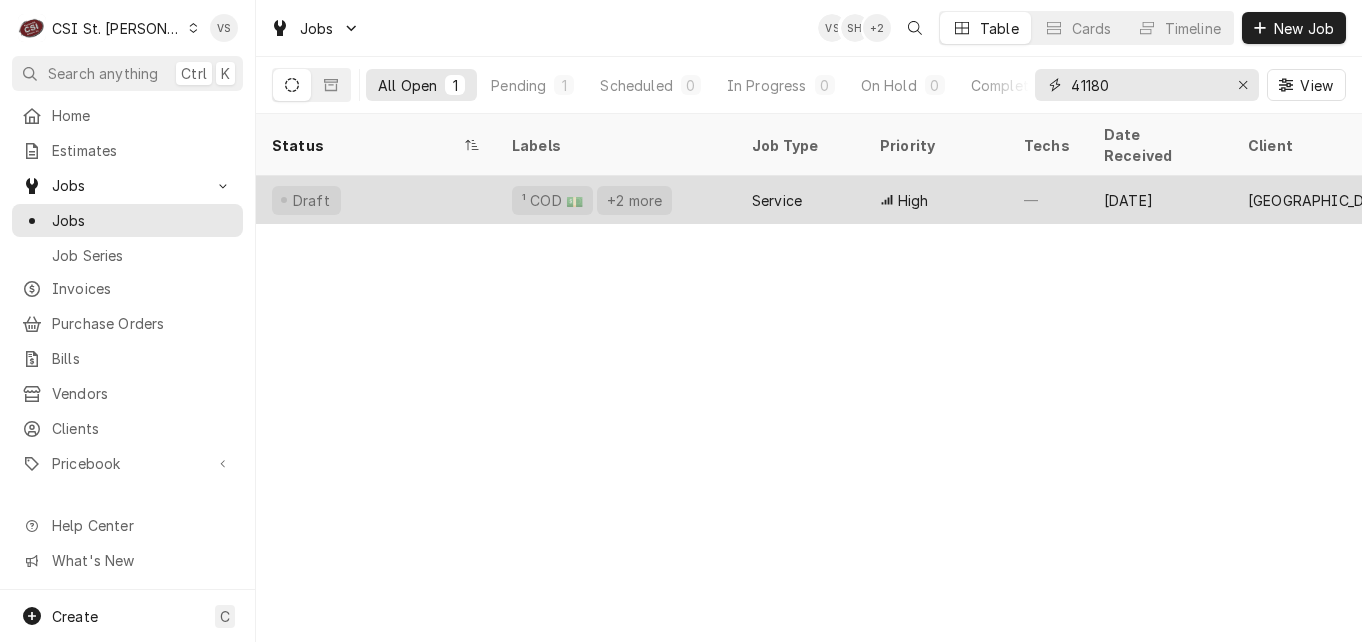 type on "41180" 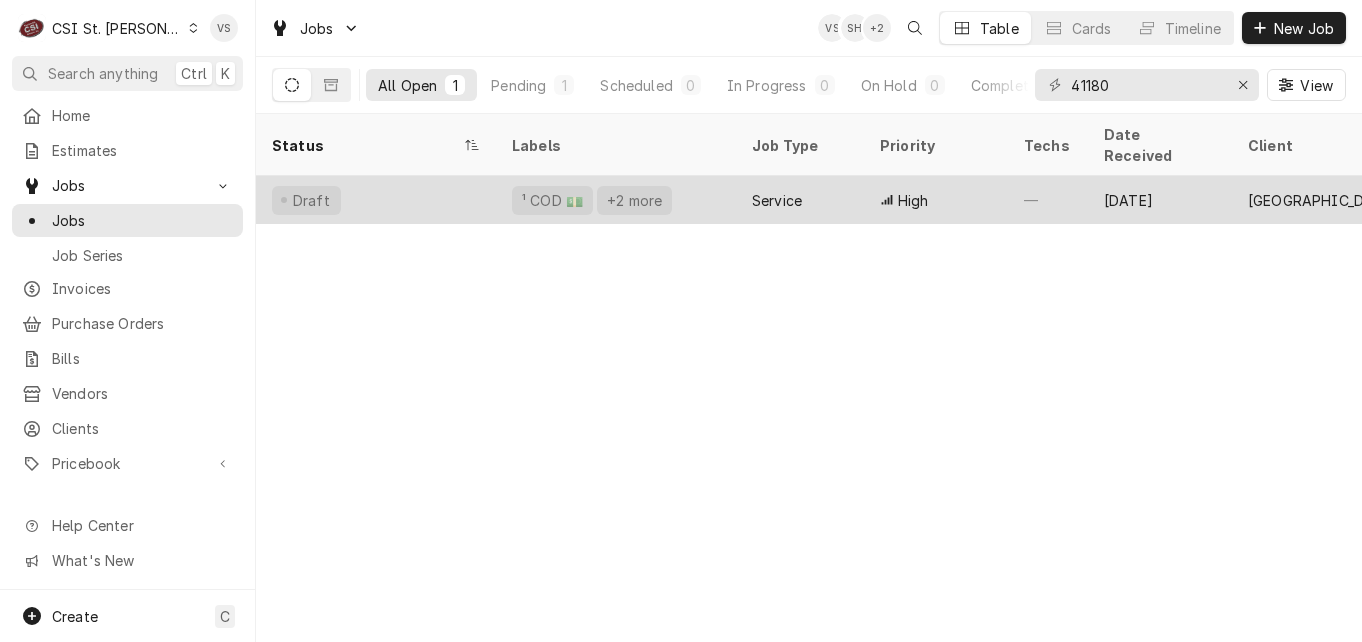 click on "Draft" at bounding box center (376, 200) 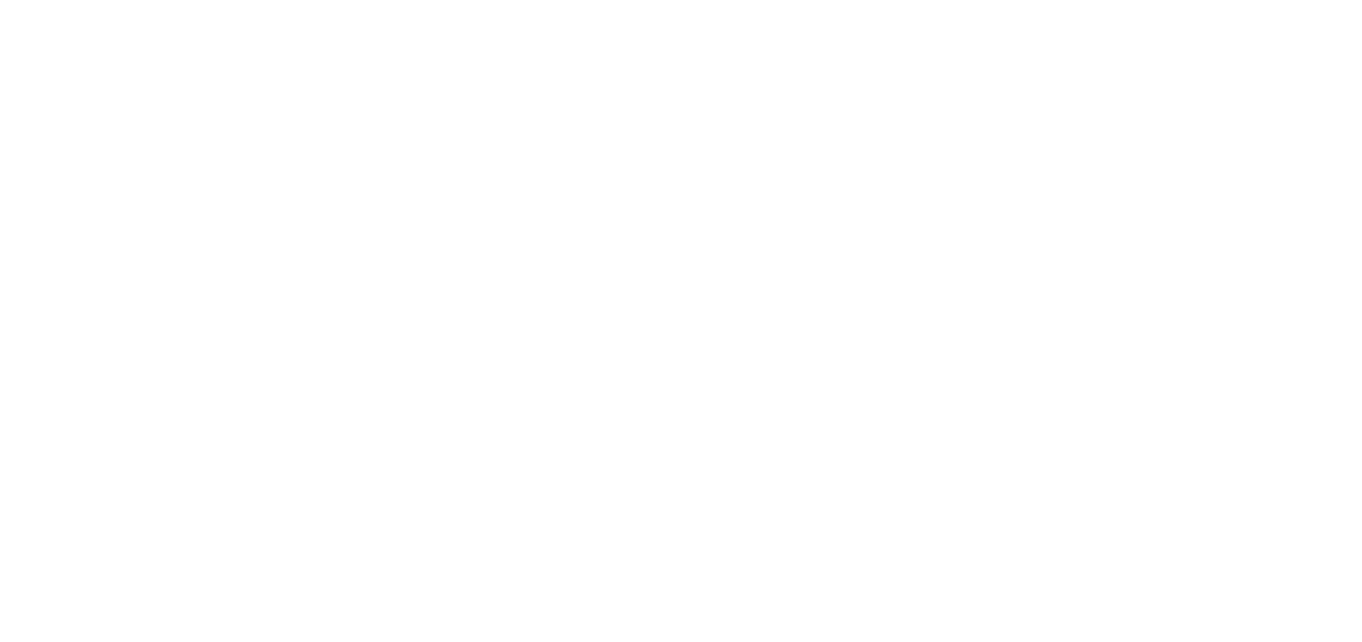 scroll, scrollTop: 0, scrollLeft: 0, axis: both 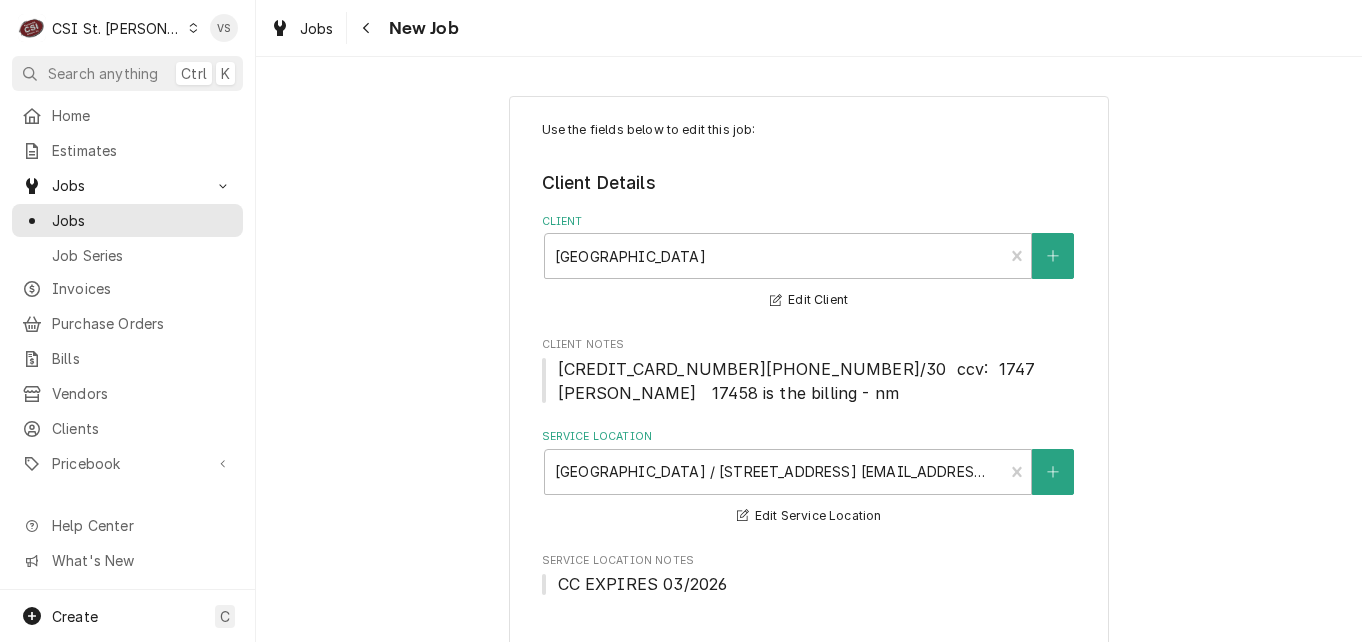 type on "x" 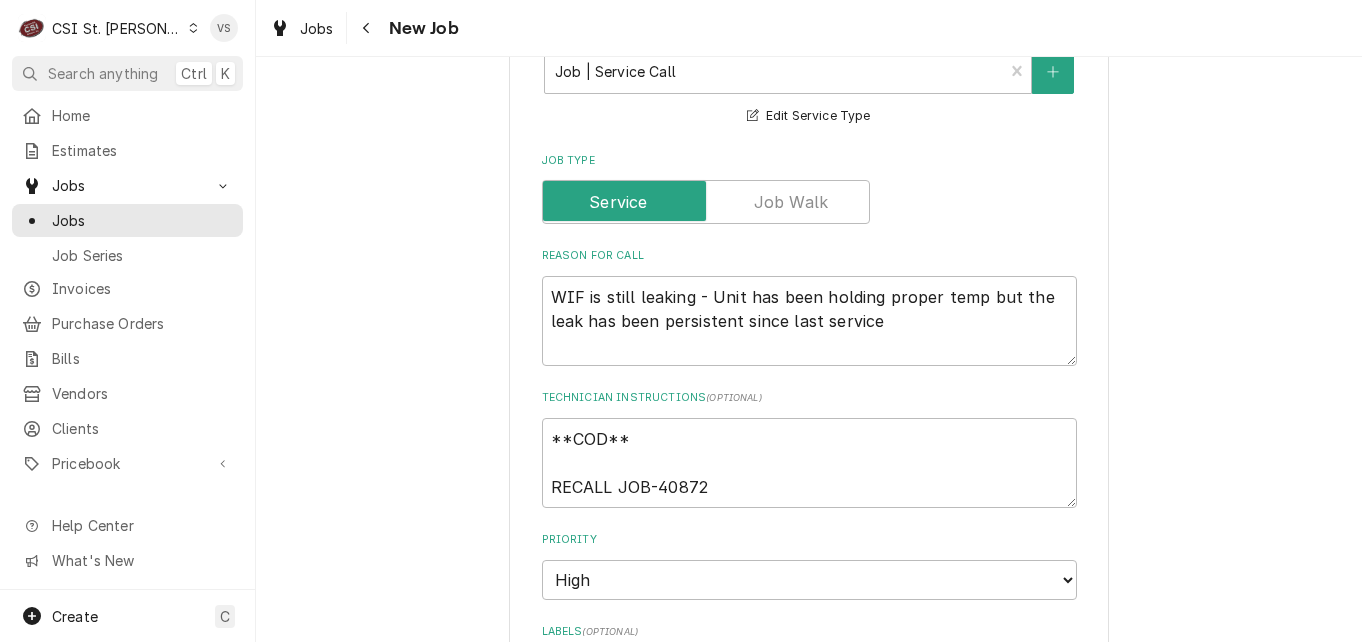 scroll, scrollTop: 900, scrollLeft: 0, axis: vertical 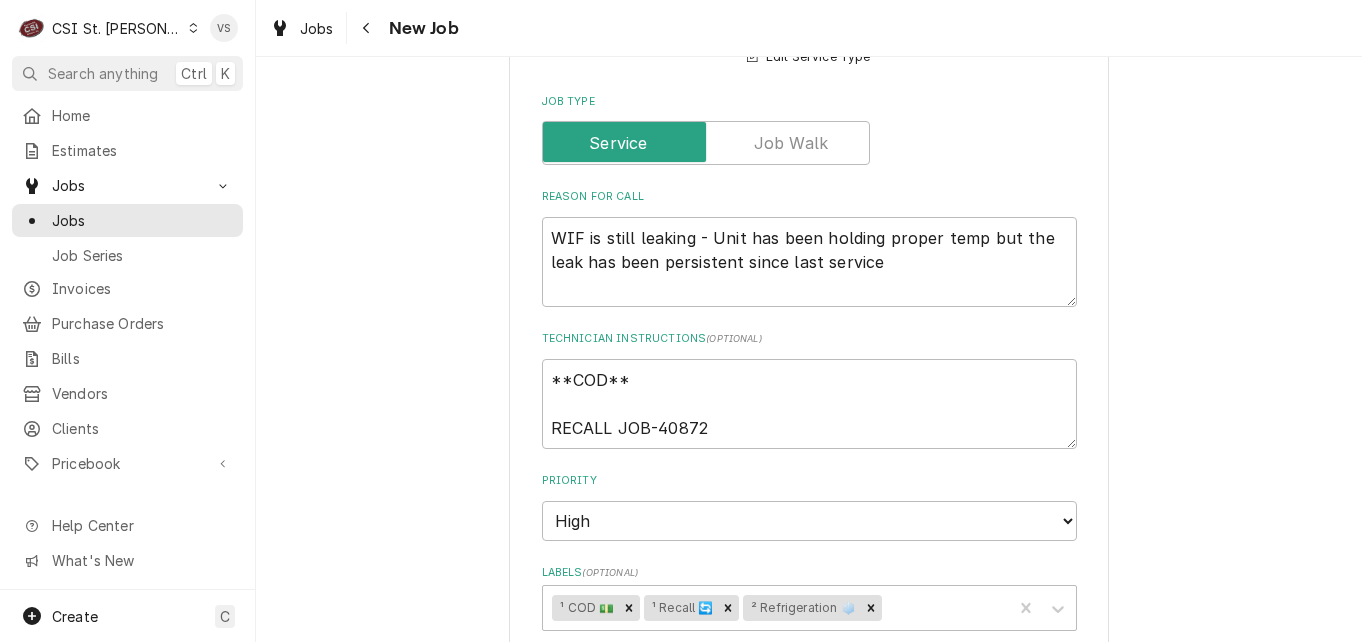 click 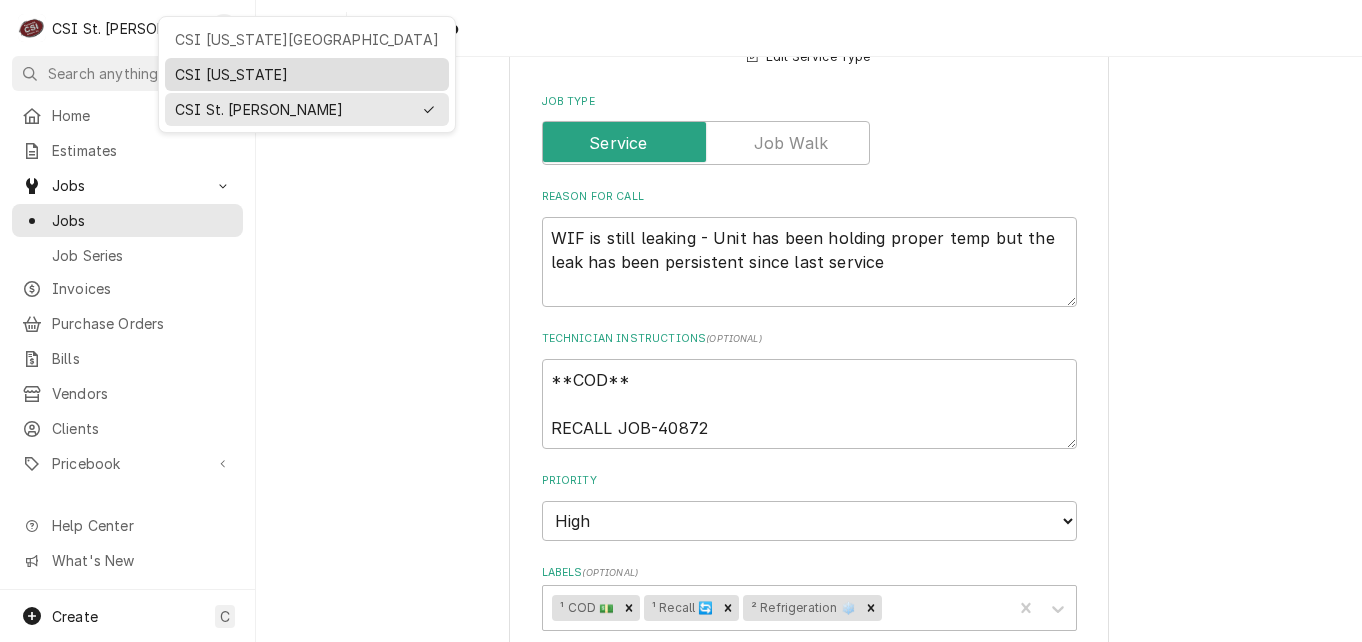 click on "CSI [US_STATE]" at bounding box center [307, 74] 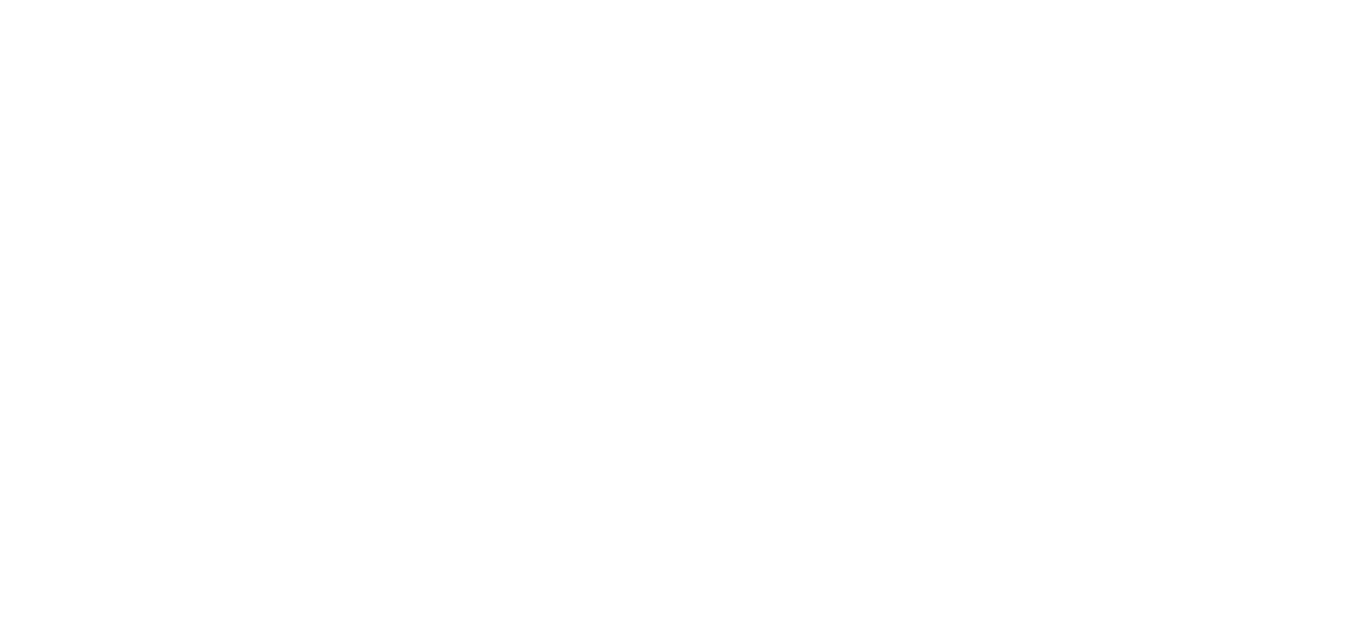 scroll, scrollTop: 0, scrollLeft: 0, axis: both 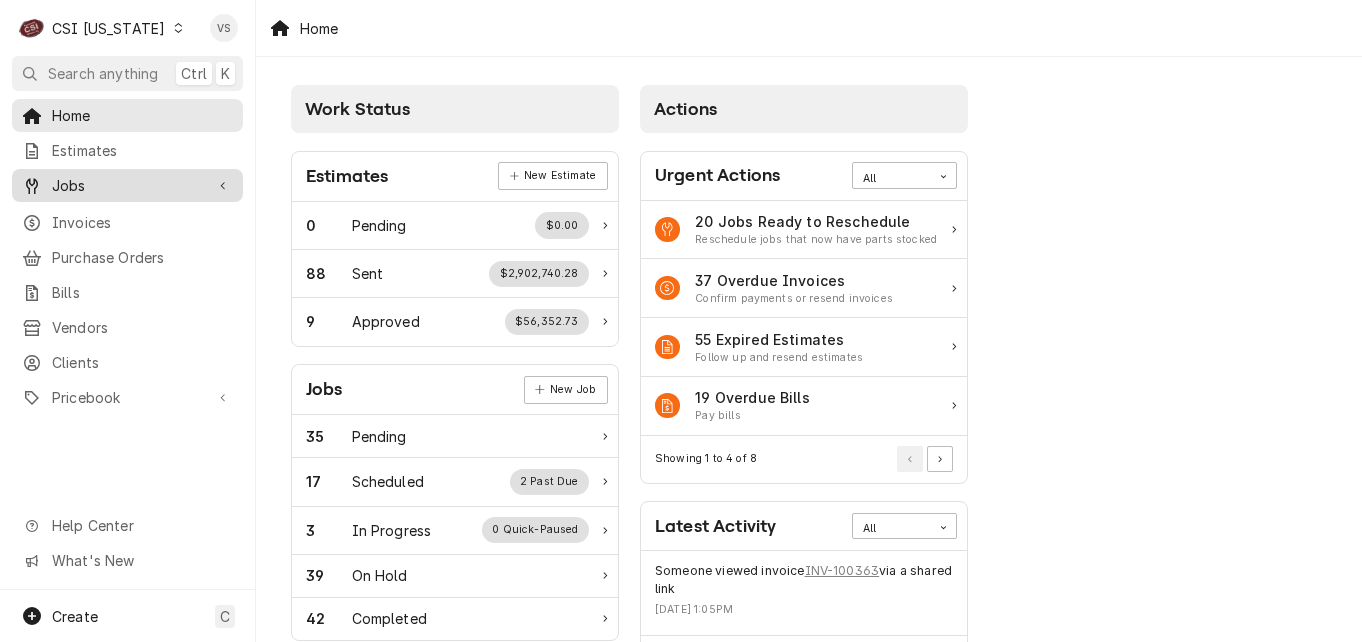 click on "Jobs" at bounding box center [127, 185] 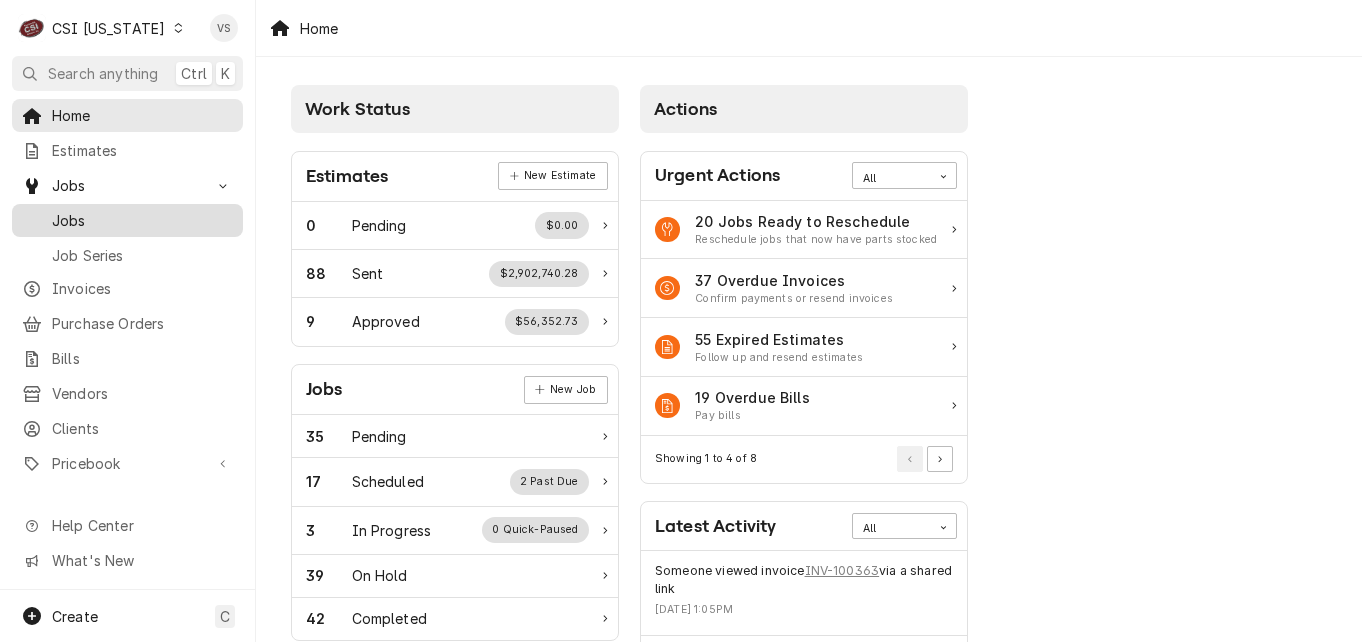 click on "Jobs" at bounding box center (127, 220) 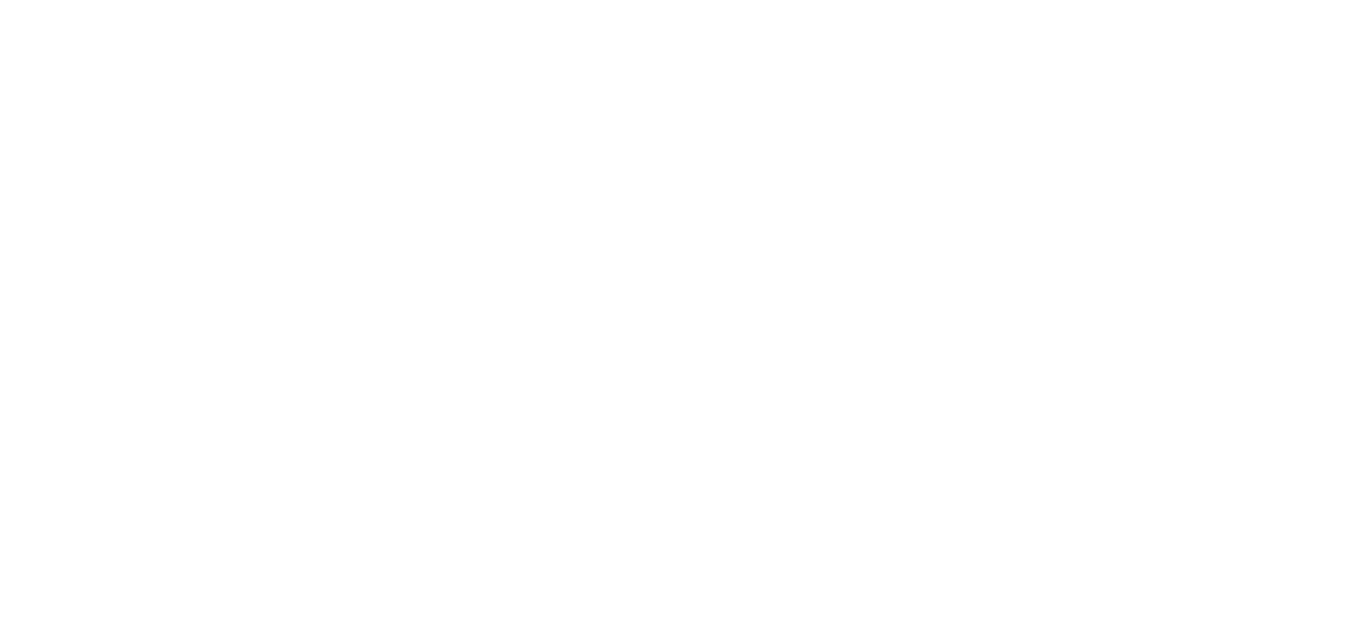 scroll, scrollTop: 0, scrollLeft: 0, axis: both 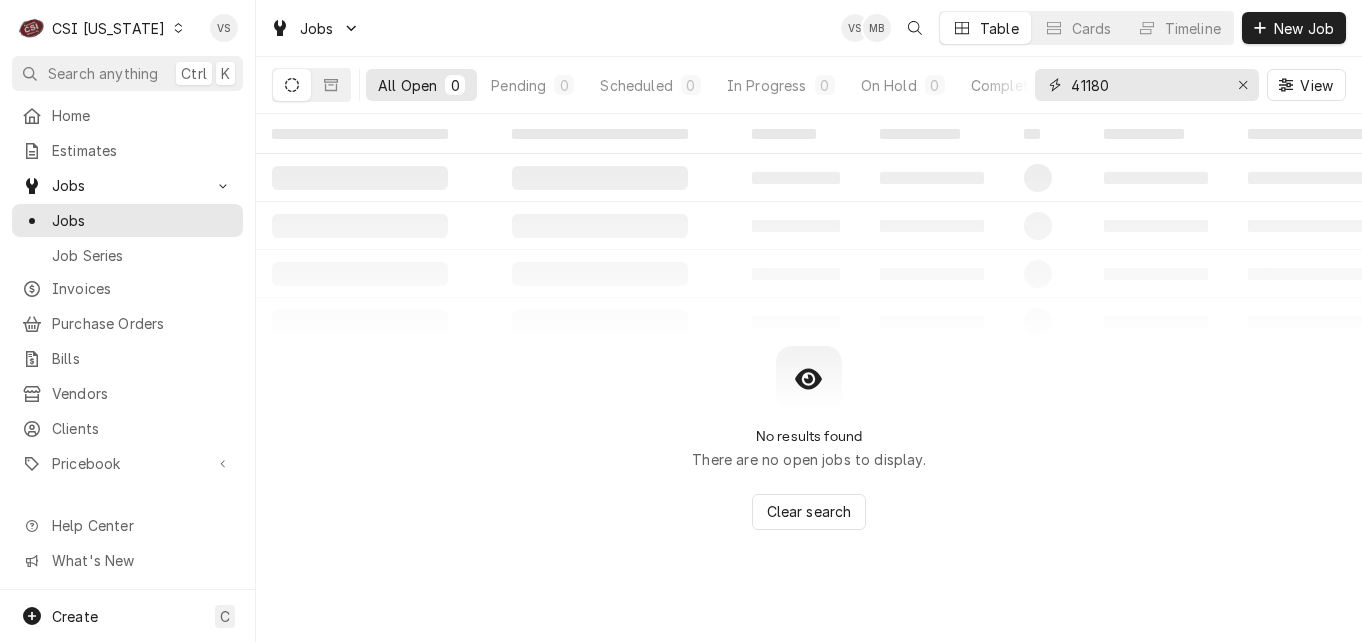 drag, startPoint x: 1119, startPoint y: 87, endPoint x: 1058, endPoint y: 87, distance: 61 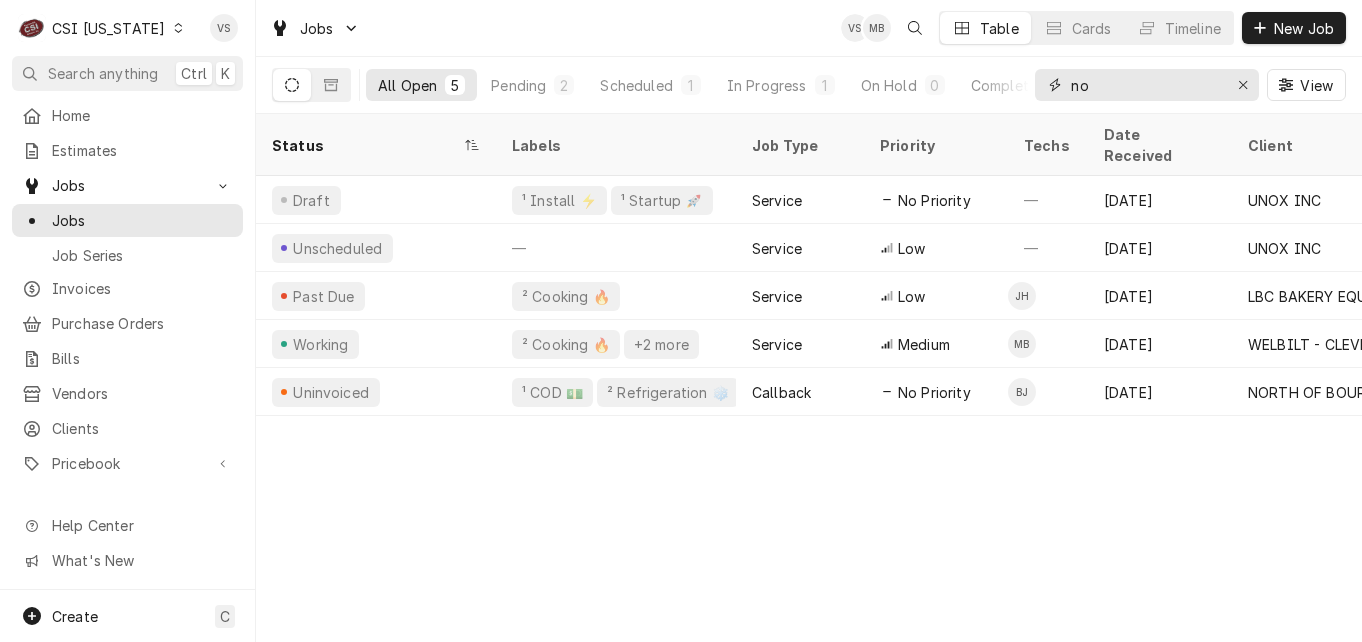 type on "n" 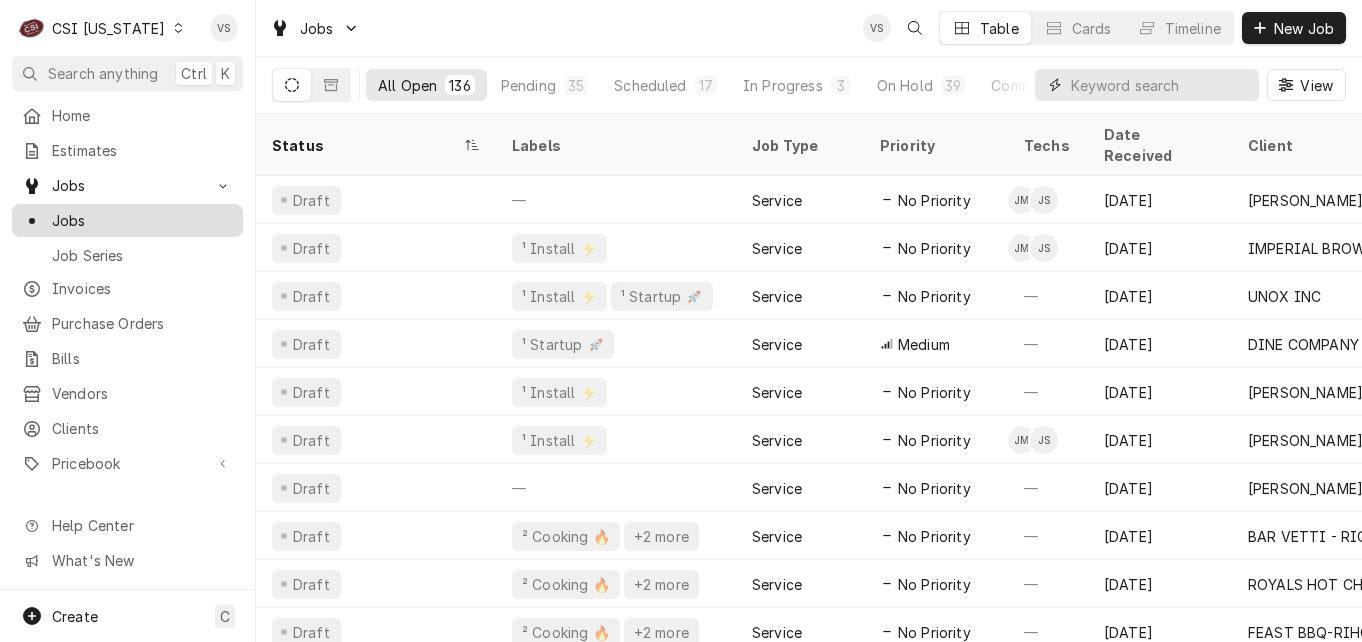 type 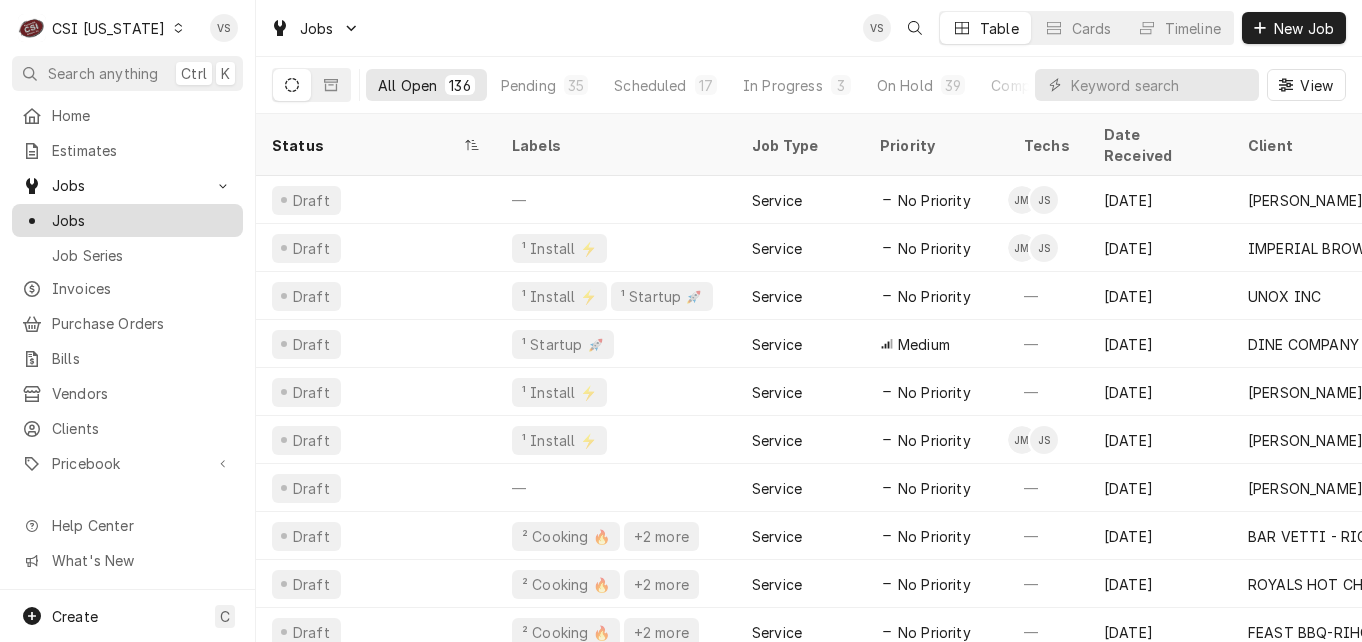 click on "Jobs" at bounding box center (142, 220) 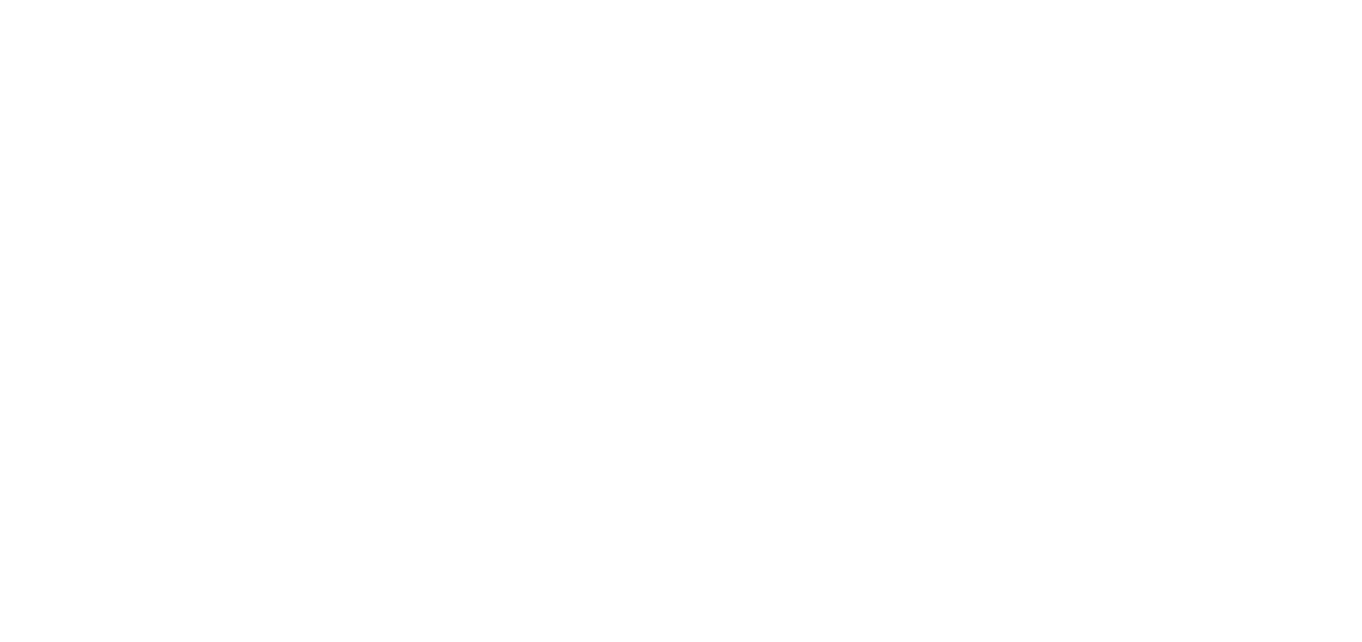 scroll, scrollTop: 0, scrollLeft: 0, axis: both 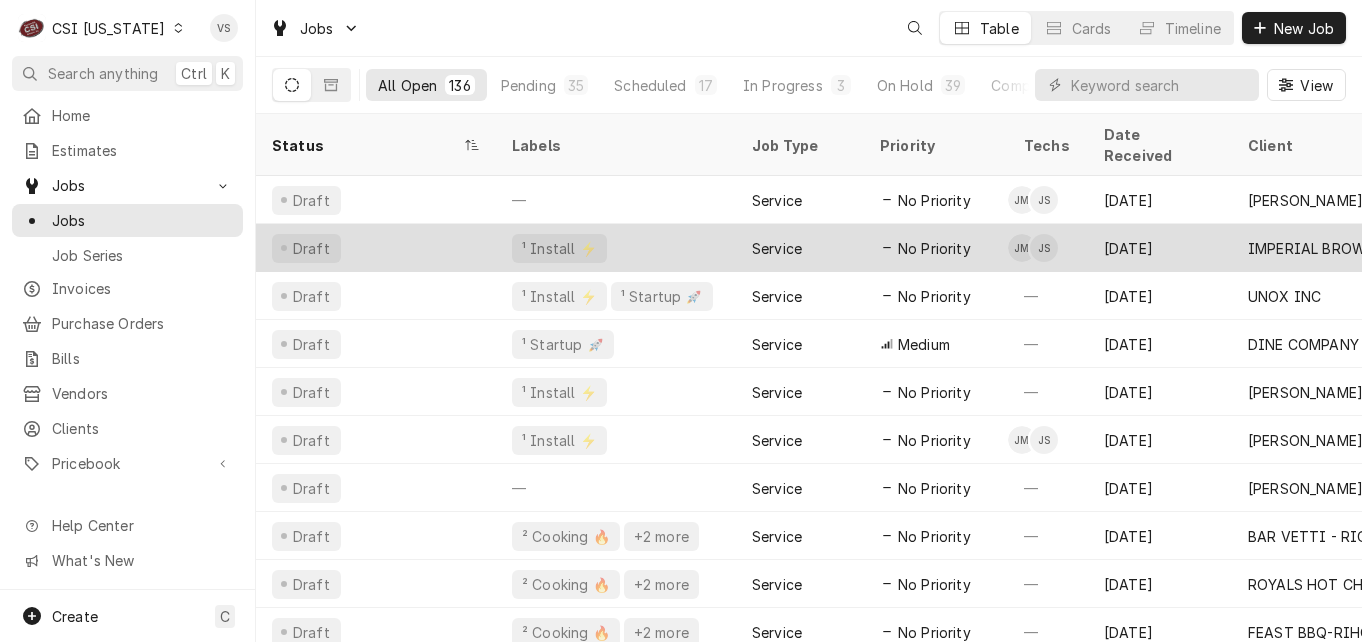 click on "Jobs" at bounding box center [142, 220] 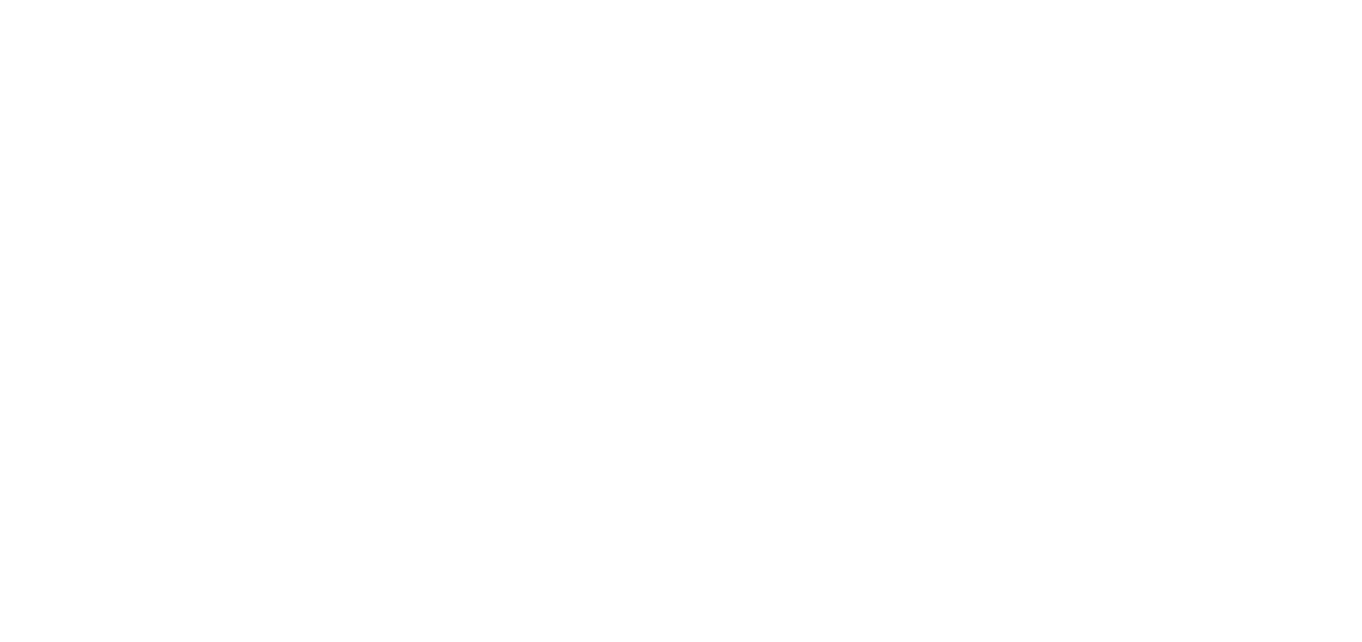 scroll, scrollTop: 0, scrollLeft: 0, axis: both 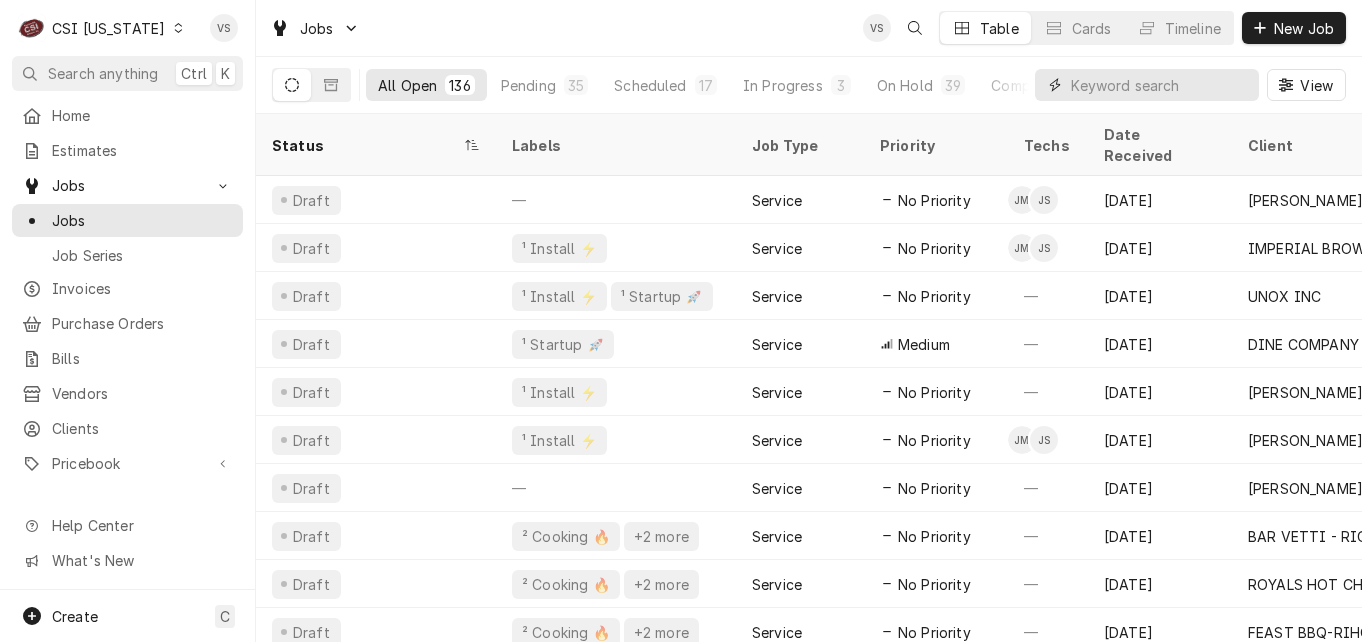 click at bounding box center [1160, 85] 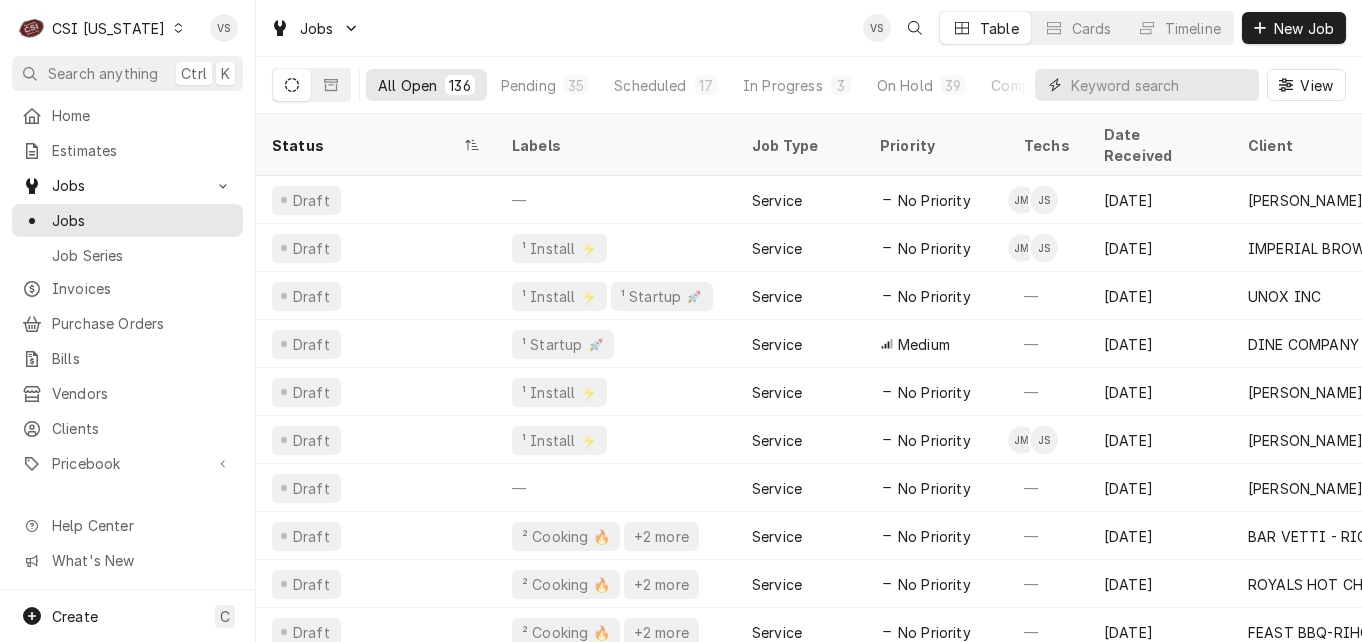 click at bounding box center (1160, 85) 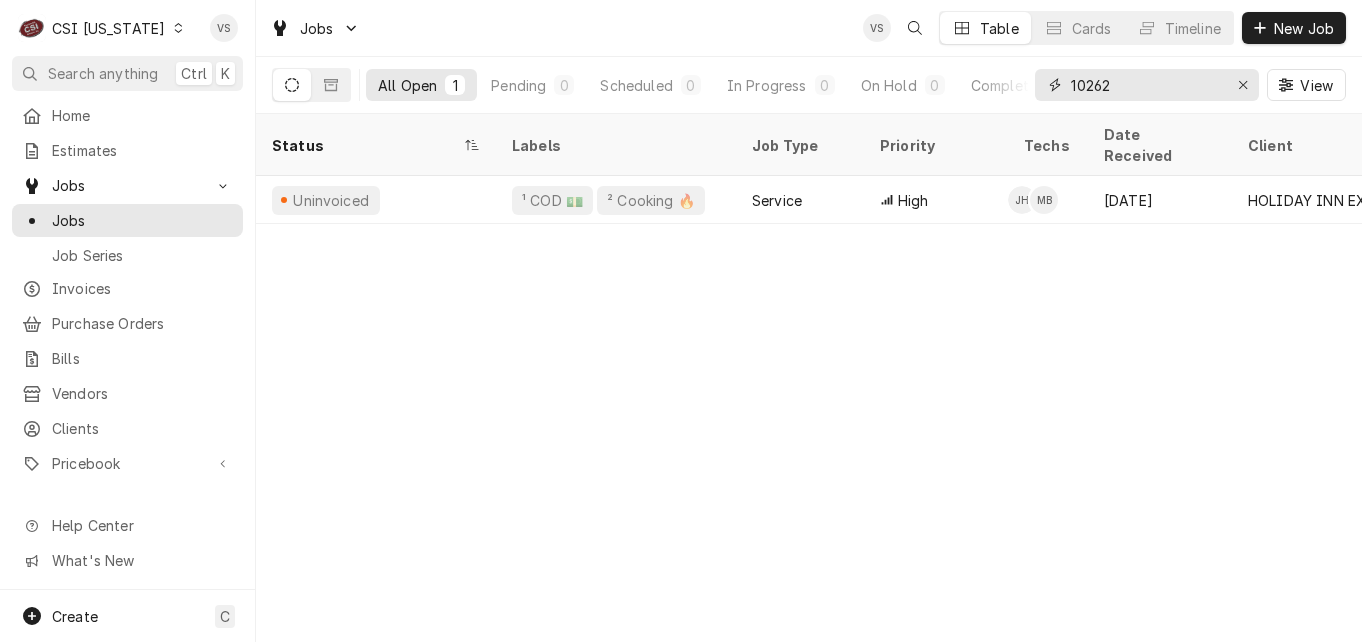 type on "10262" 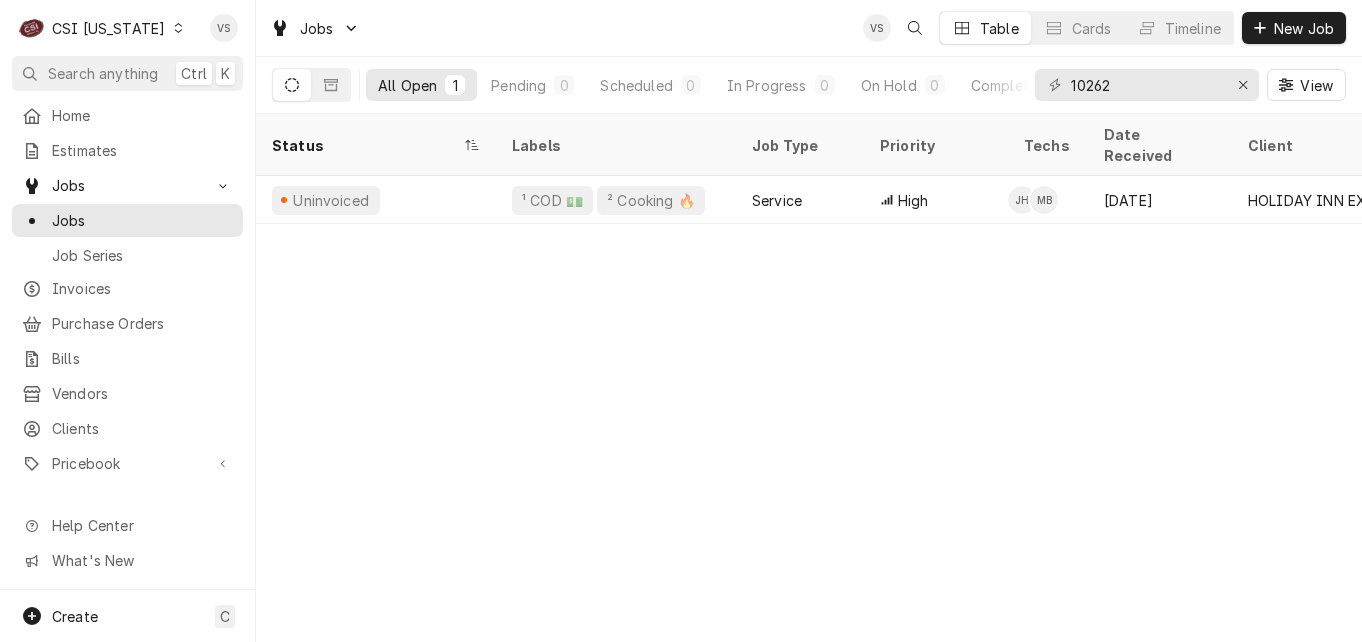 scroll, scrollTop: 0, scrollLeft: 967, axis: horizontal 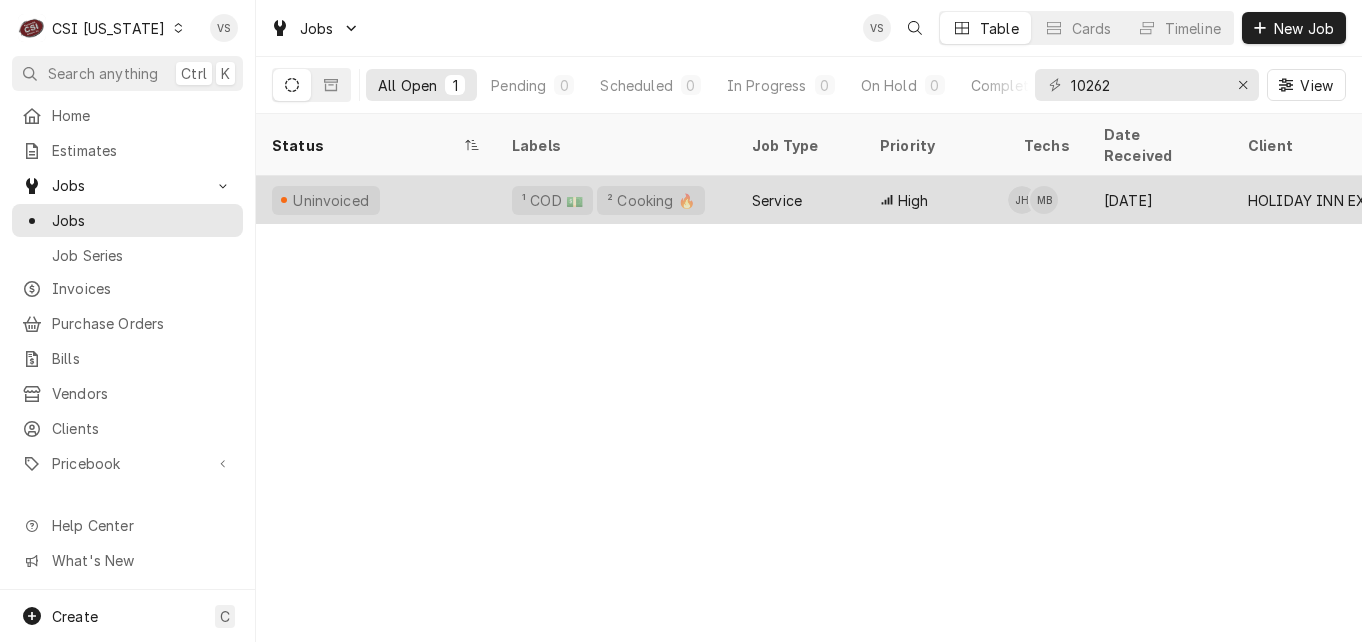 click on "Uninvoiced" at bounding box center [376, 200] 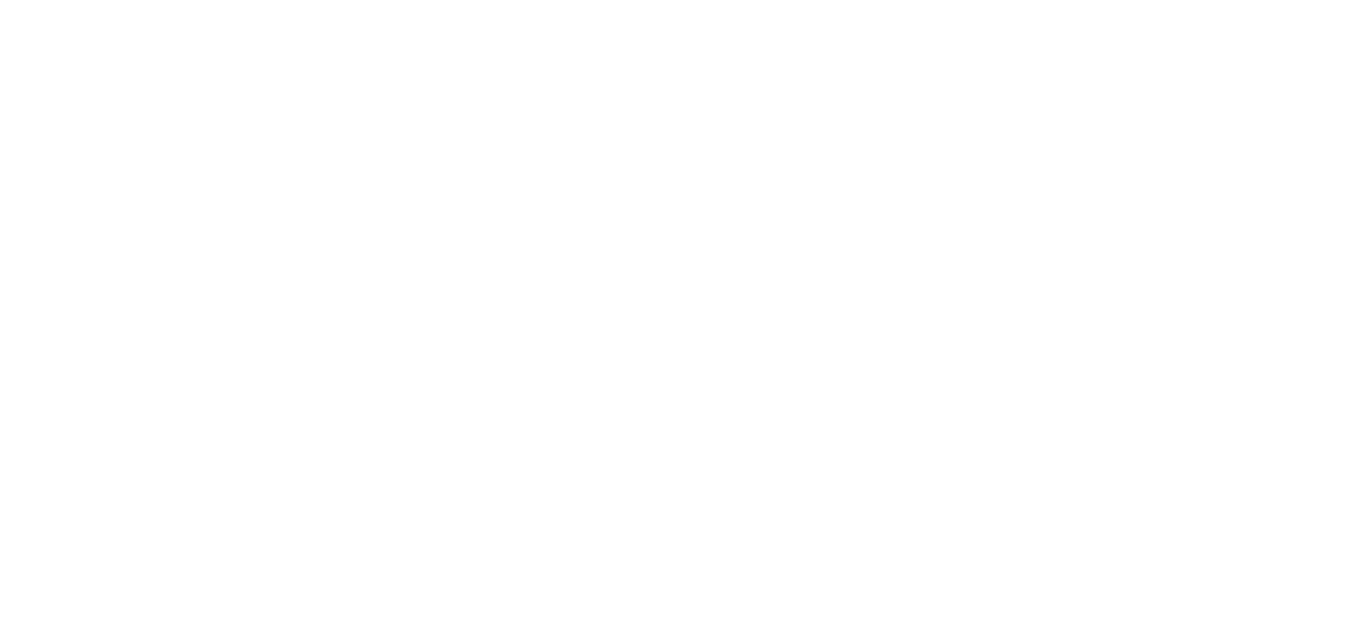 scroll, scrollTop: 0, scrollLeft: 0, axis: both 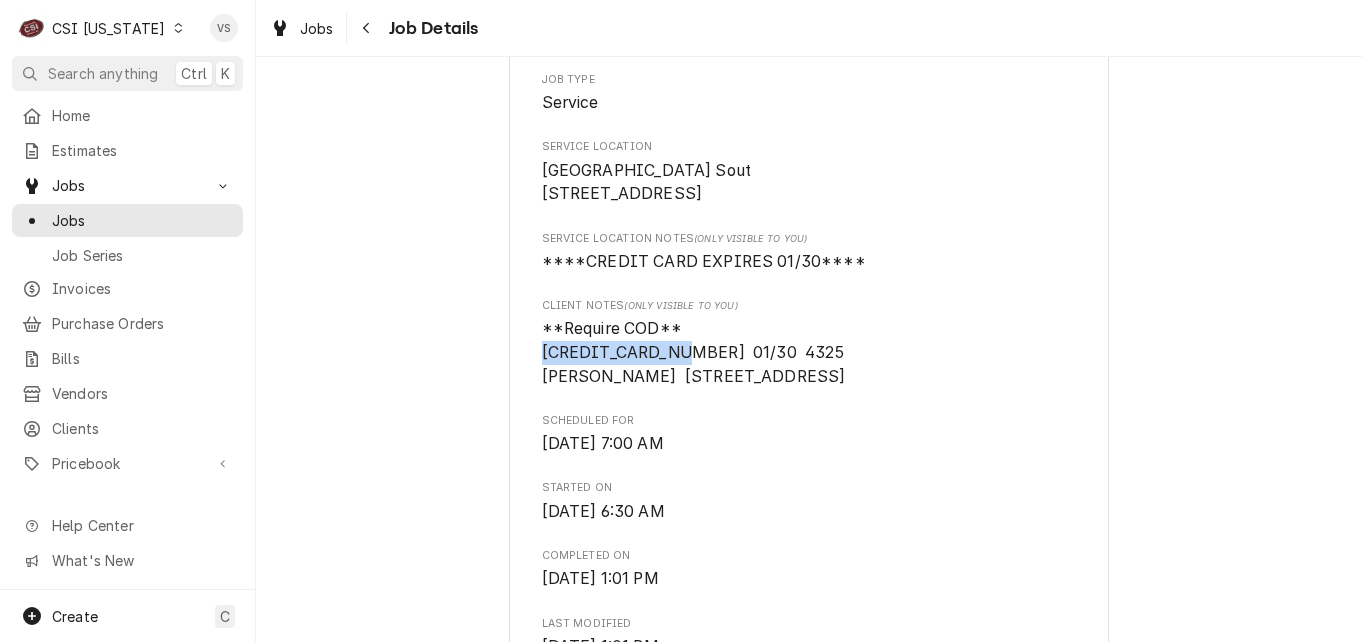 drag, startPoint x: 675, startPoint y: 374, endPoint x: 537, endPoint y: 374, distance: 138 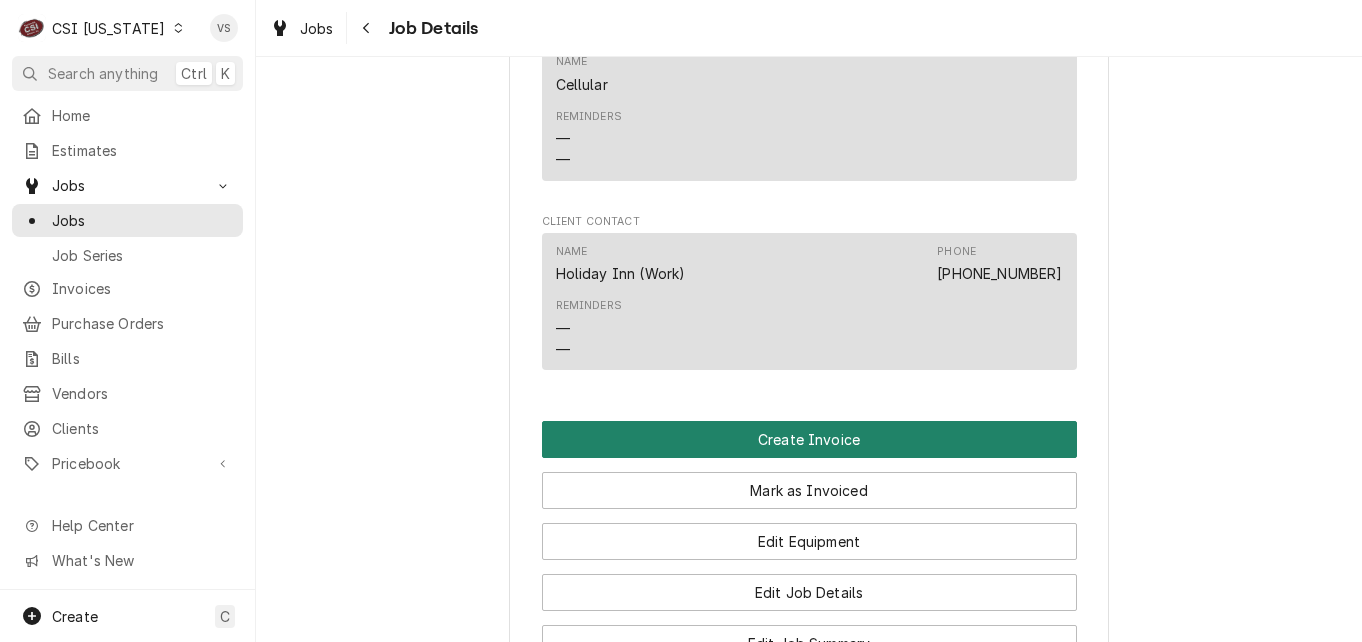 scroll, scrollTop: 1700, scrollLeft: 0, axis: vertical 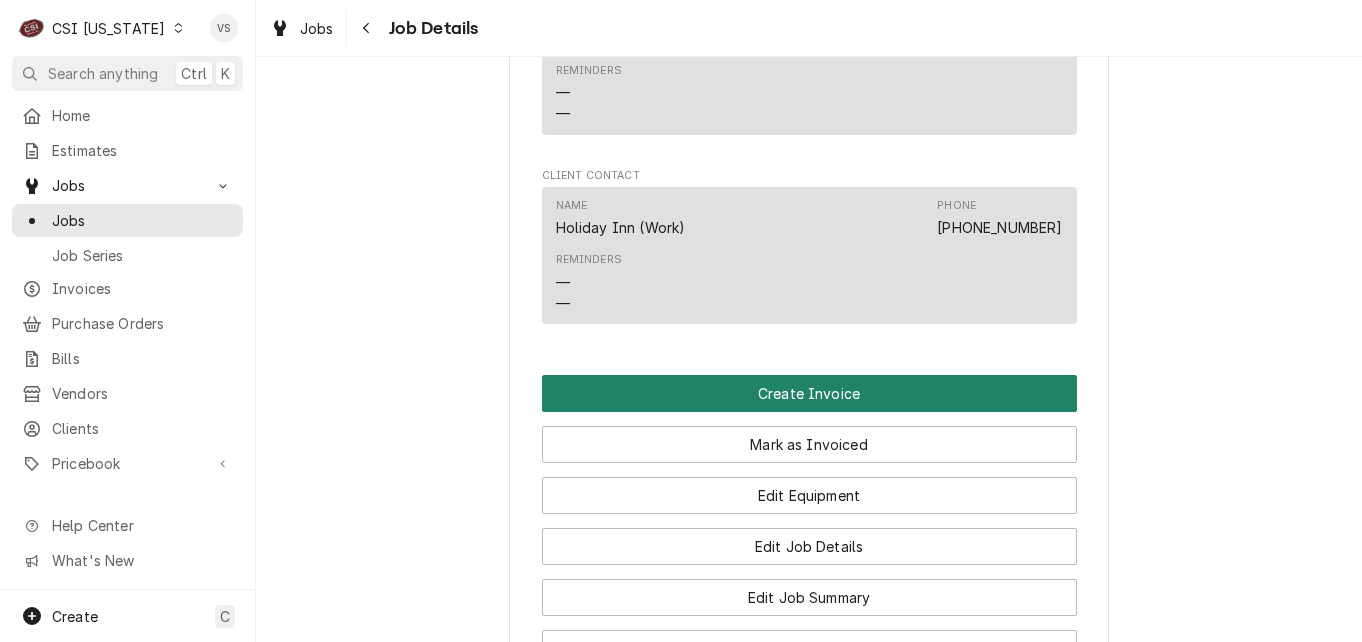 click on "Create Invoice" at bounding box center (809, 393) 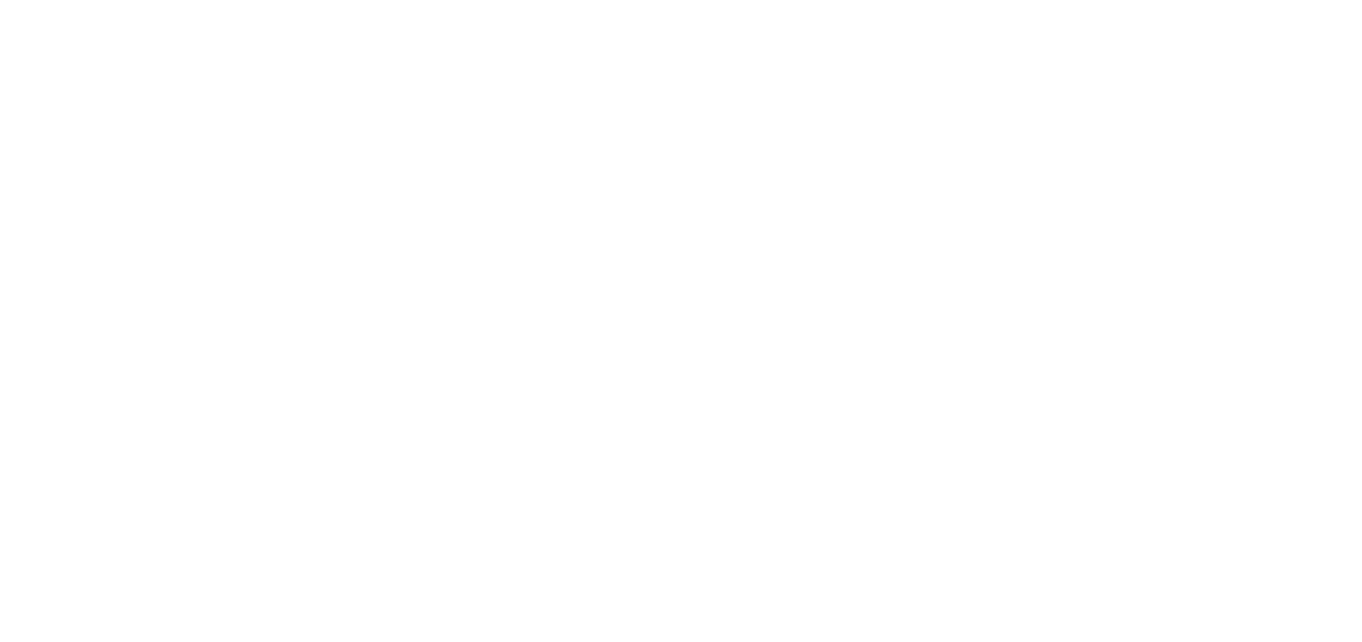 scroll, scrollTop: 0, scrollLeft: 0, axis: both 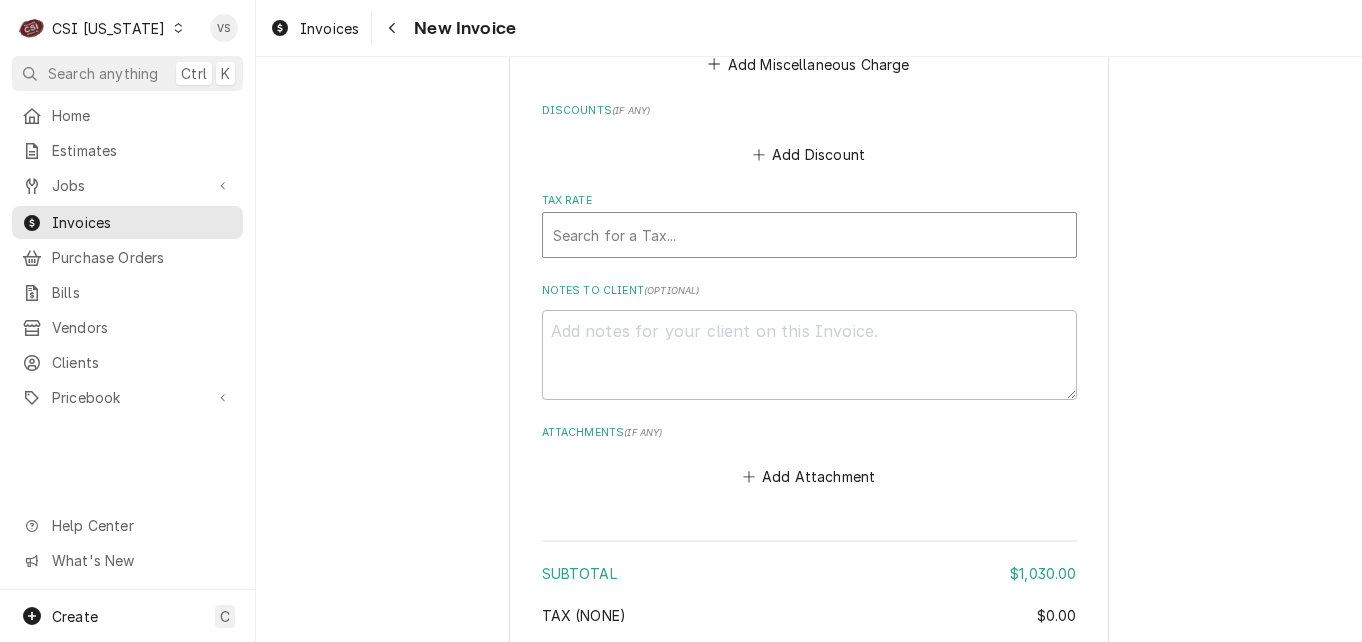 click at bounding box center [809, 235] 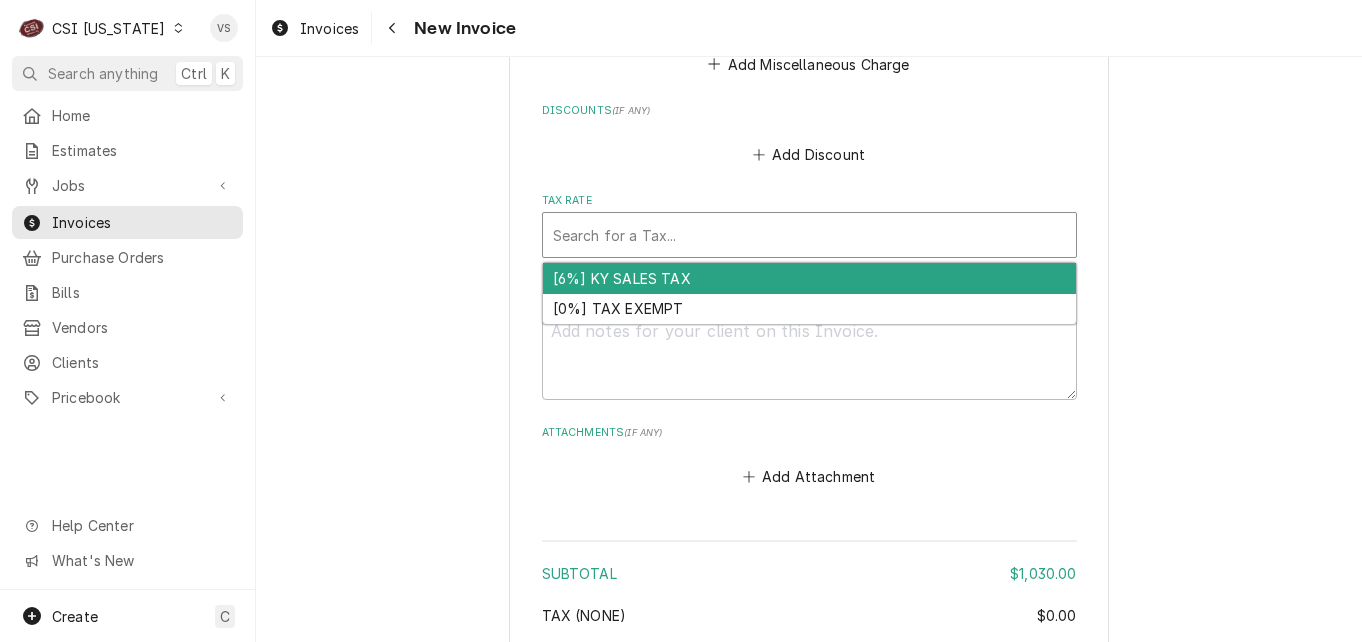click on "[6%] KY SALES TAX" at bounding box center (809, 278) 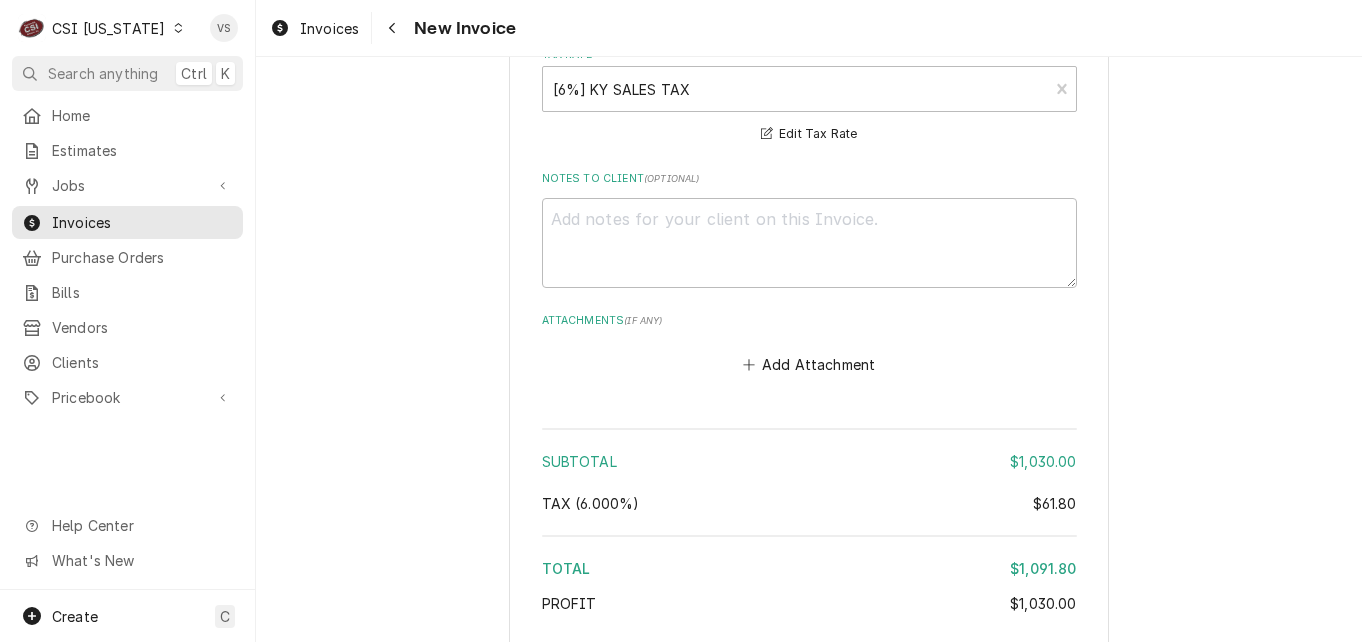 scroll, scrollTop: 4905, scrollLeft: 0, axis: vertical 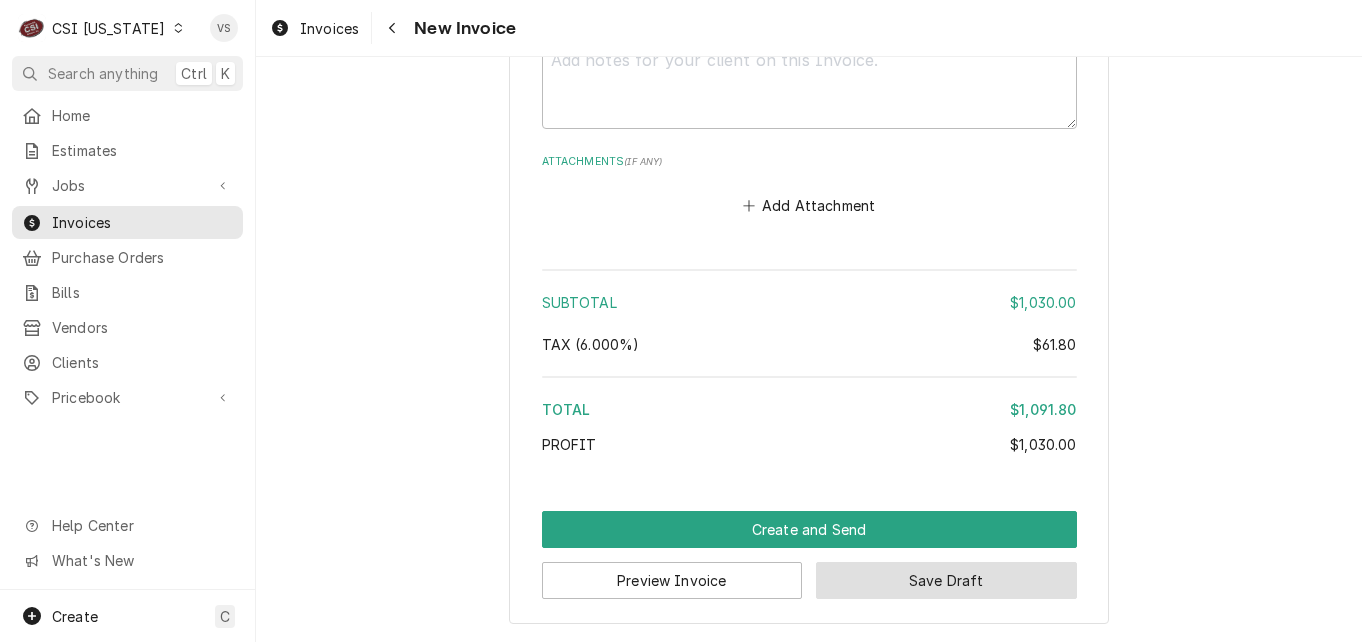 click on "Save Draft" at bounding box center (946, 580) 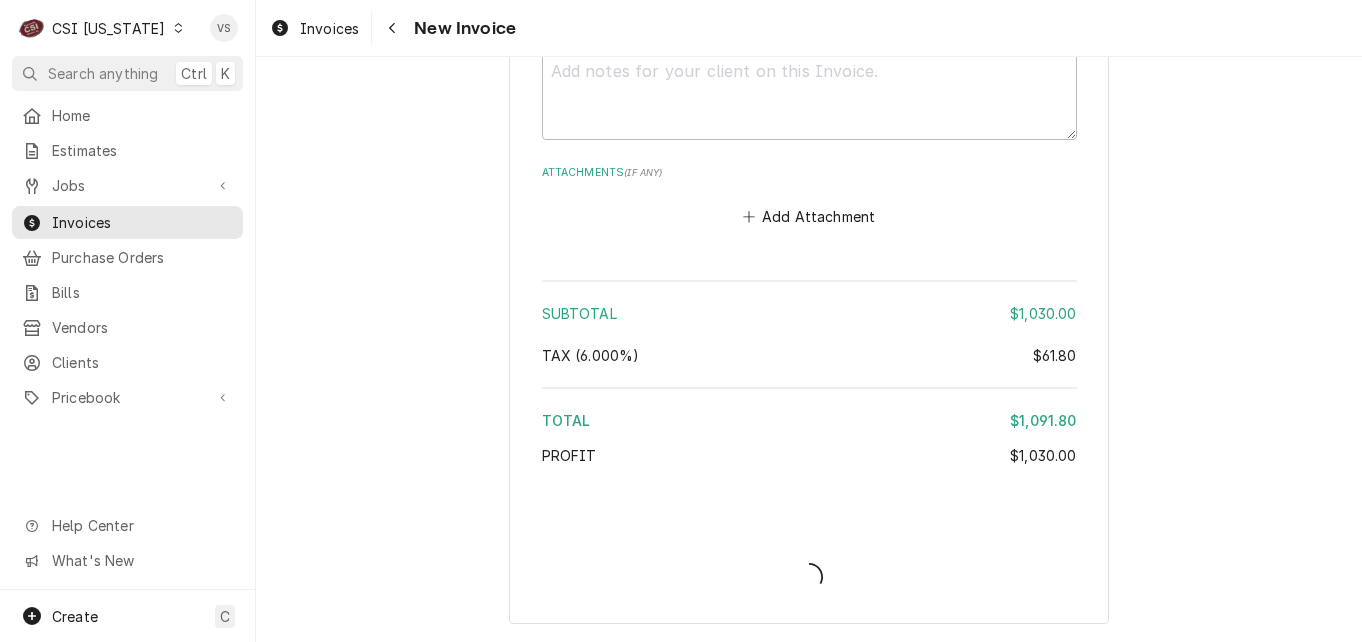 scroll, scrollTop: 4894, scrollLeft: 0, axis: vertical 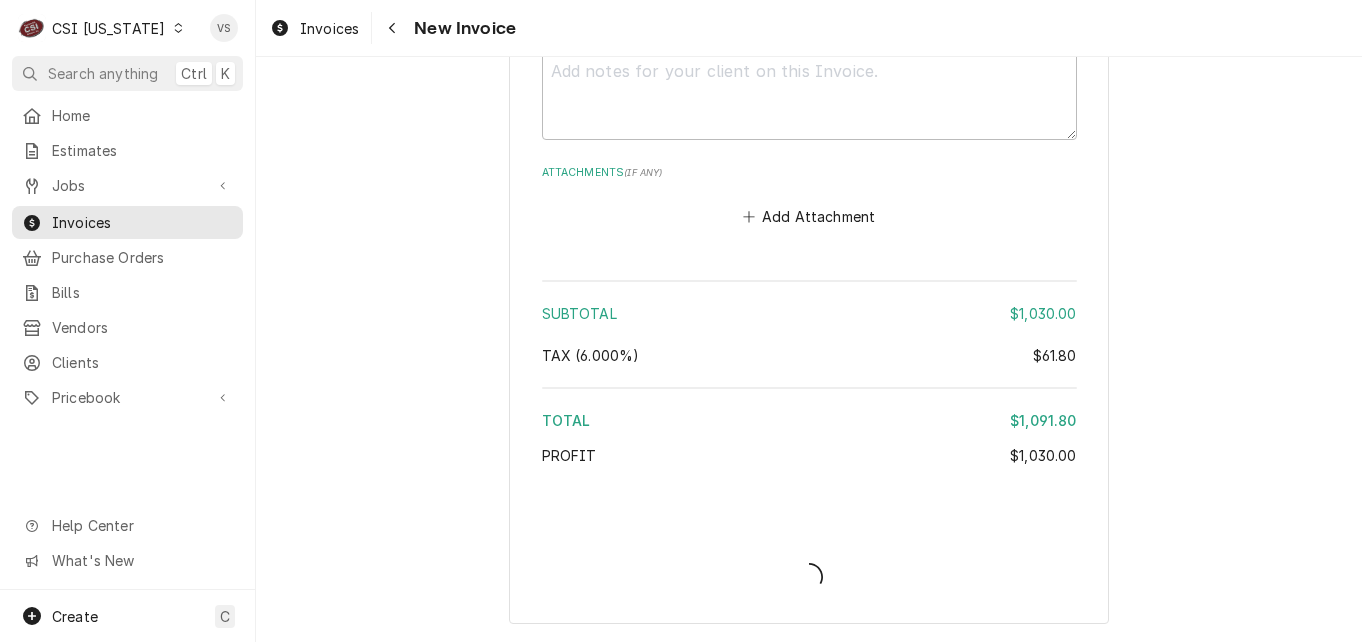 type on "x" 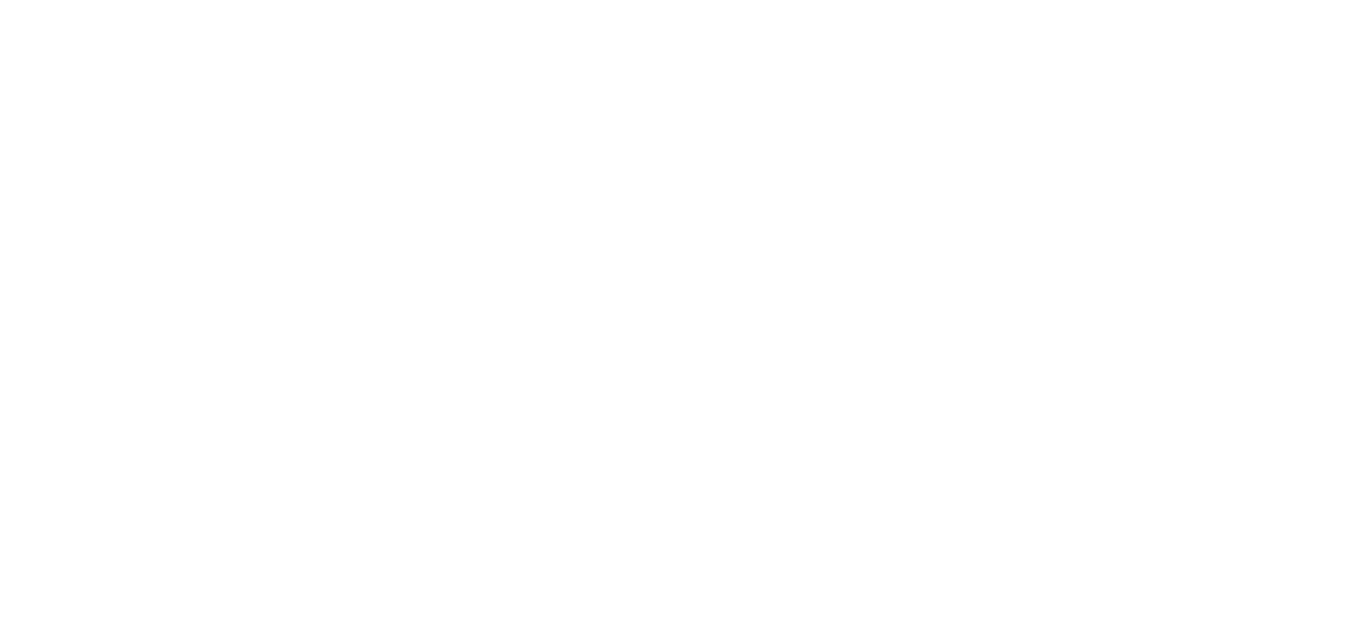 scroll, scrollTop: 0, scrollLeft: 0, axis: both 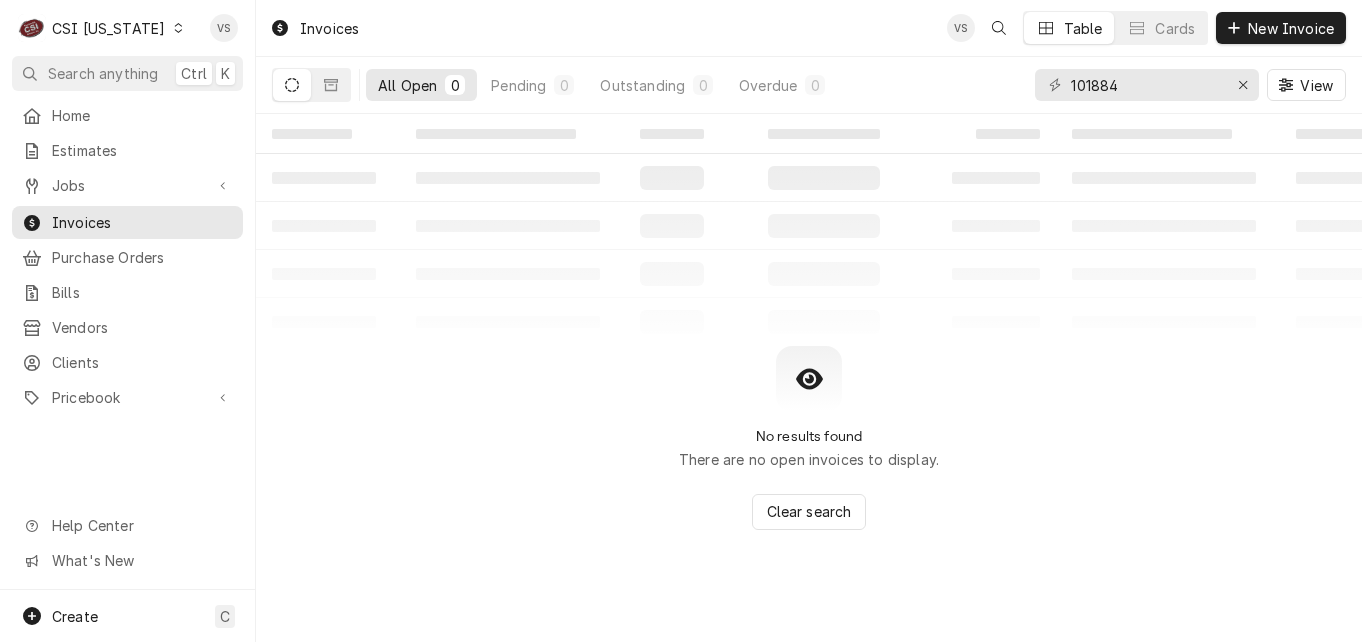 click 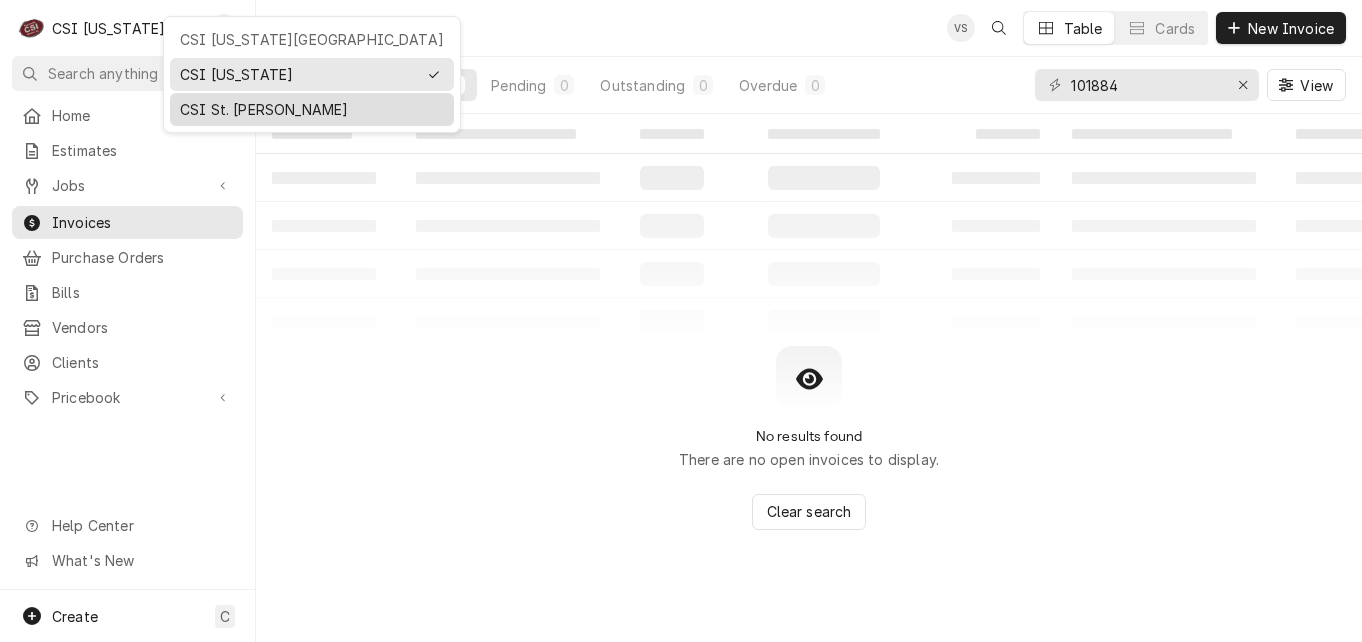 click on "CSI St. [PERSON_NAME]" at bounding box center [312, 109] 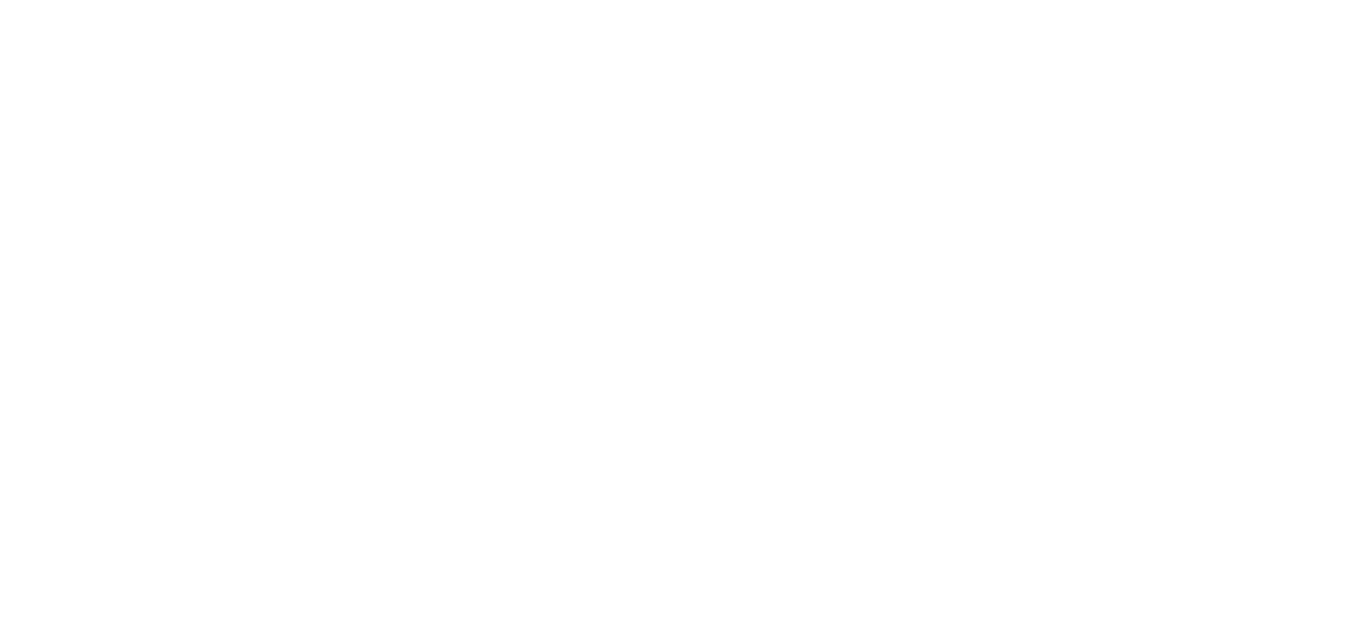 scroll, scrollTop: 0, scrollLeft: 0, axis: both 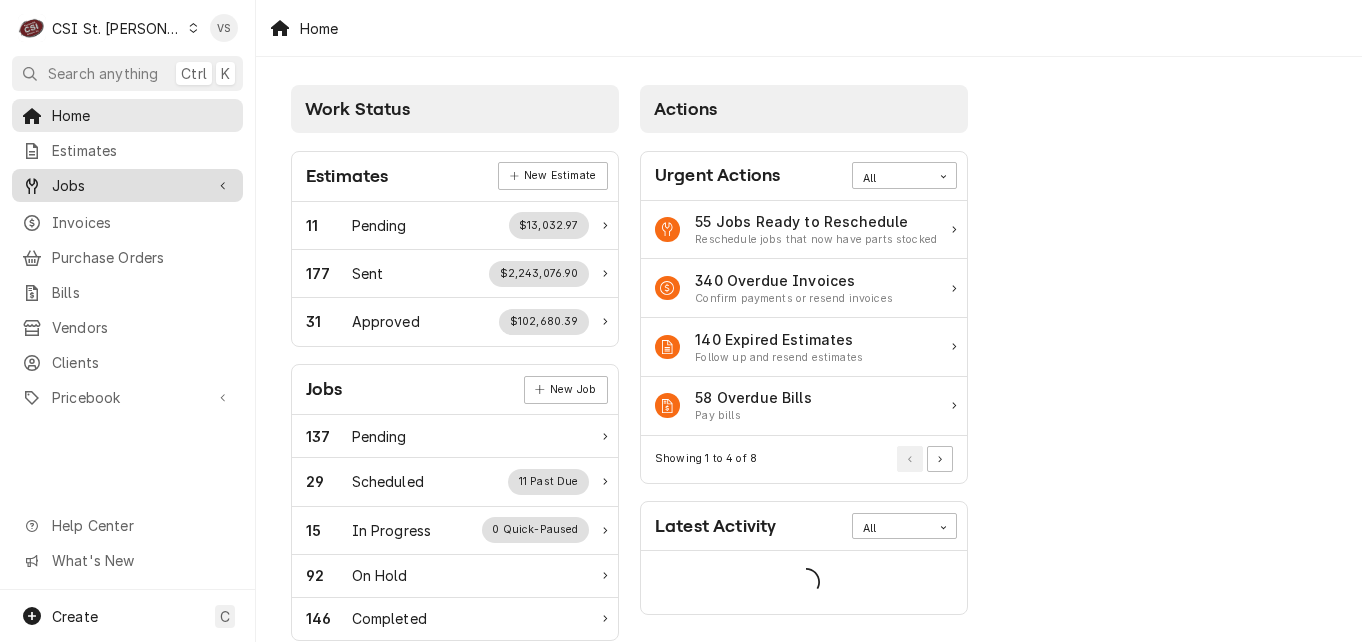 click on "Jobs" at bounding box center [127, 185] 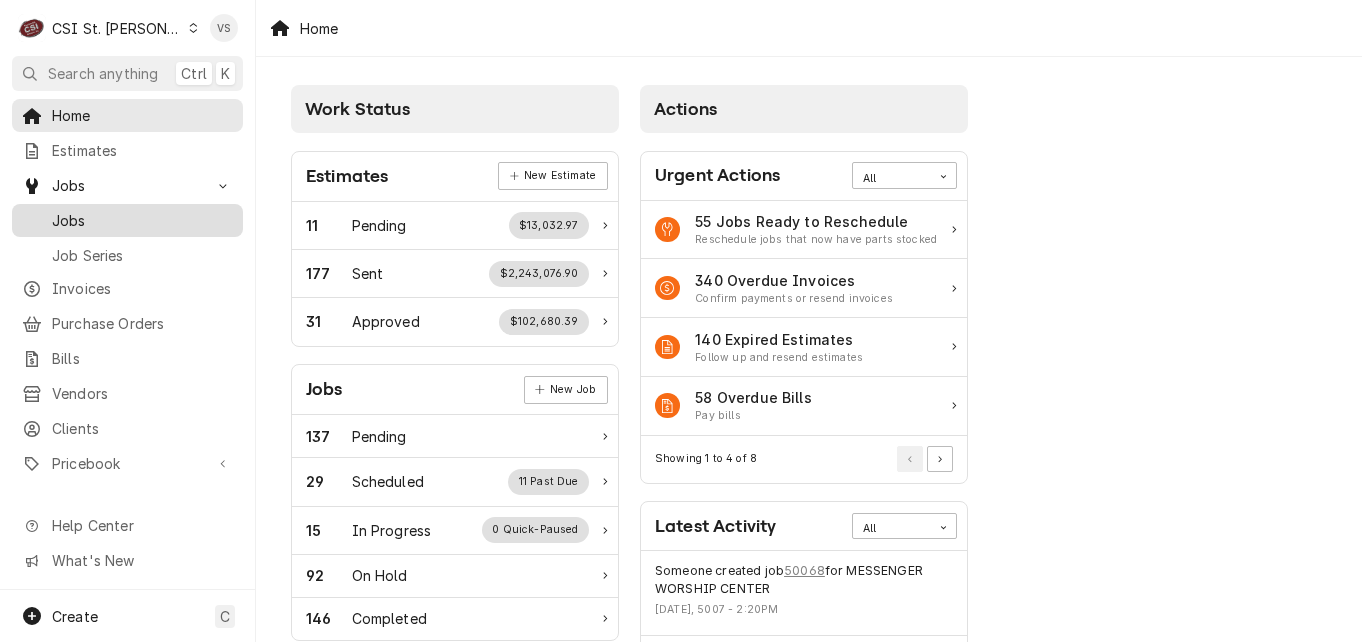 click on "Jobs" at bounding box center [142, 220] 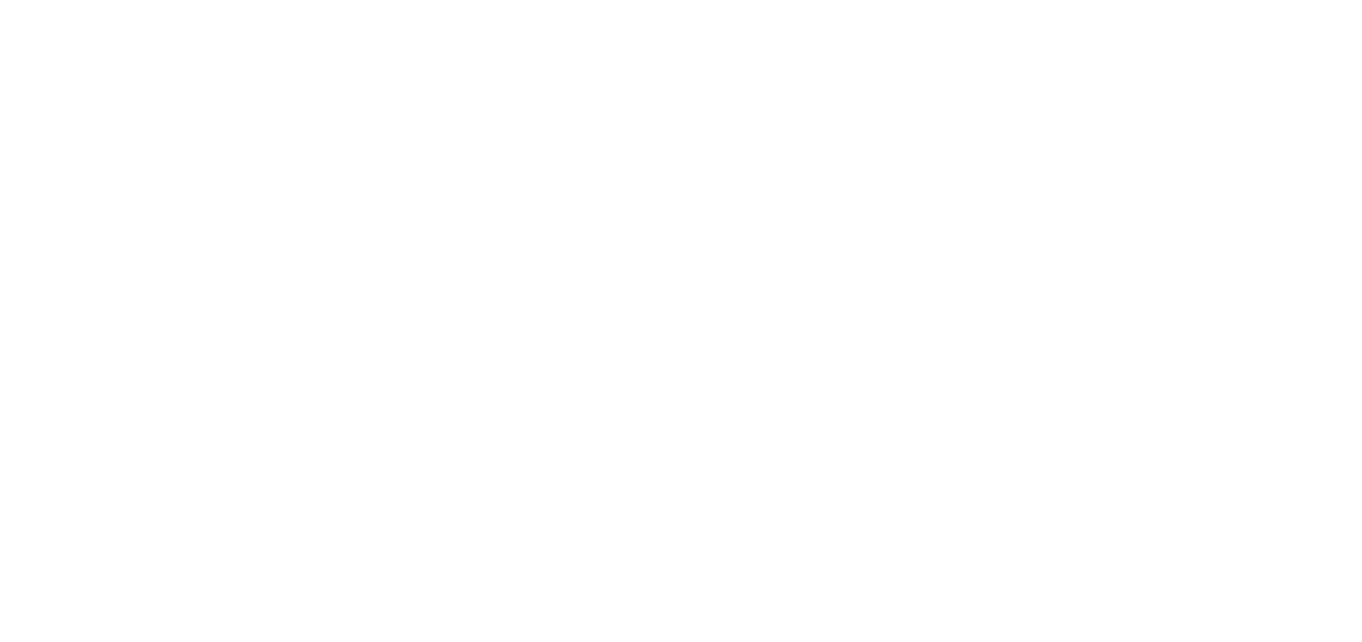 scroll, scrollTop: 0, scrollLeft: 0, axis: both 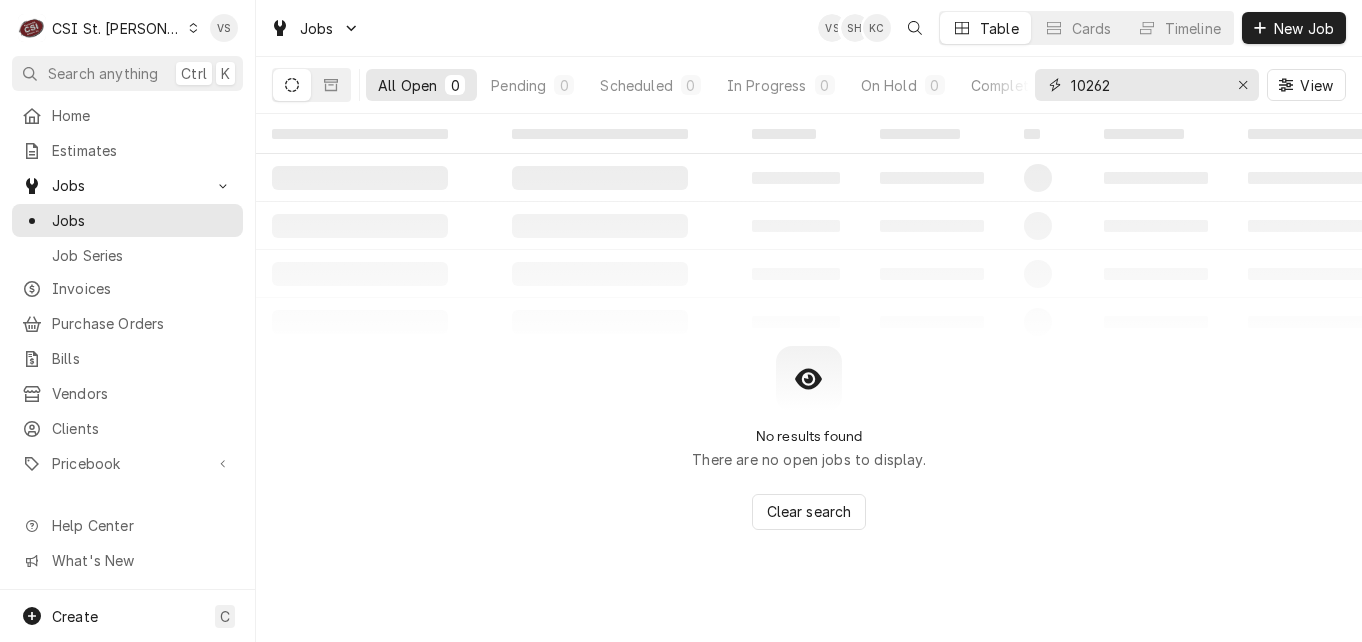 drag, startPoint x: 1127, startPoint y: 86, endPoint x: 1096, endPoint y: 83, distance: 31.144823 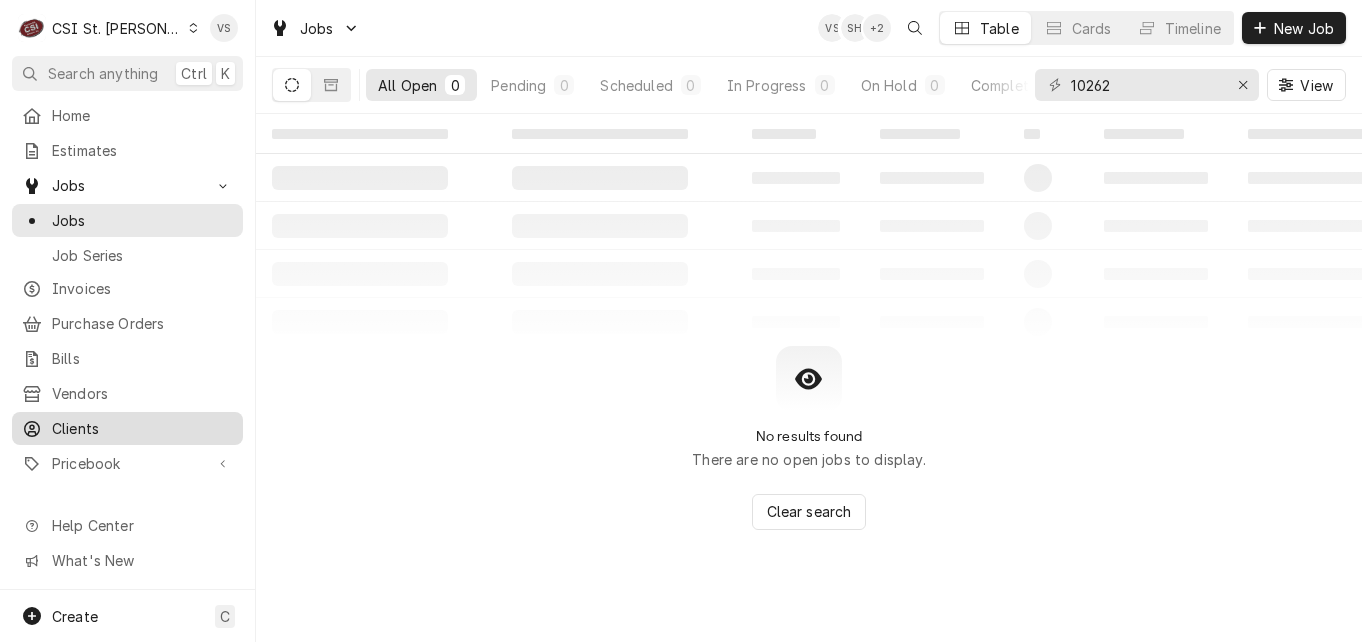 click on "Clients" at bounding box center (142, 428) 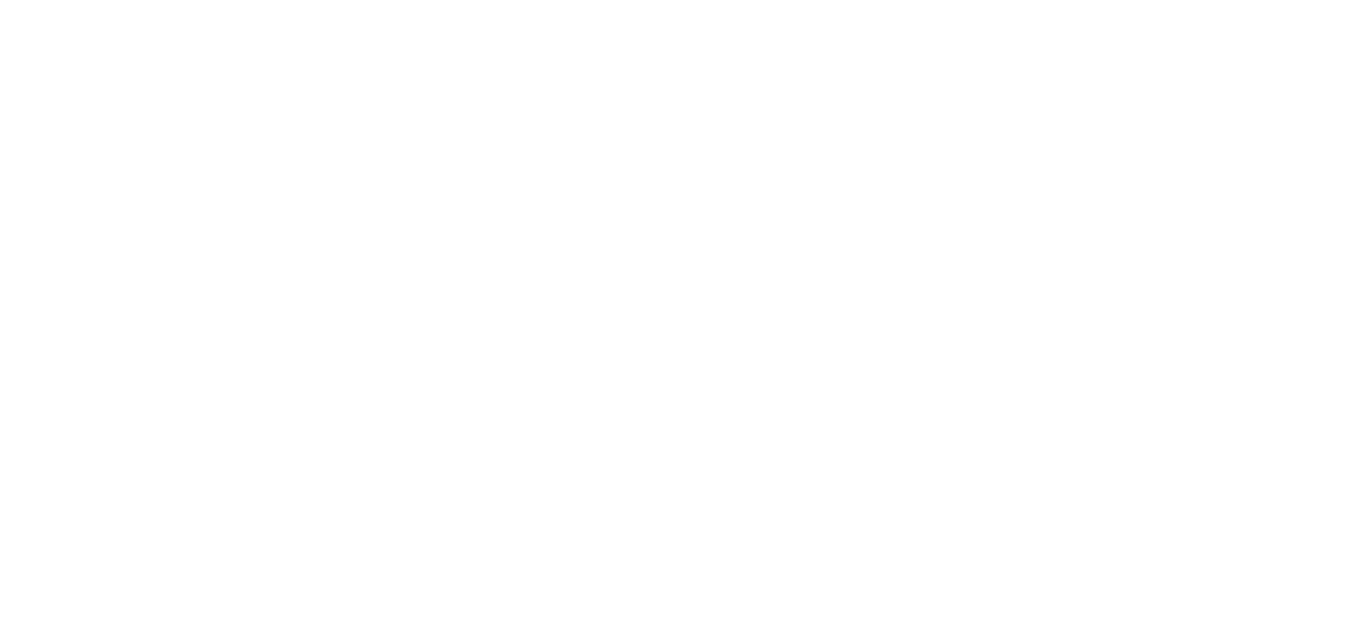 scroll, scrollTop: 0, scrollLeft: 0, axis: both 